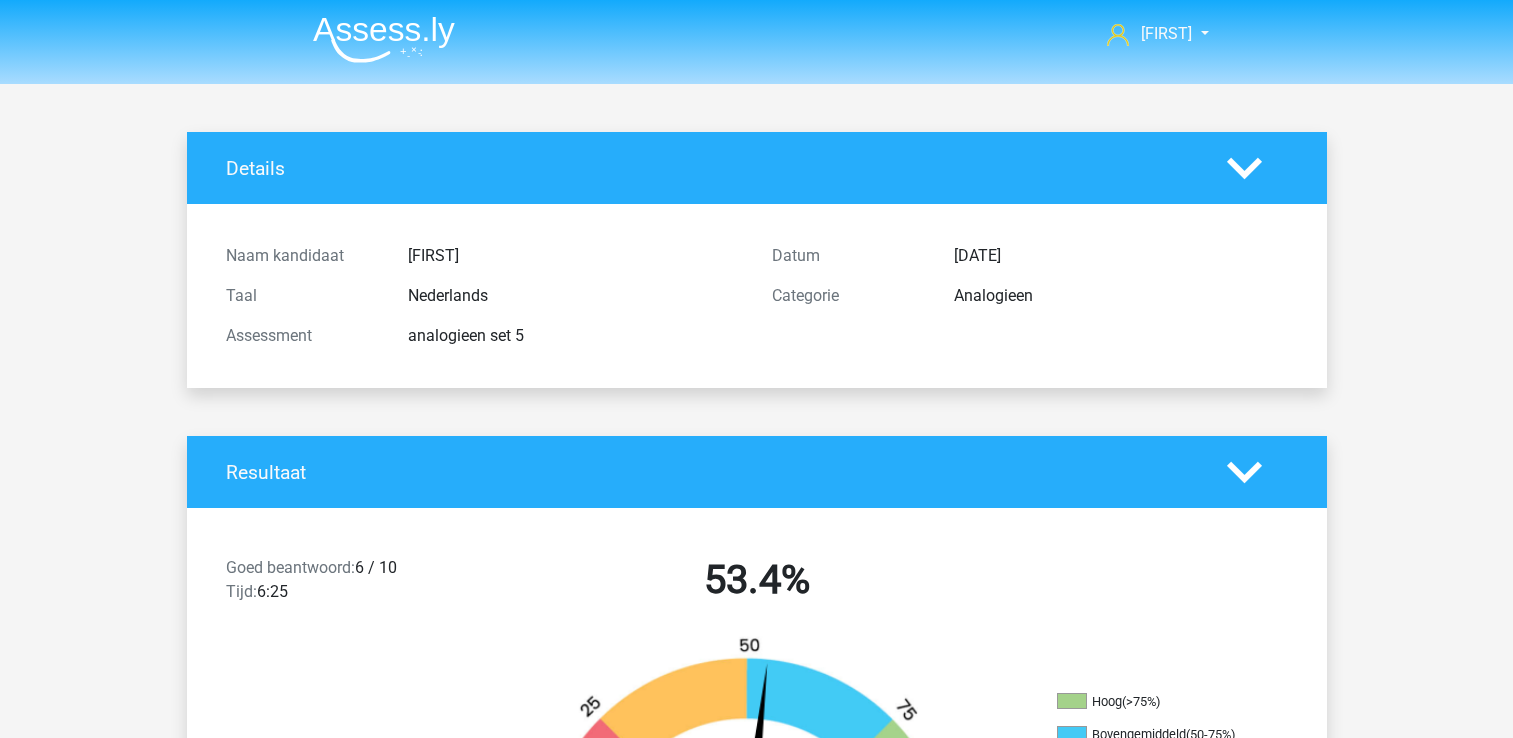 scroll, scrollTop: 2400, scrollLeft: 0, axis: vertical 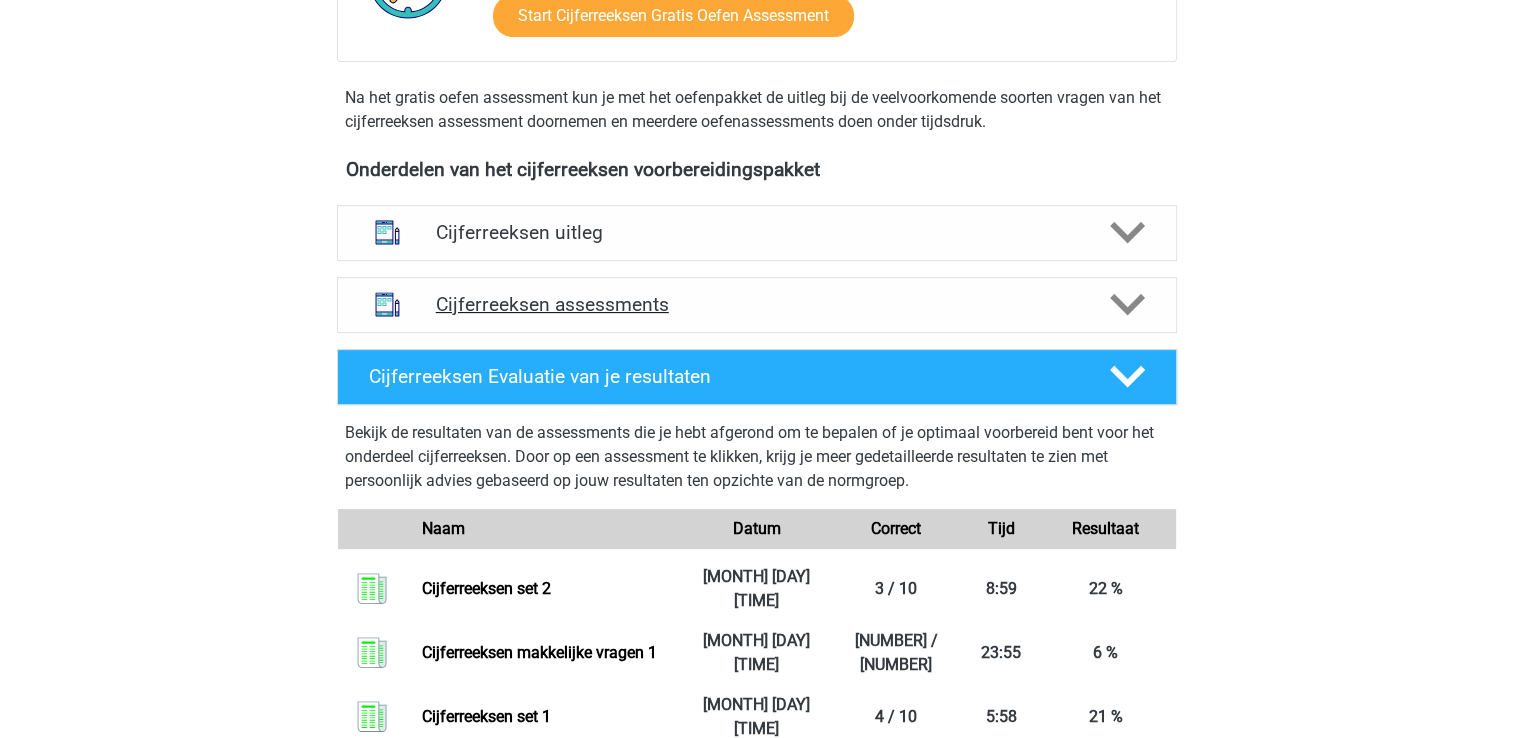 click on "Cijferreeksen assessments" at bounding box center [757, 304] 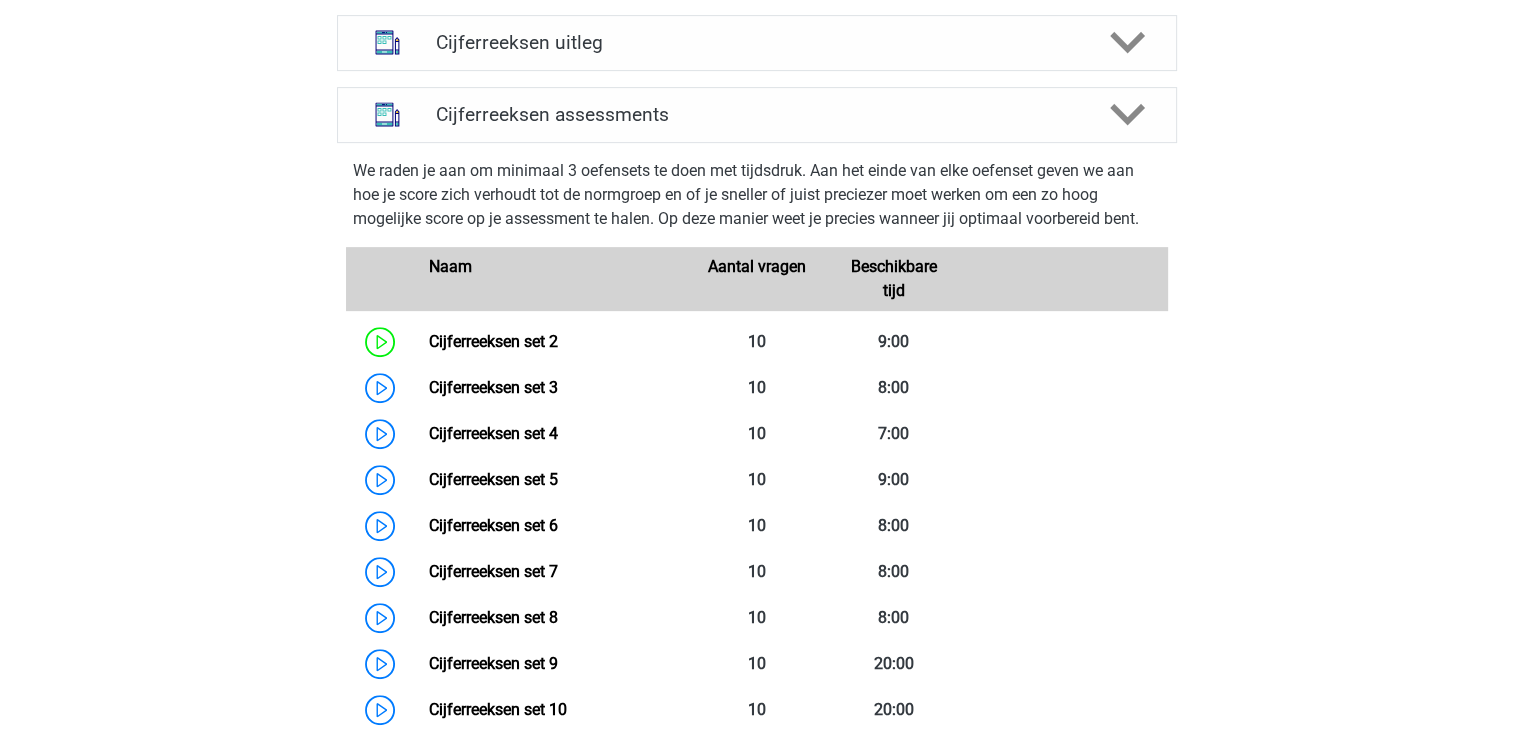 scroll, scrollTop: 900, scrollLeft: 0, axis: vertical 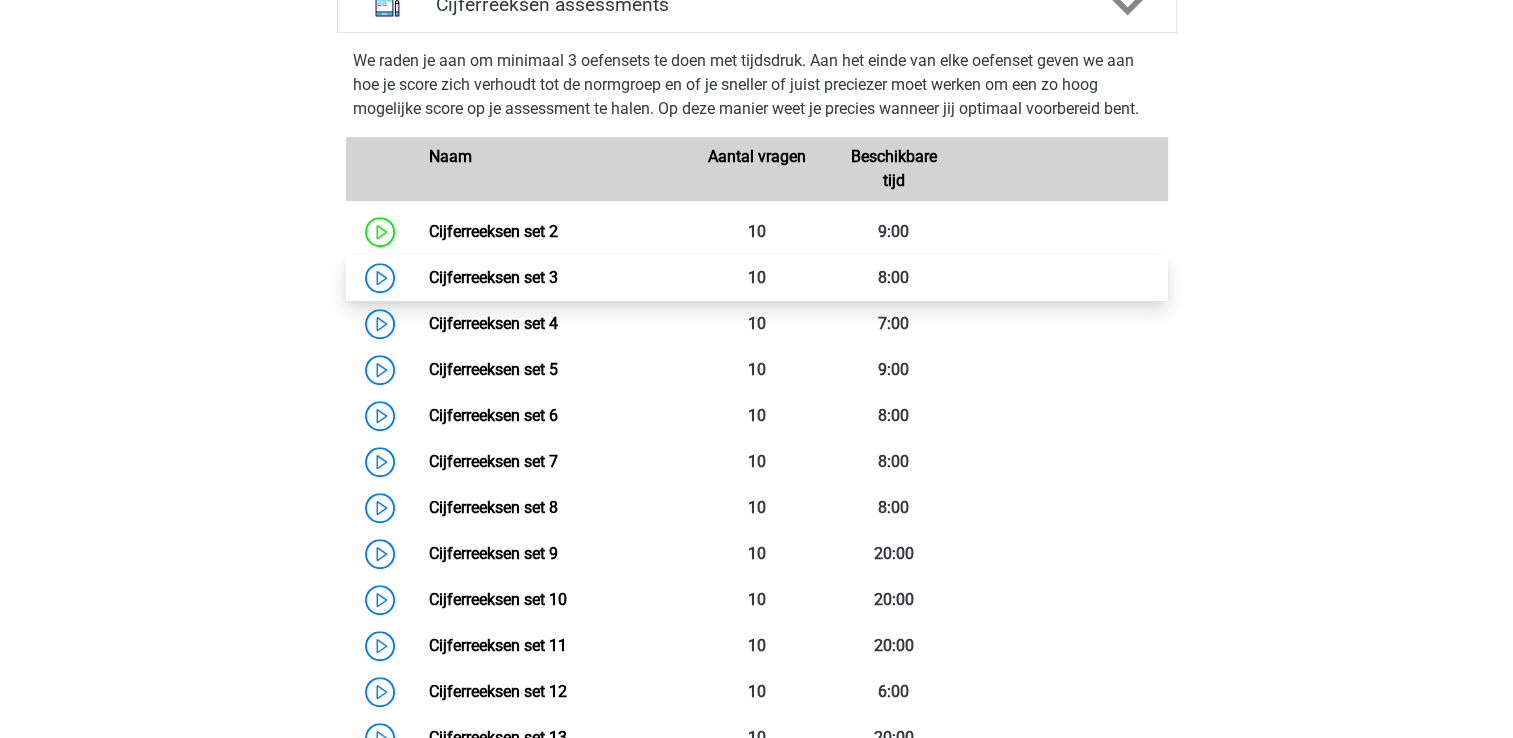 click on "Cijferreeksen
set 3" at bounding box center [493, 277] 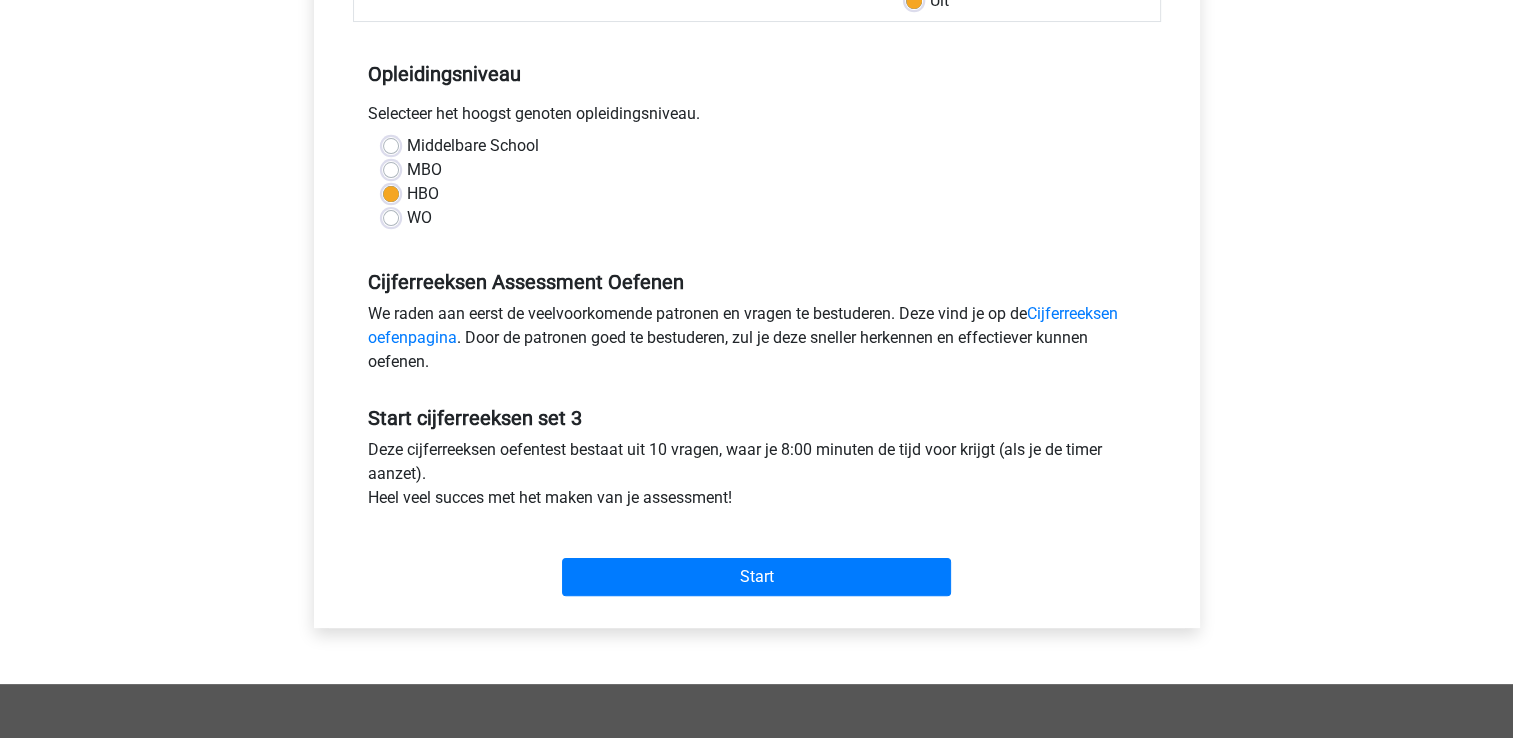 scroll, scrollTop: 400, scrollLeft: 0, axis: vertical 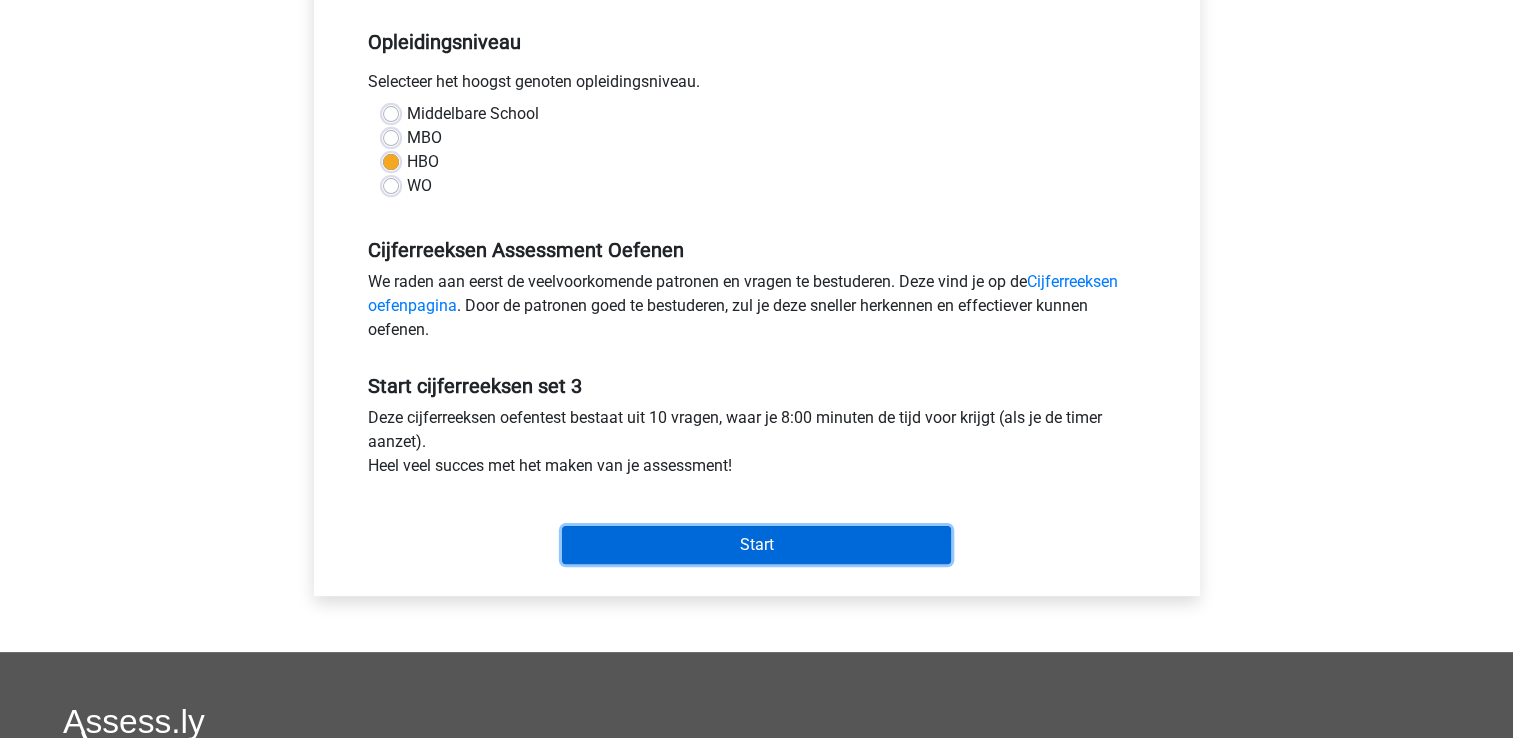 click on "Start" at bounding box center (756, 545) 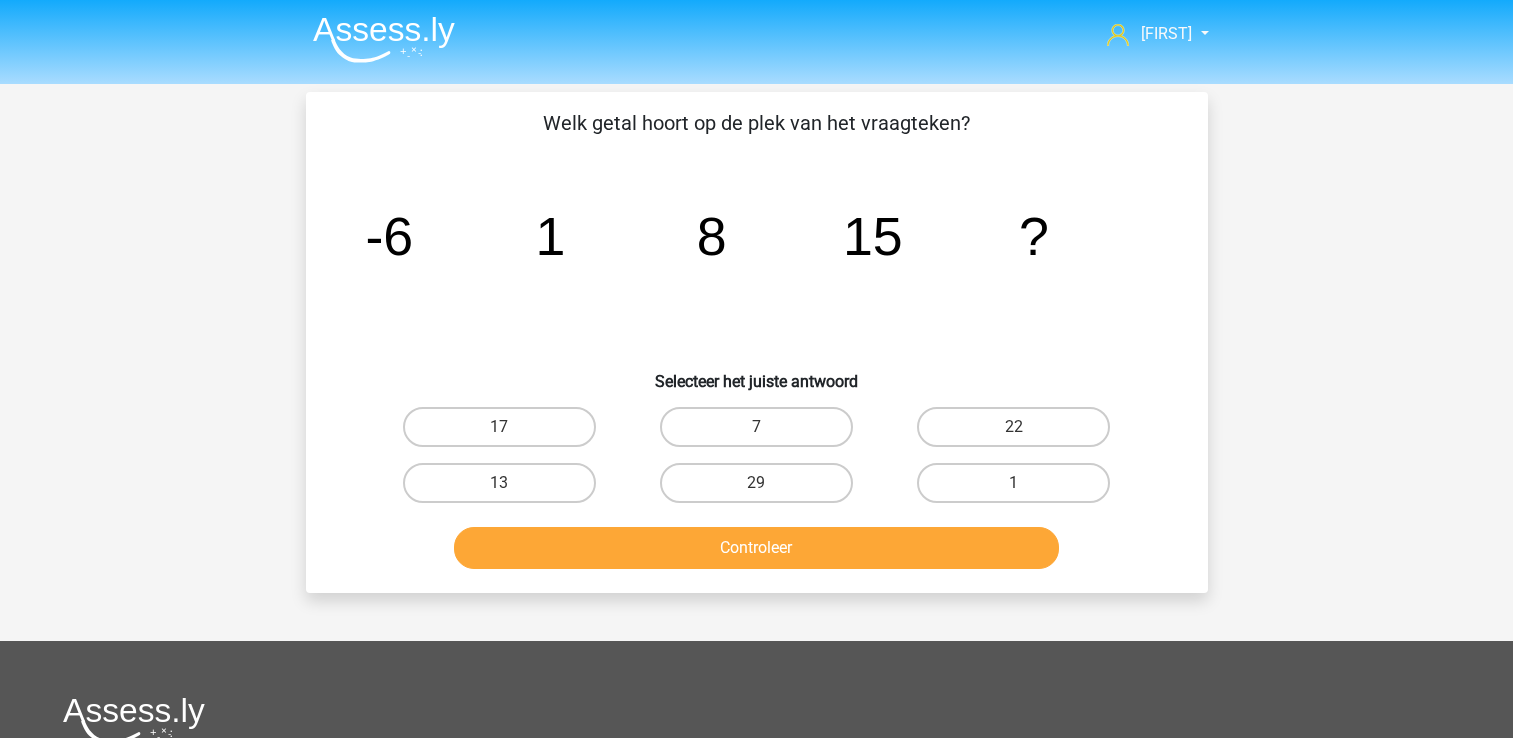 scroll, scrollTop: 0, scrollLeft: 0, axis: both 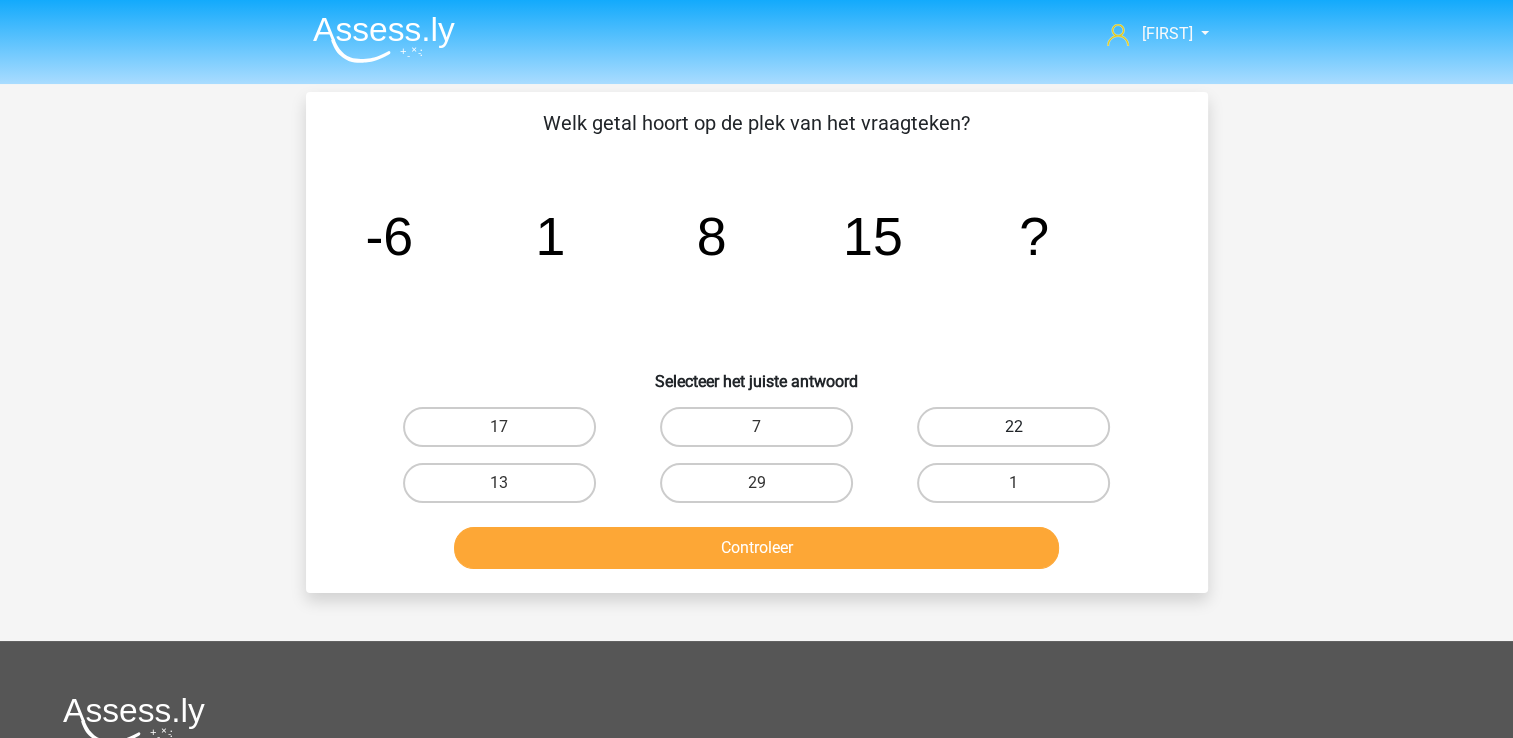 click on "22" at bounding box center [1013, 427] 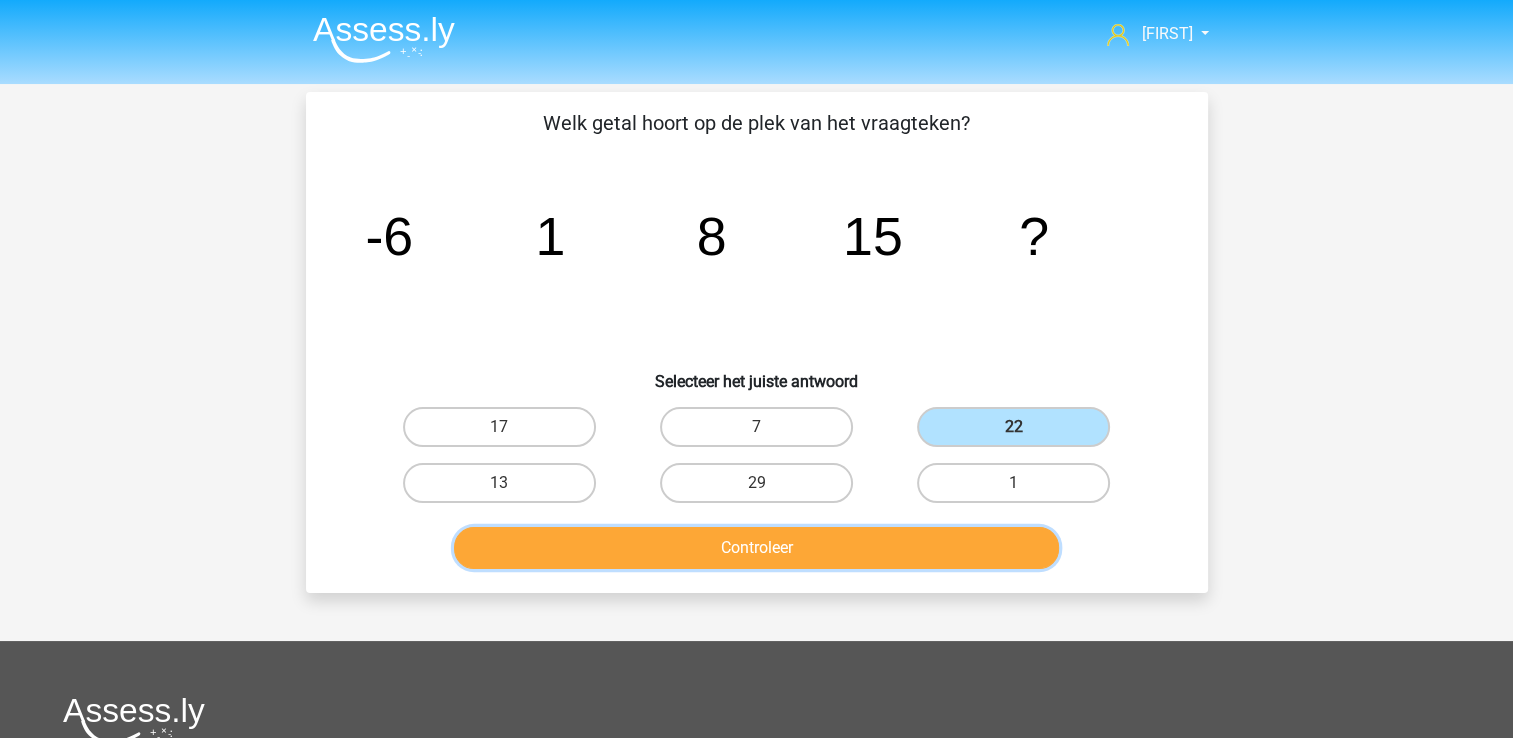 click on "Controleer" at bounding box center [756, 548] 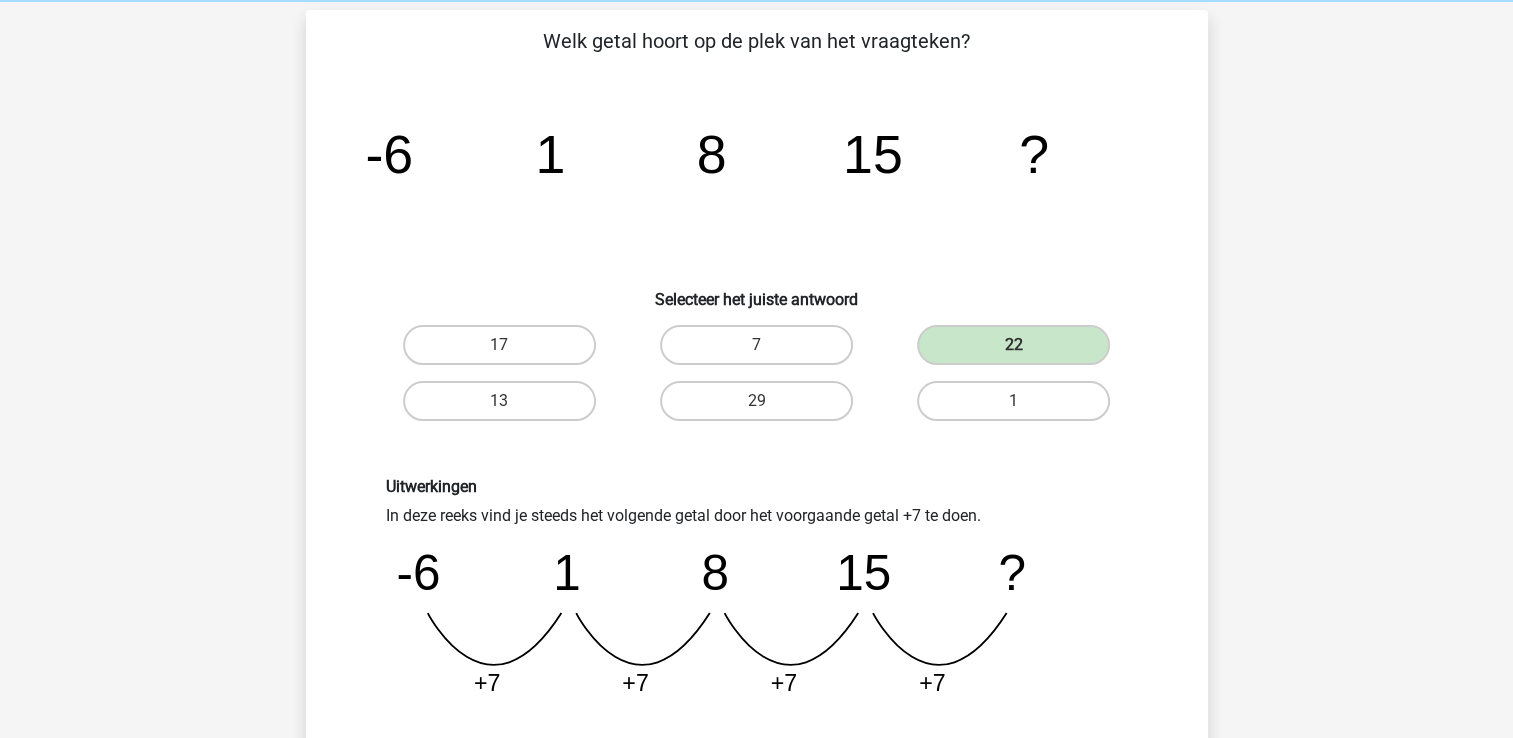 scroll, scrollTop: 300, scrollLeft: 0, axis: vertical 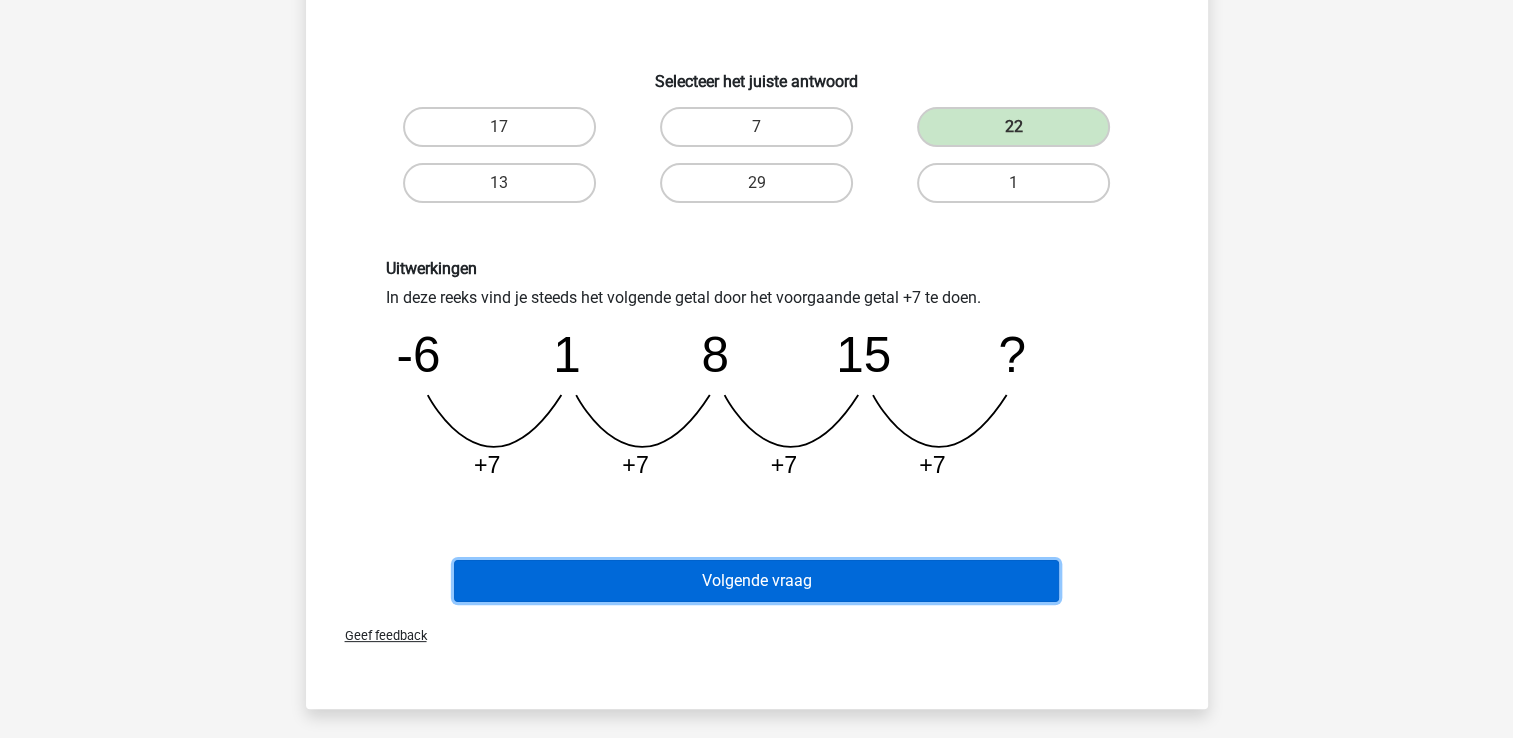 click on "Volgende vraag" at bounding box center [756, 581] 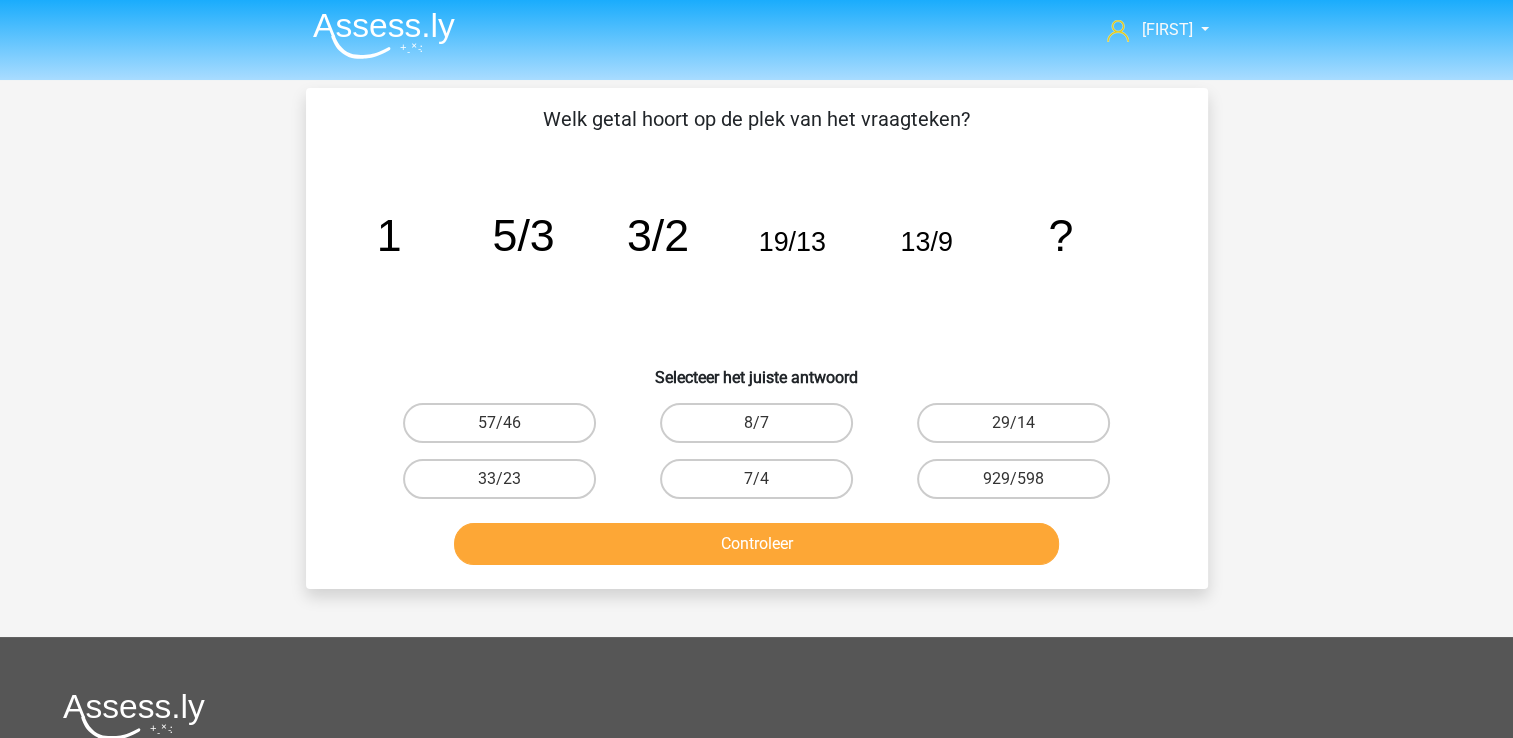 scroll, scrollTop: 0, scrollLeft: 0, axis: both 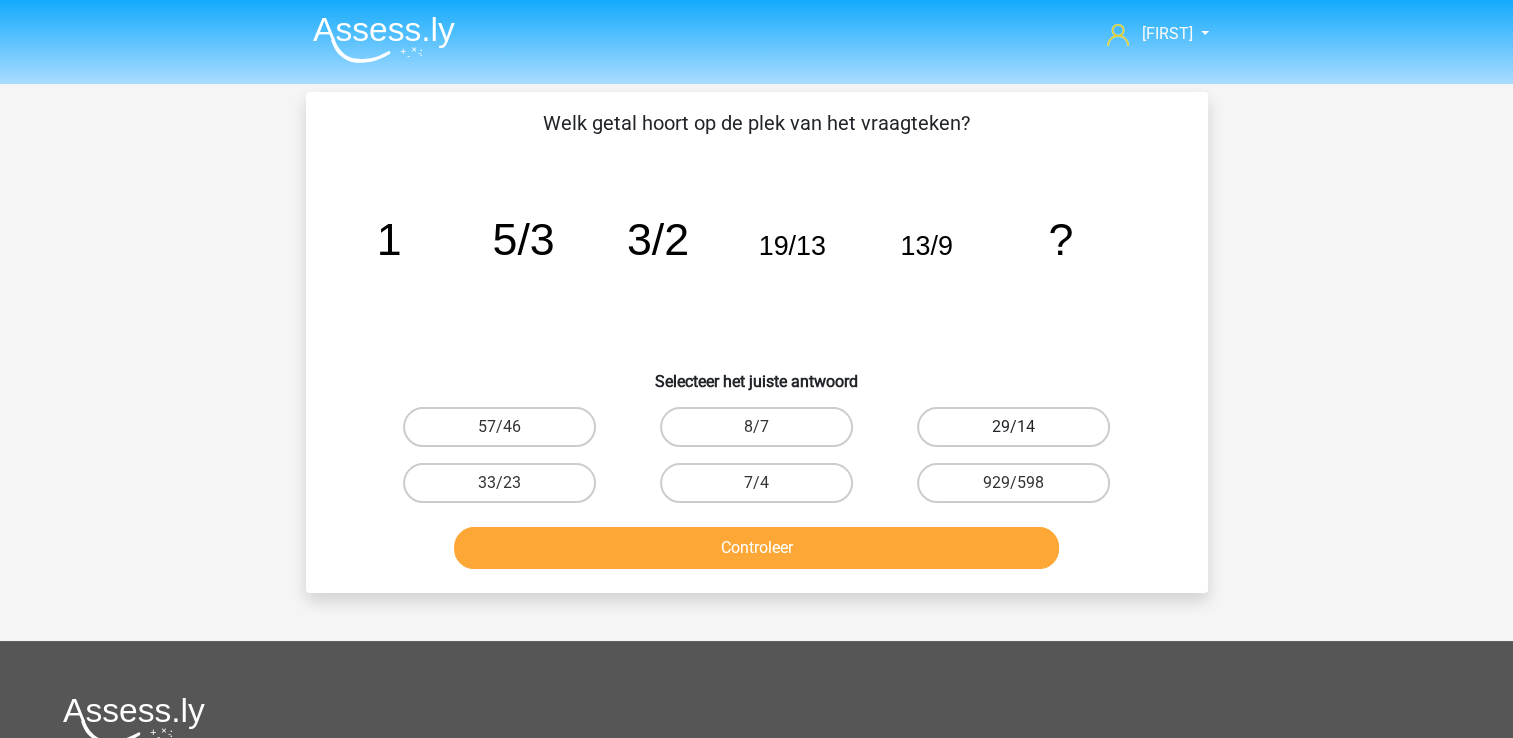 click on "29/14" at bounding box center [1013, 427] 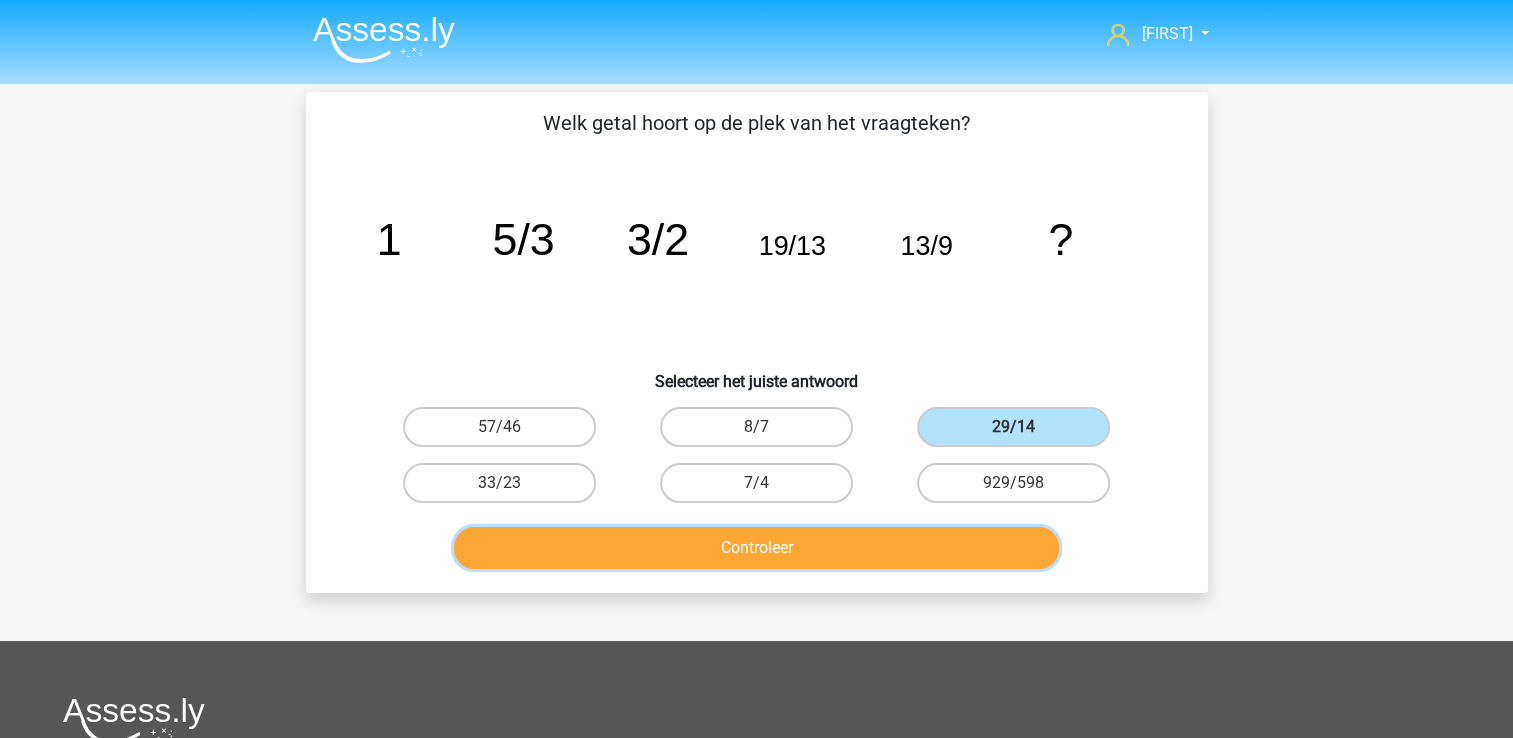 click on "Controleer" at bounding box center (756, 548) 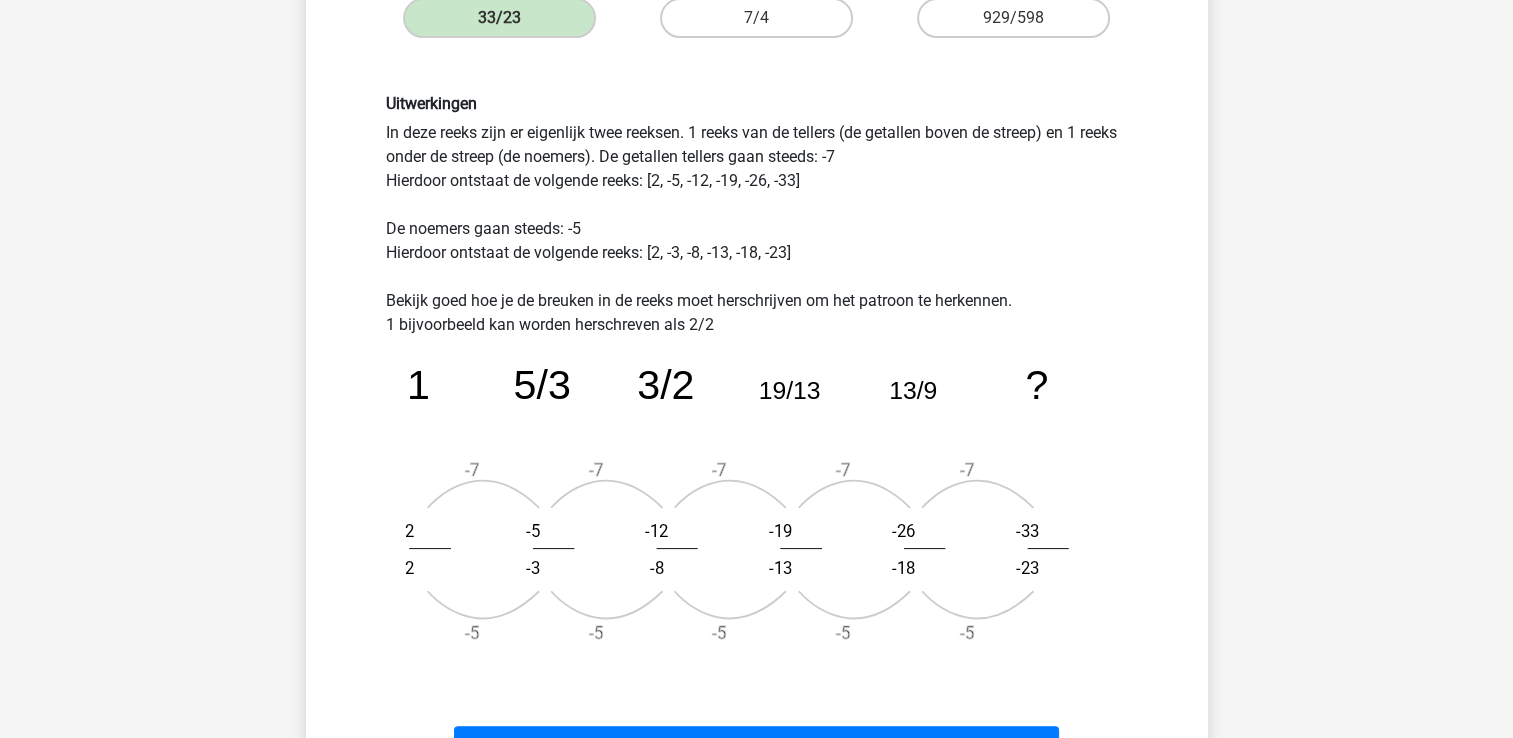scroll, scrollTop: 500, scrollLeft: 0, axis: vertical 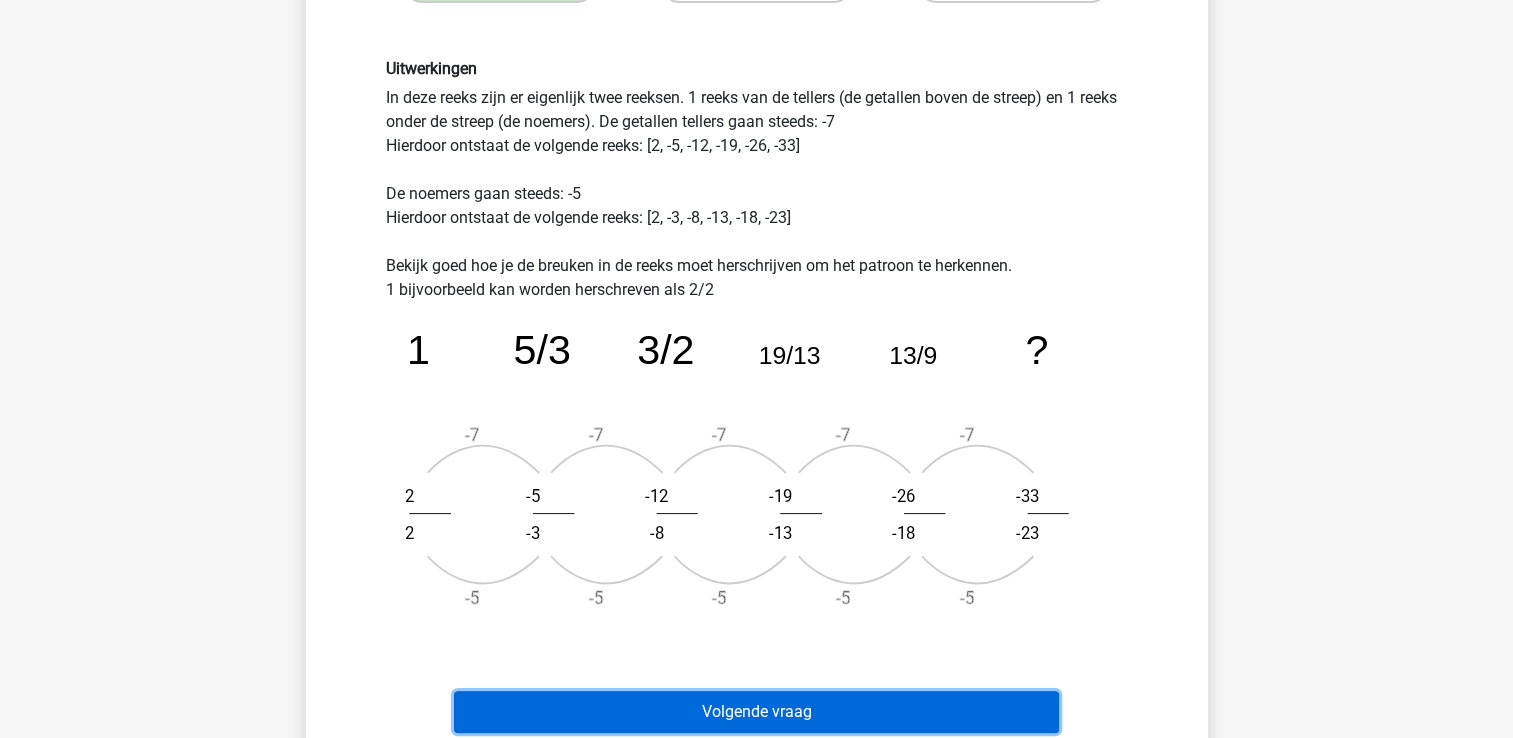click on "Volgende vraag" at bounding box center (756, 712) 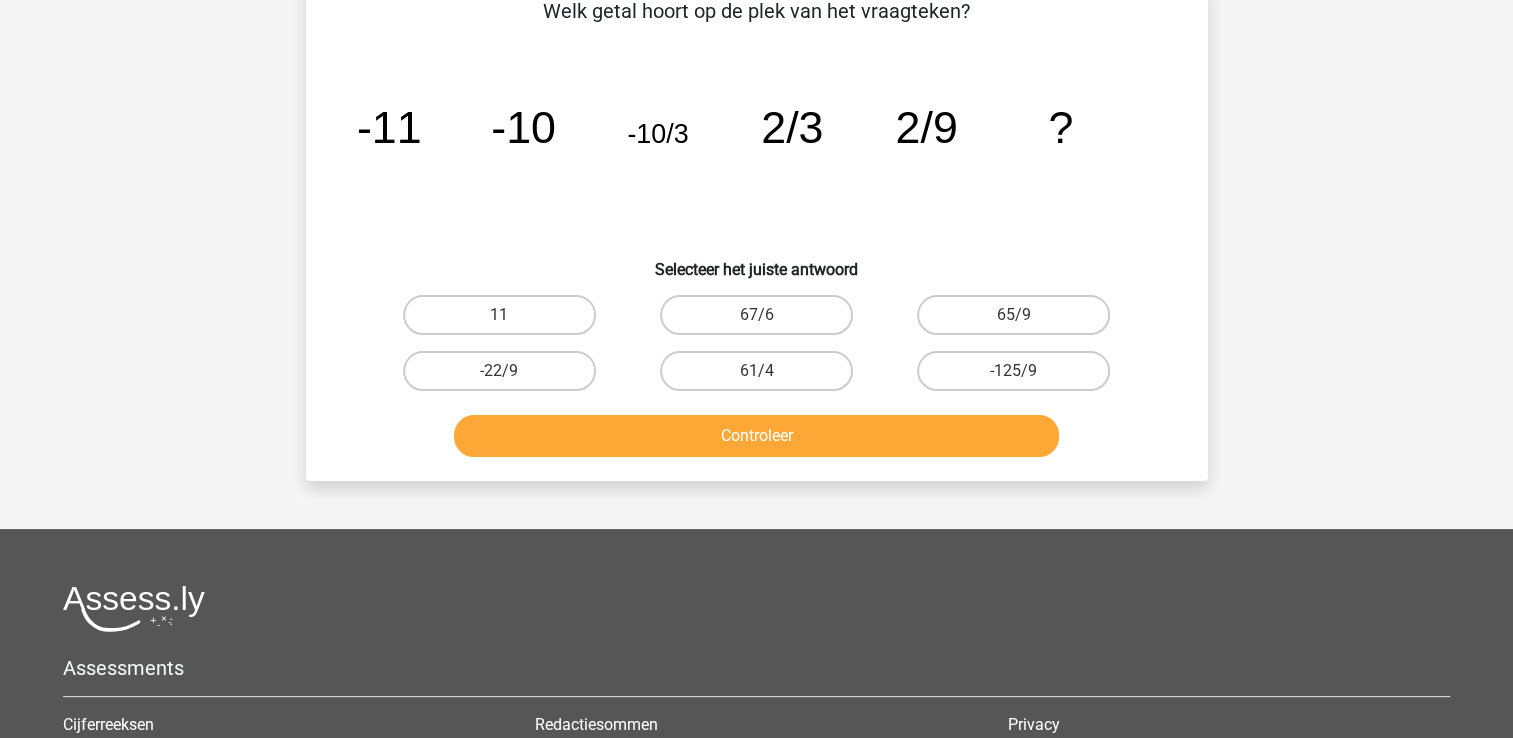 scroll, scrollTop: 92, scrollLeft: 0, axis: vertical 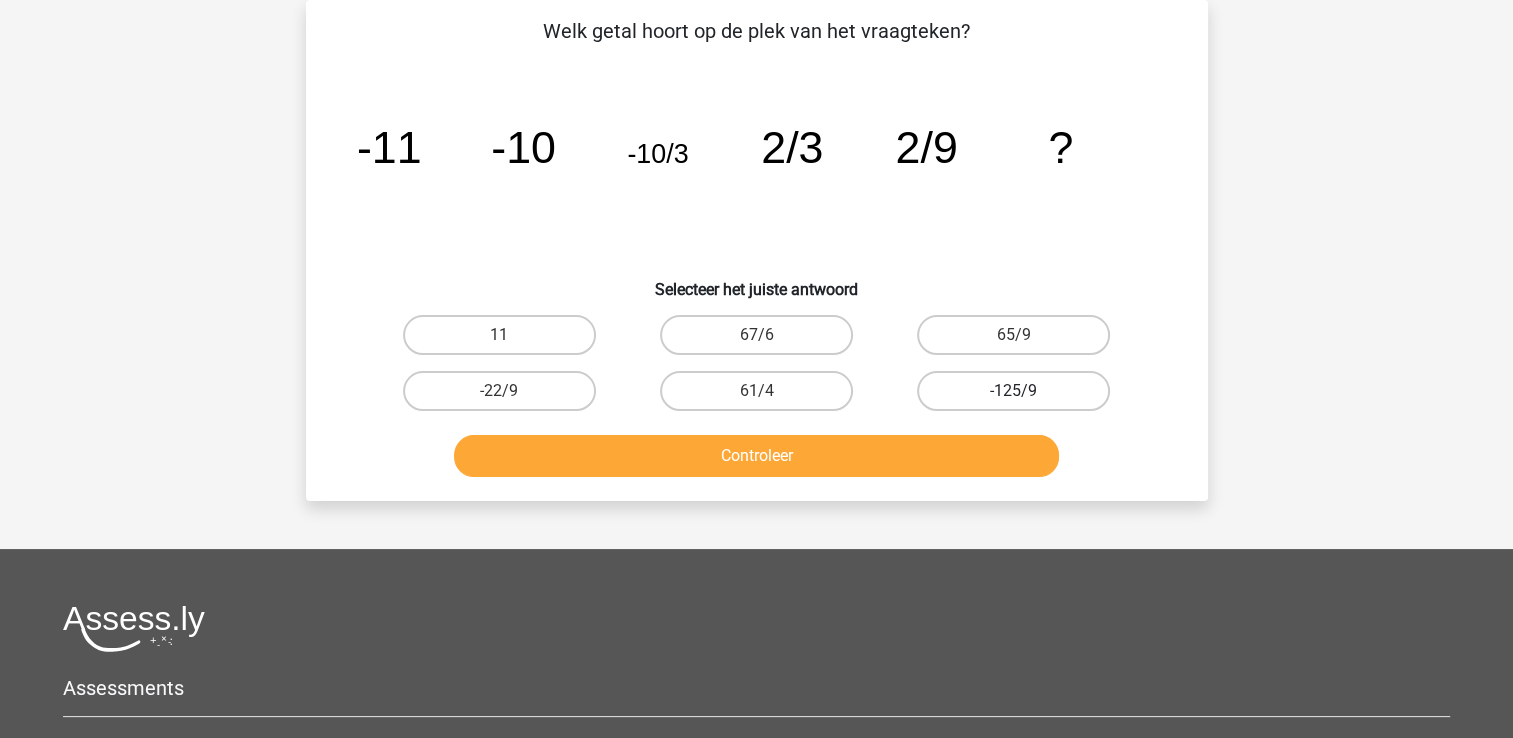 click on "-125/9" at bounding box center [1013, 391] 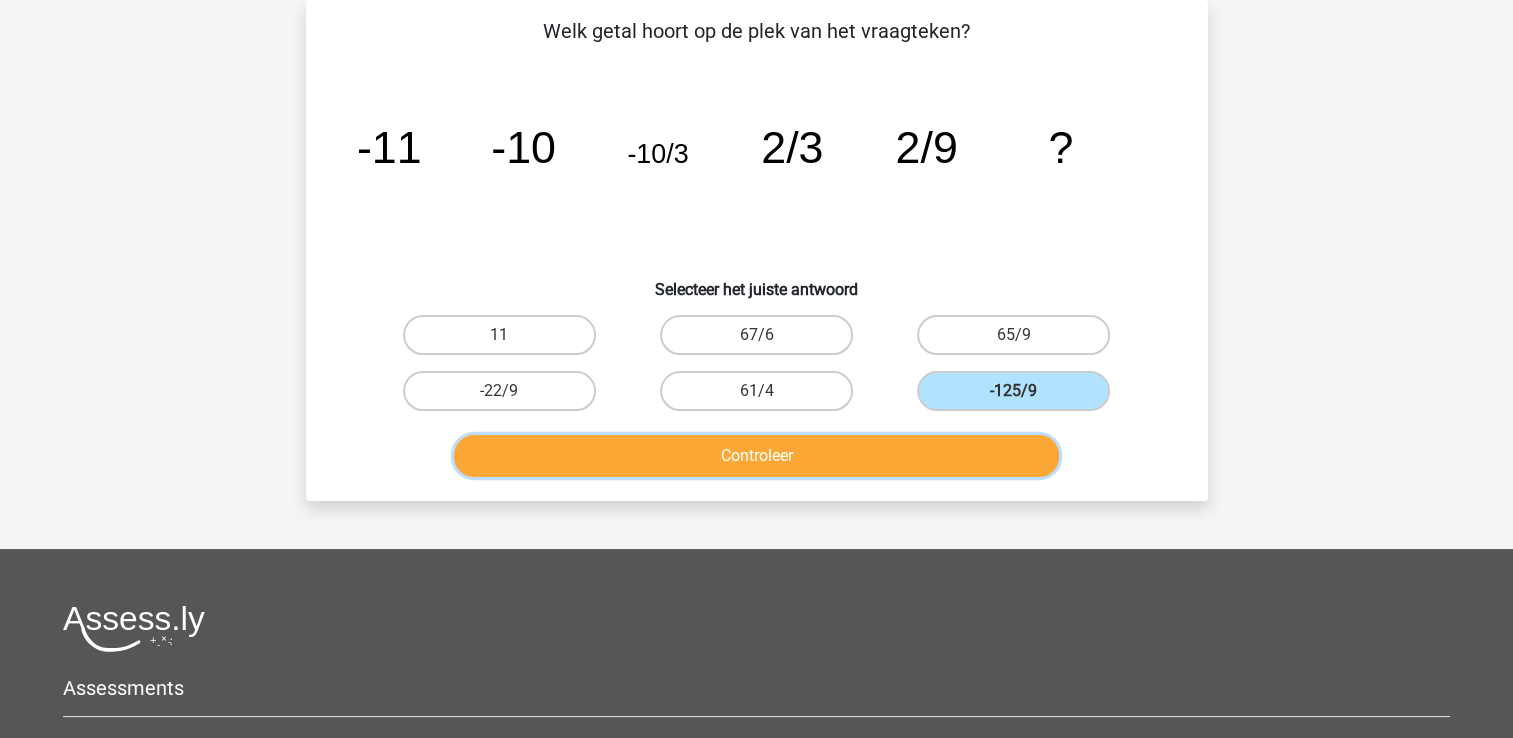 click on "Controleer" at bounding box center (756, 456) 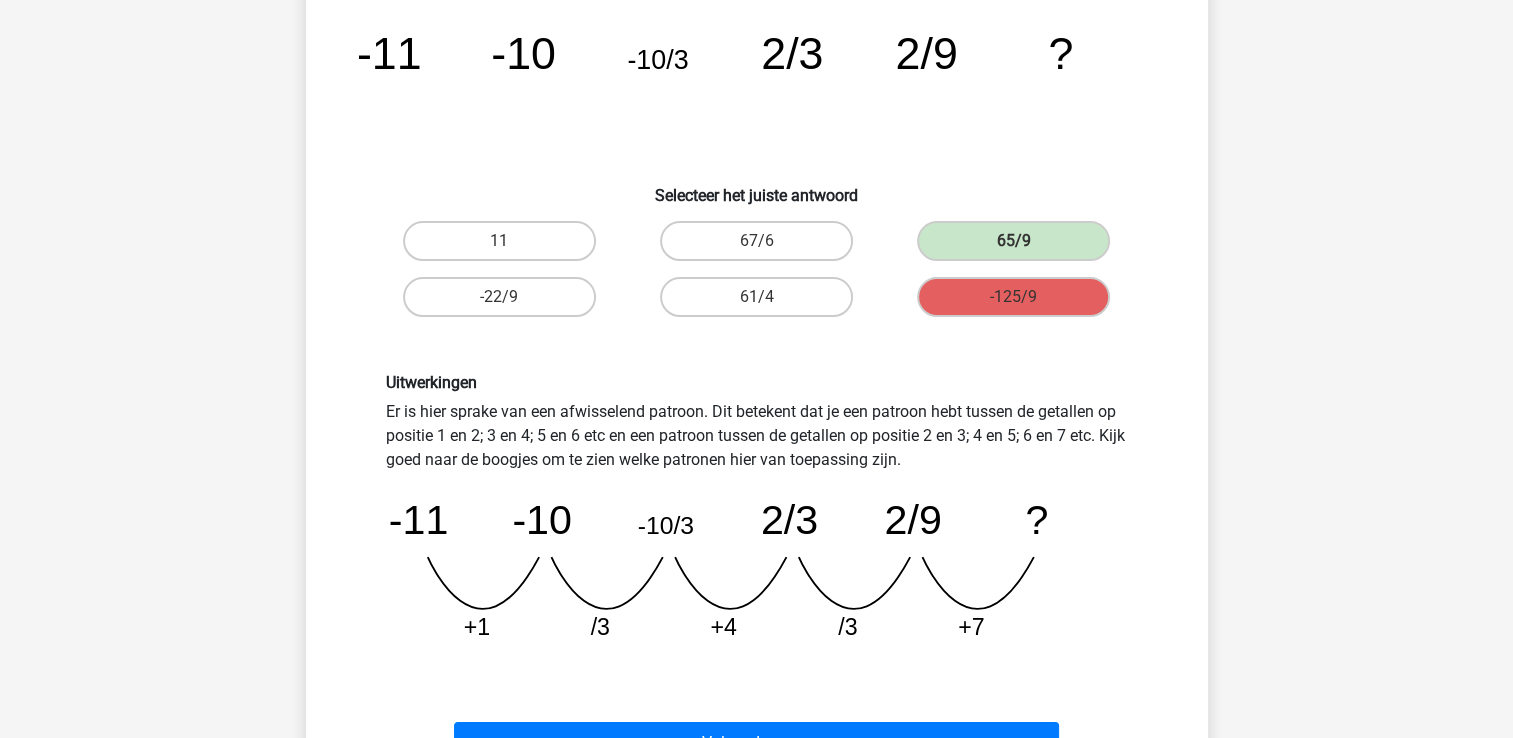 scroll, scrollTop: 292, scrollLeft: 0, axis: vertical 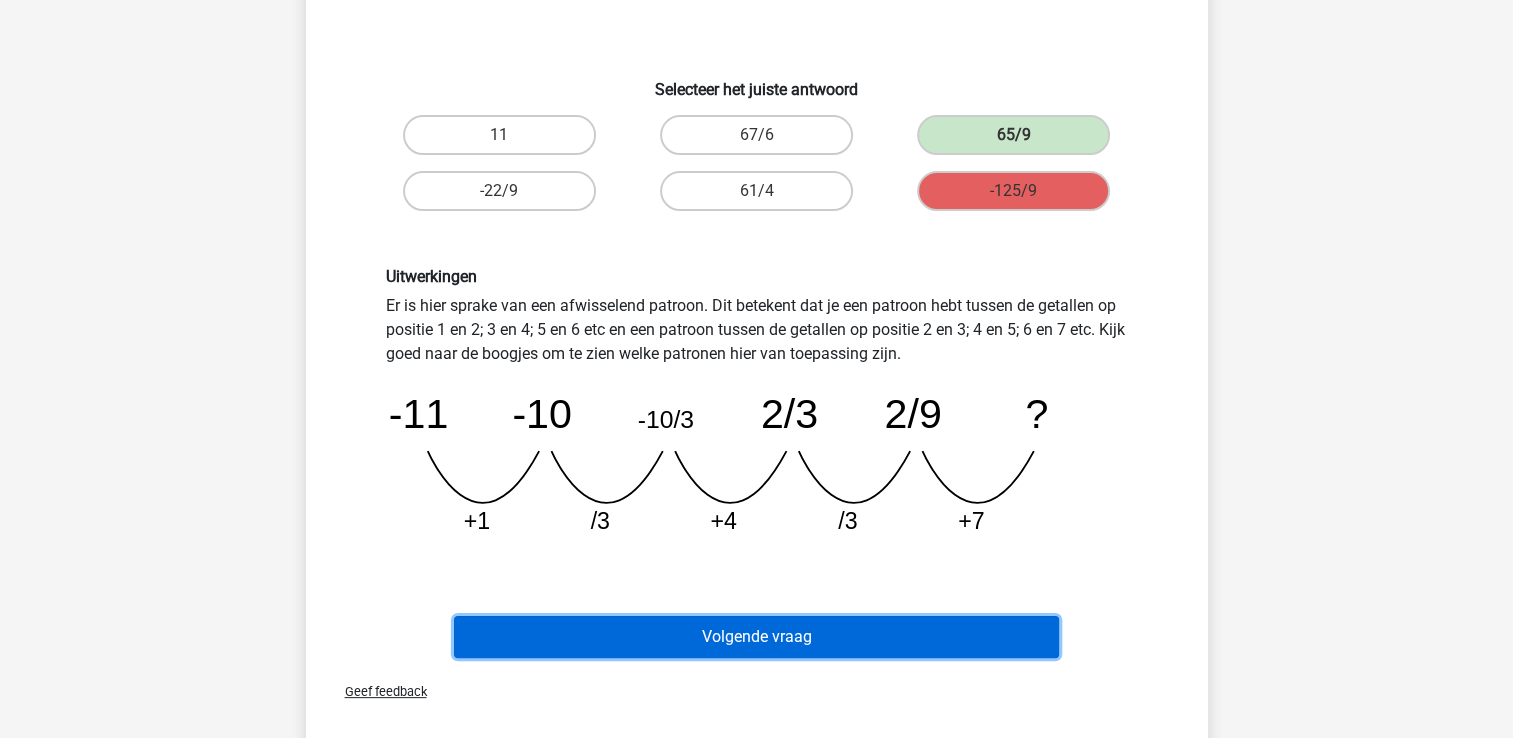 click on "Volgende vraag" at bounding box center (756, 637) 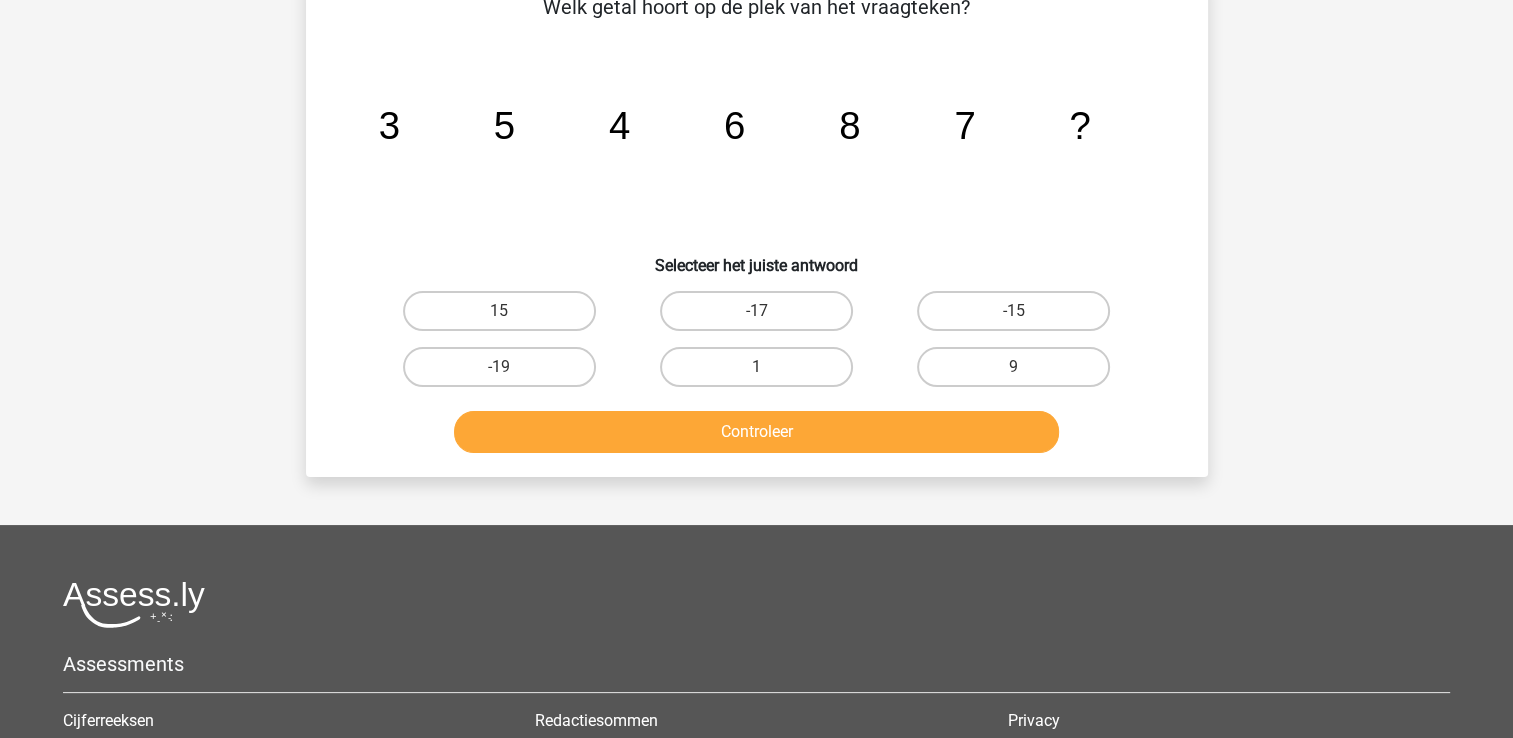 scroll, scrollTop: 92, scrollLeft: 0, axis: vertical 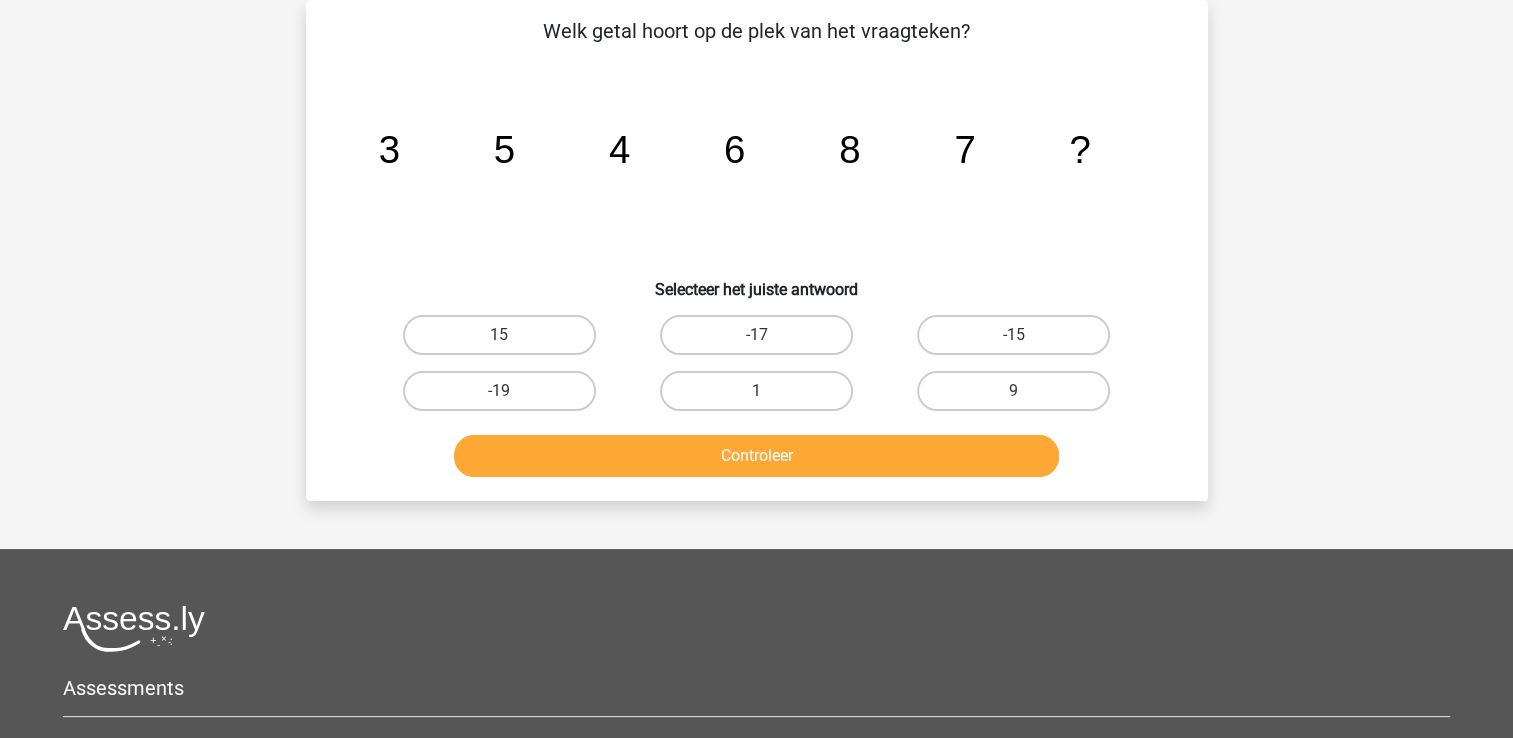 click on "9" at bounding box center [1020, 397] 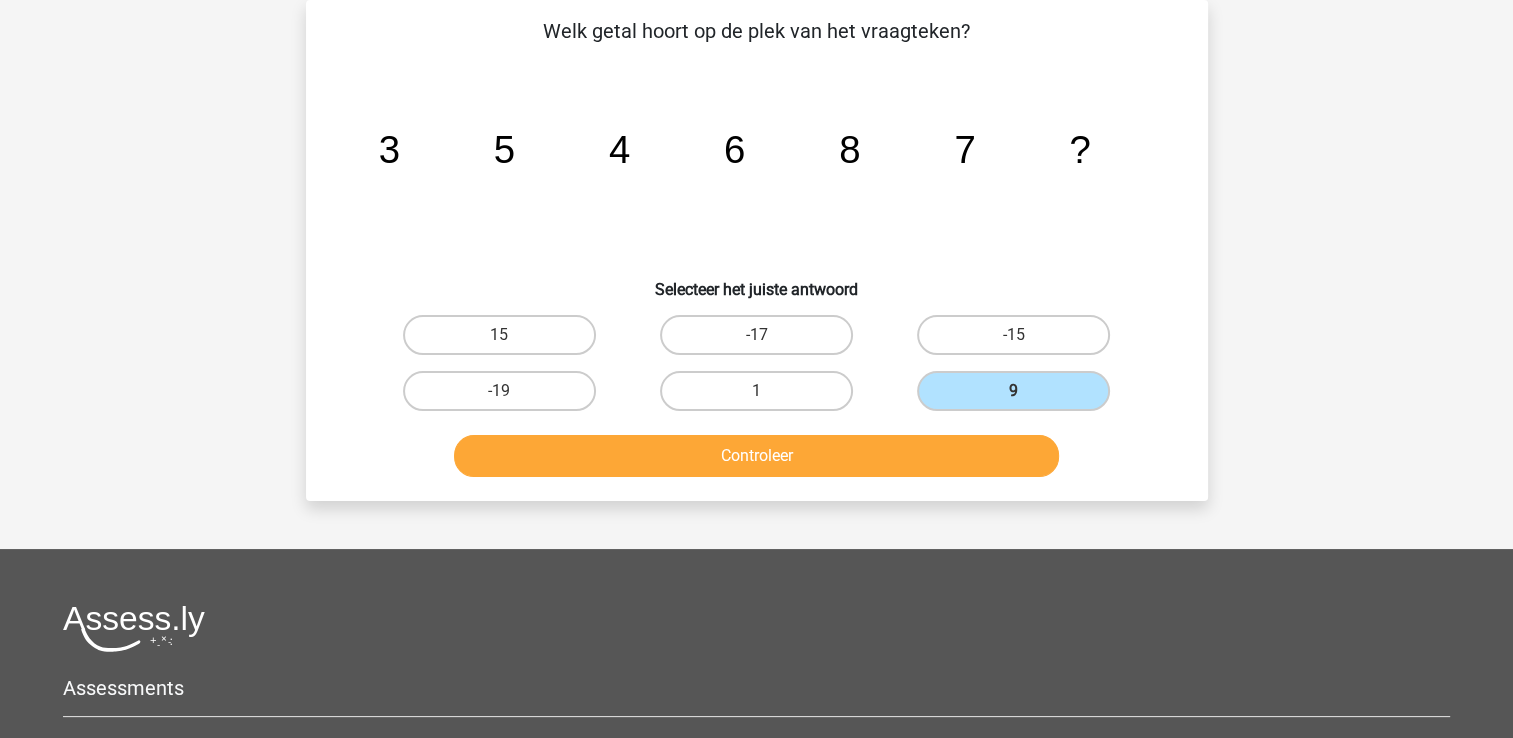 click on "Controleer" at bounding box center (757, 460) 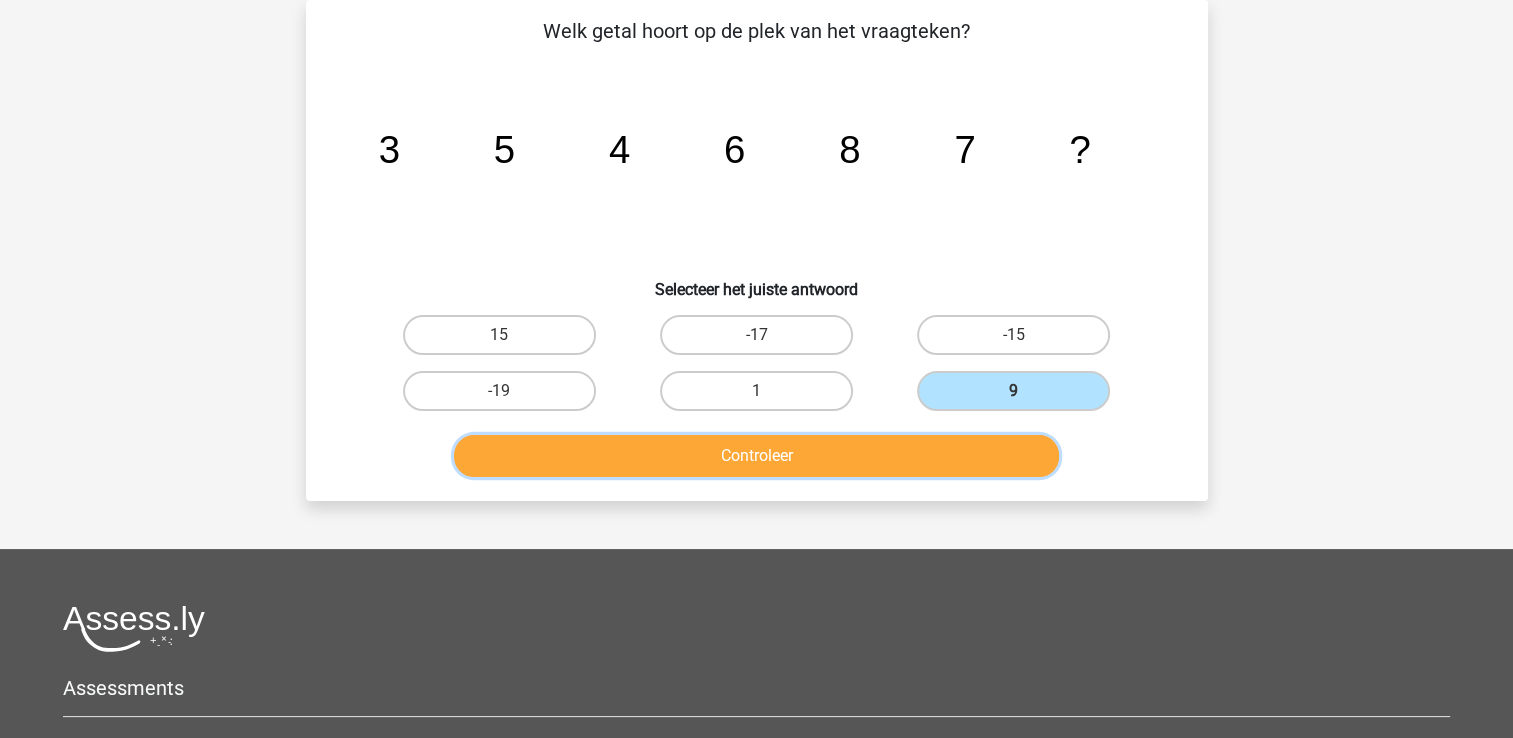 click on "Controleer" at bounding box center [756, 456] 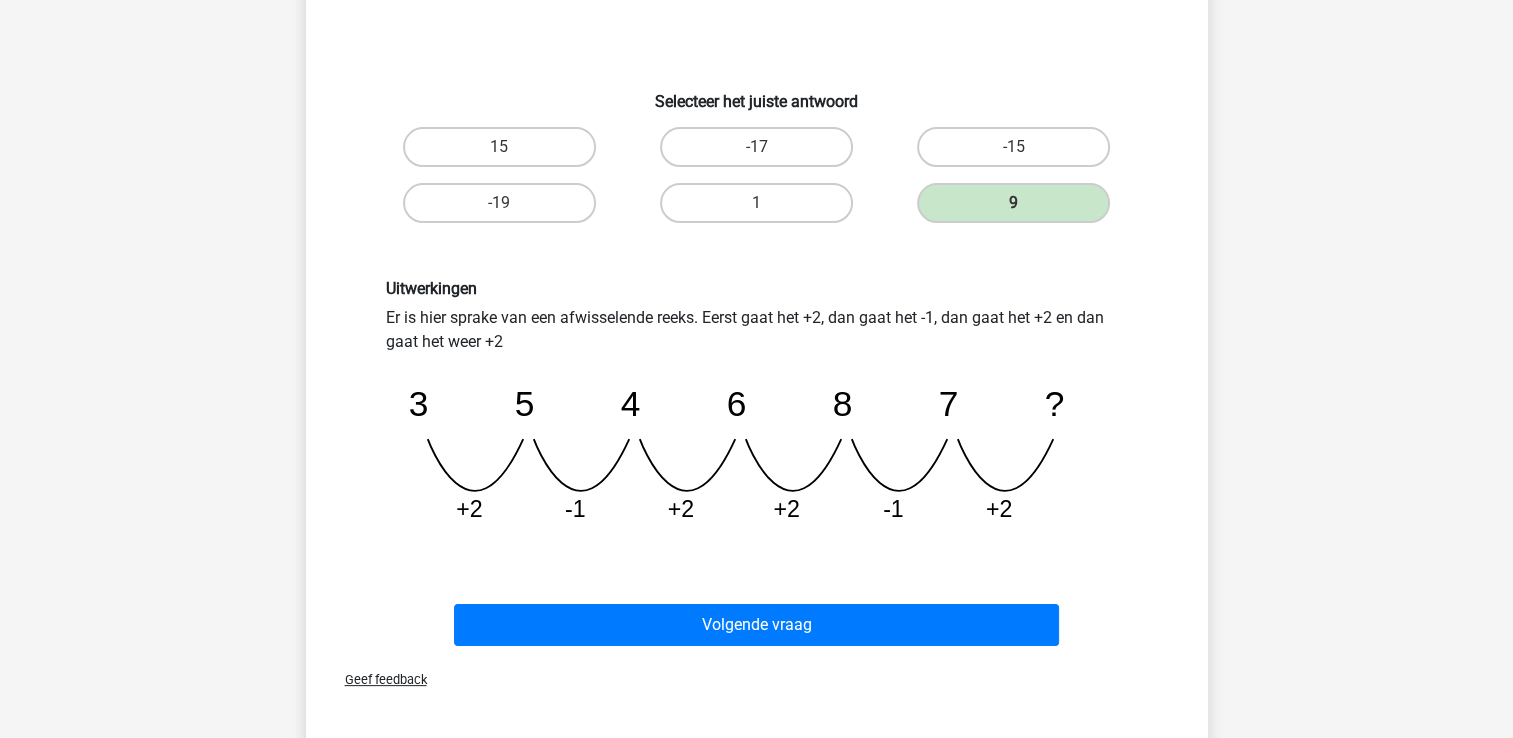 scroll, scrollTop: 292, scrollLeft: 0, axis: vertical 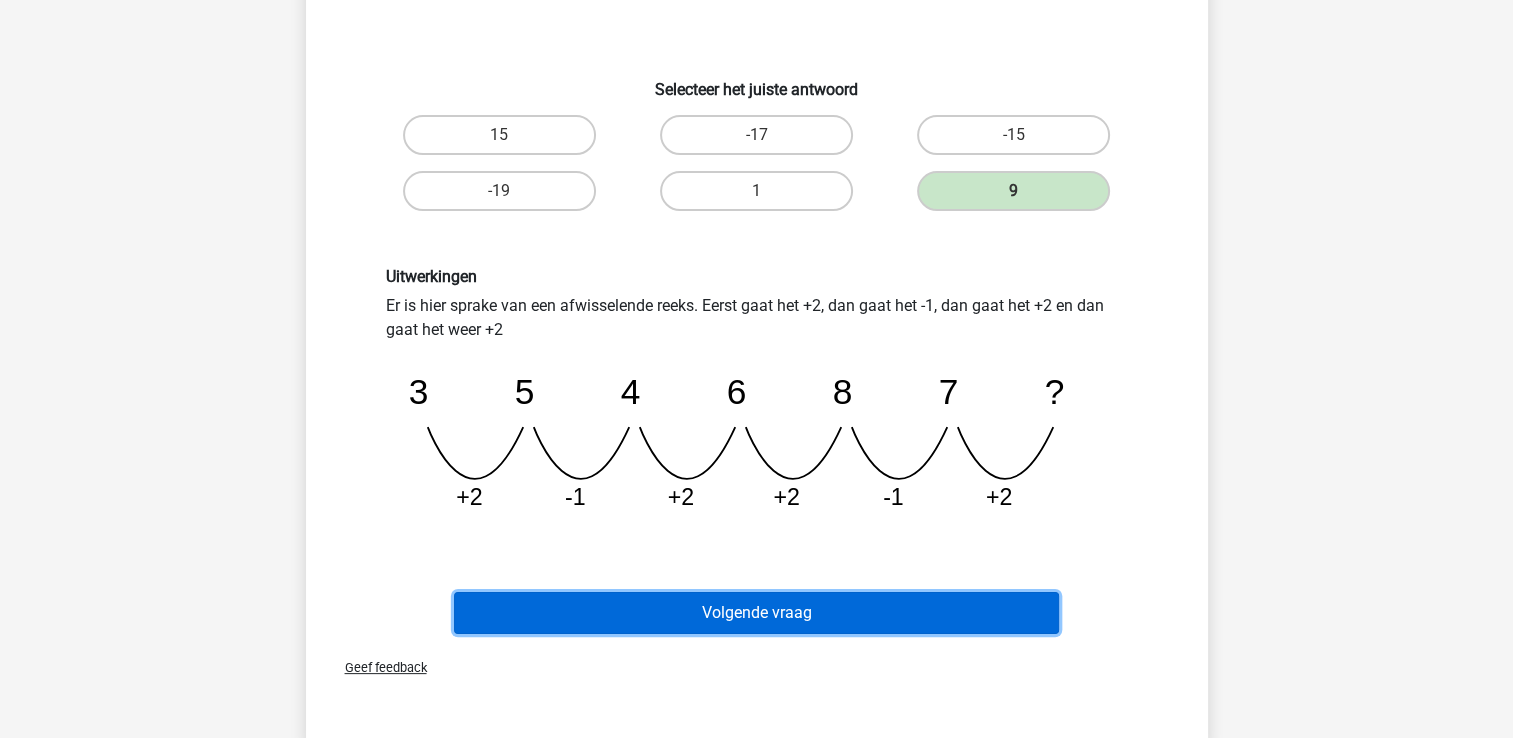 click on "Volgende vraag" at bounding box center [756, 613] 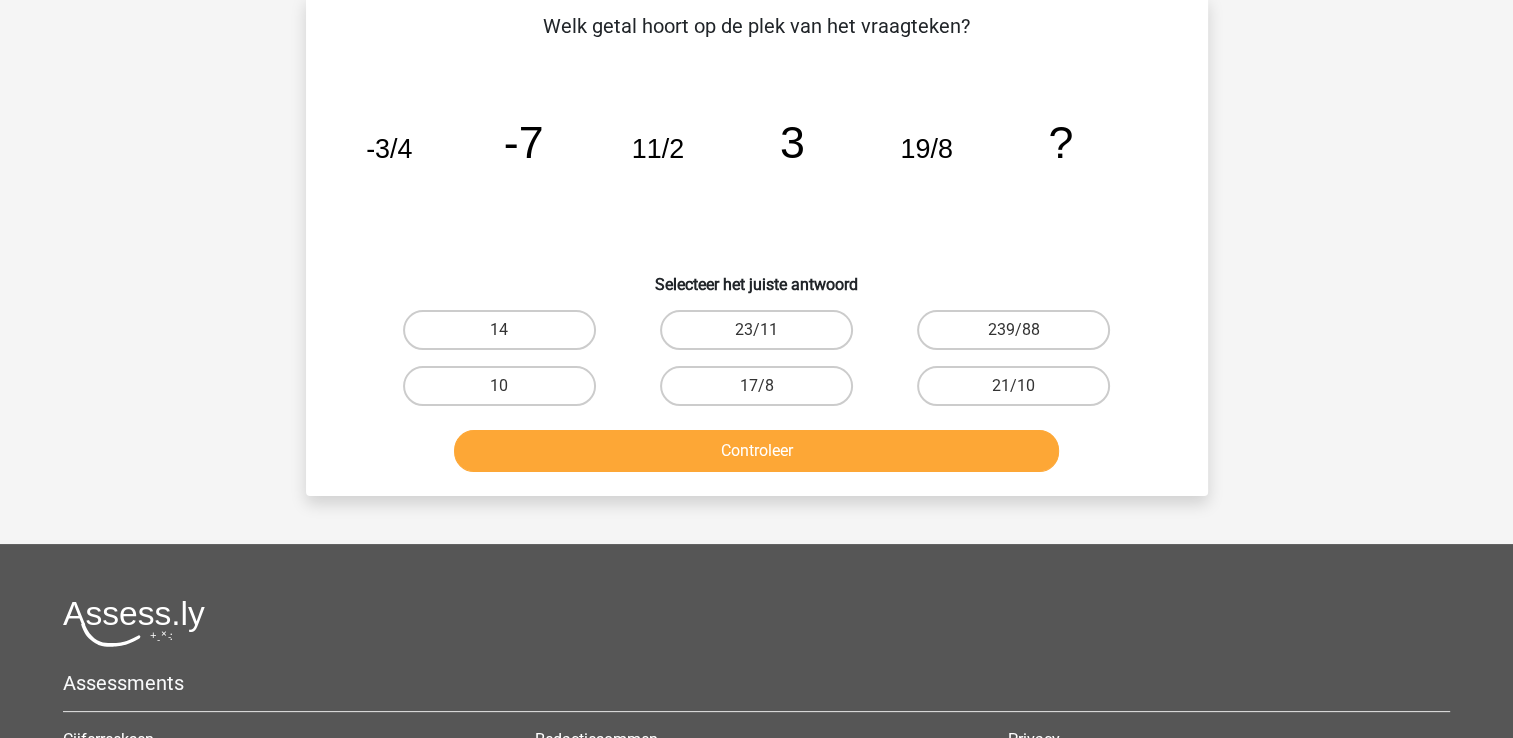 scroll, scrollTop: 92, scrollLeft: 0, axis: vertical 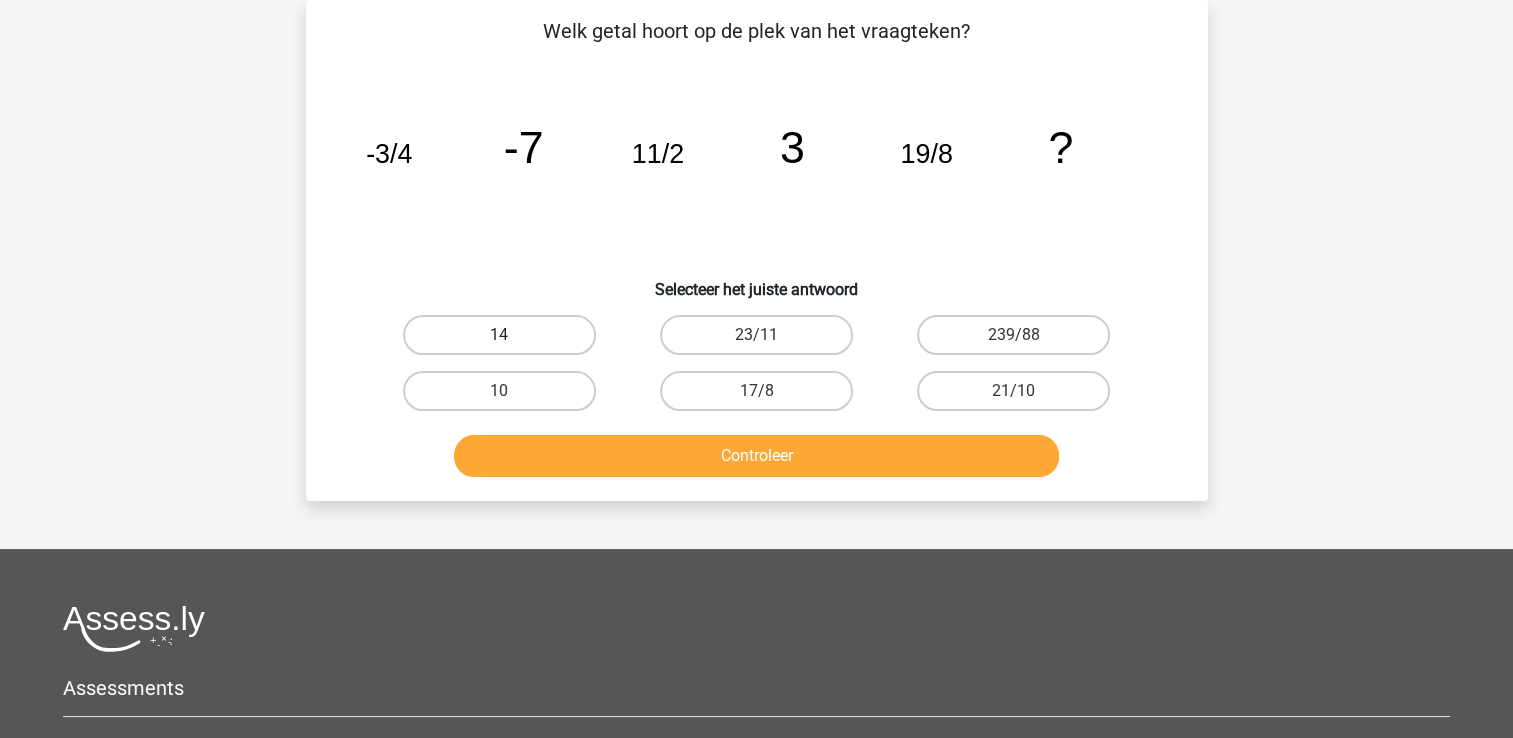 drag, startPoint x: 582, startPoint y: 325, endPoint x: 581, endPoint y: 338, distance: 13.038404 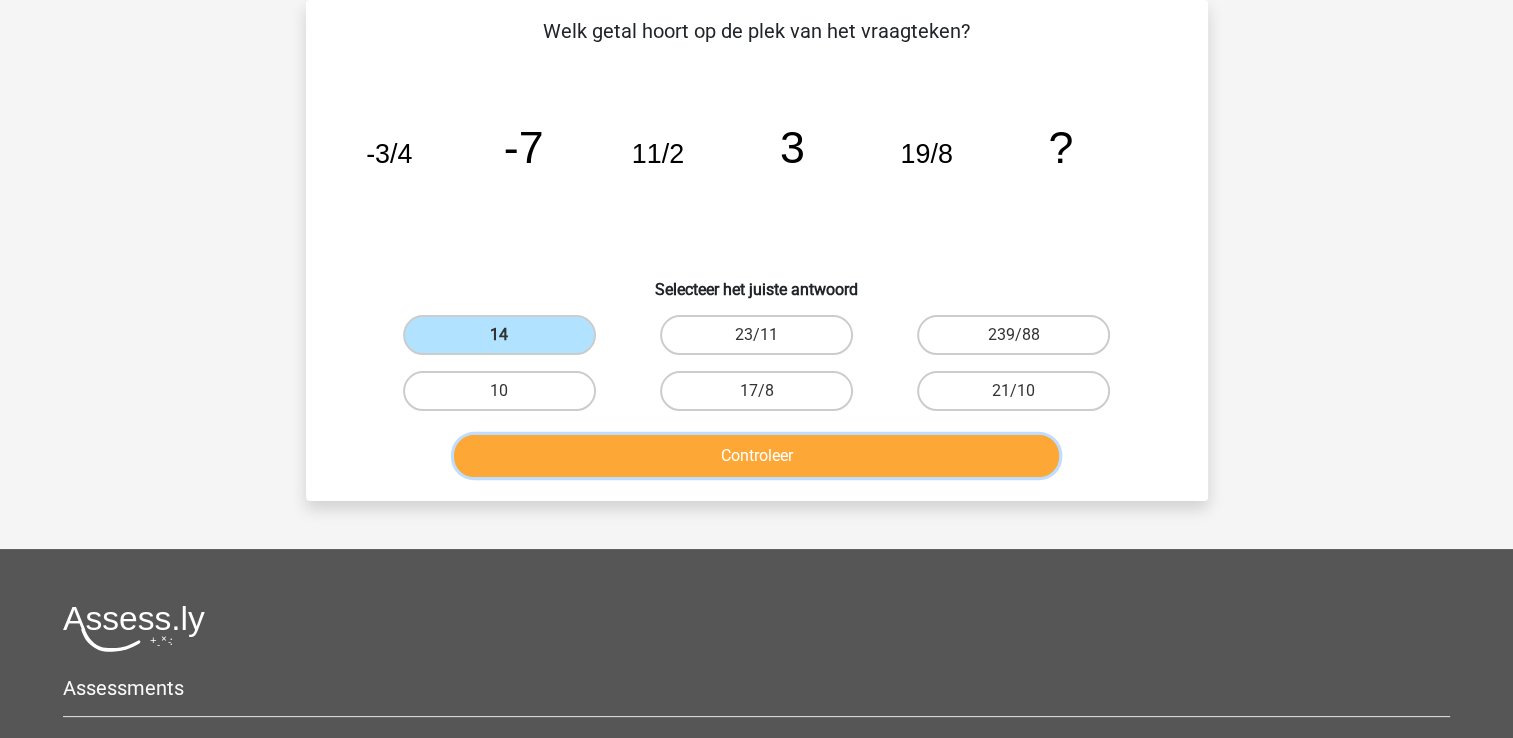 click on "Controleer" at bounding box center [756, 456] 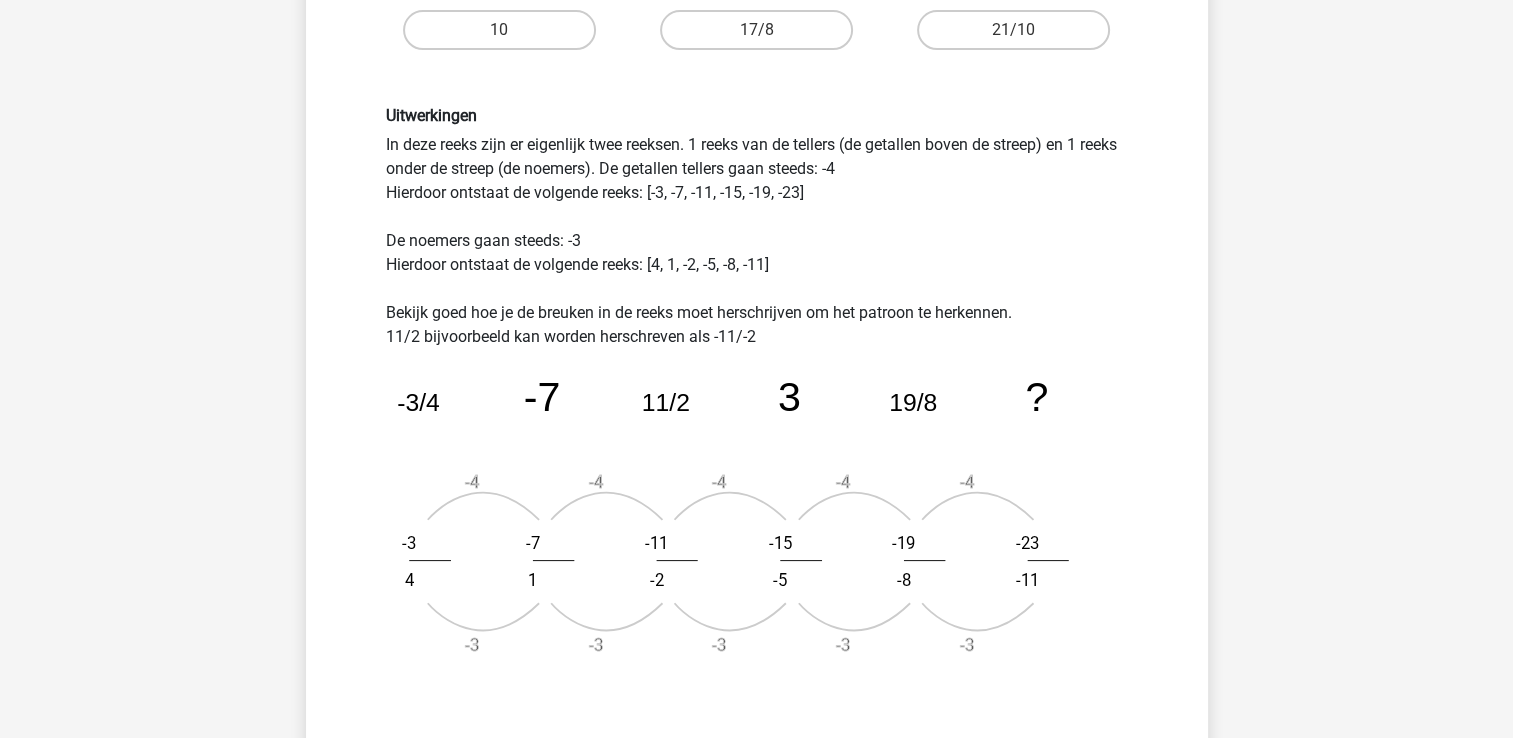 scroll, scrollTop: 500, scrollLeft: 0, axis: vertical 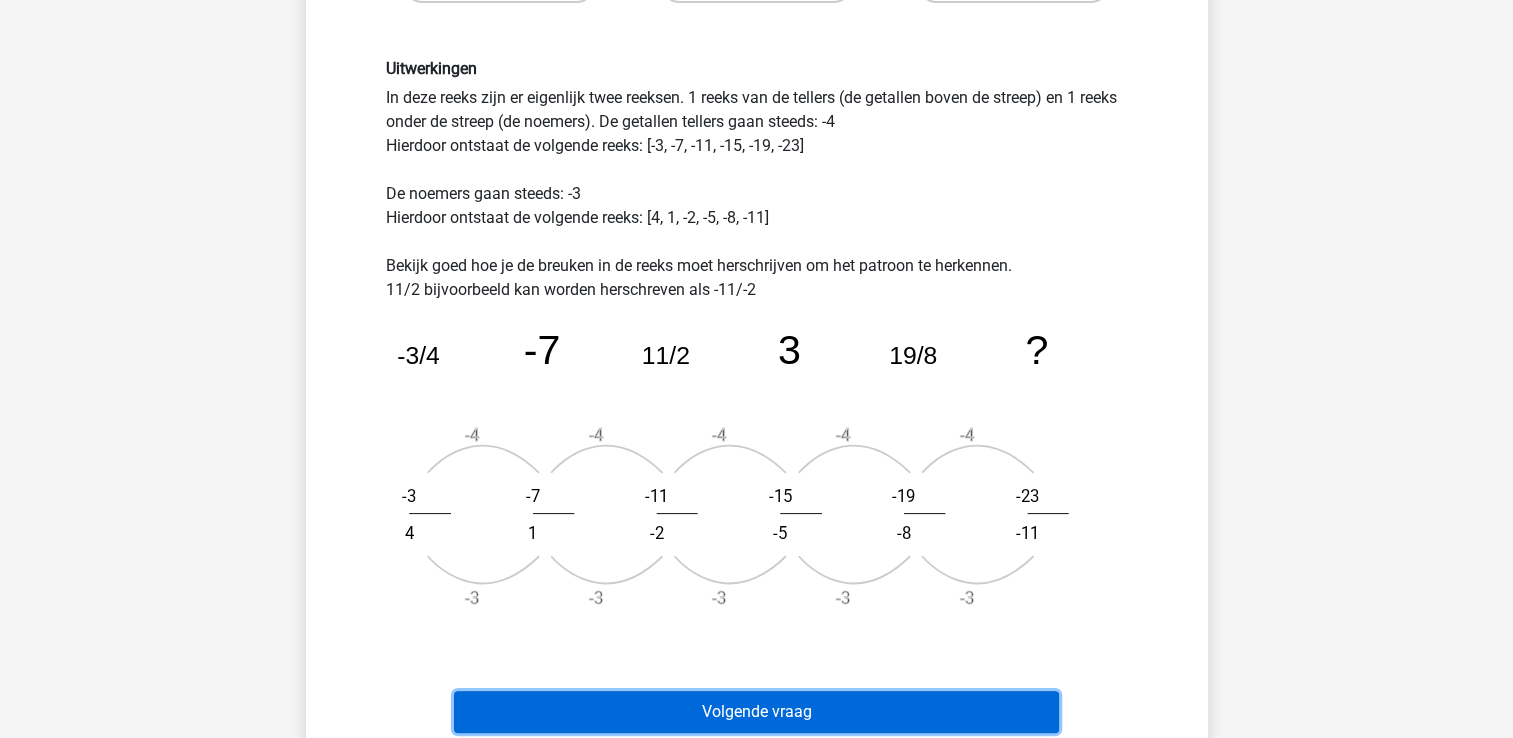click on "Volgende vraag" at bounding box center [756, 712] 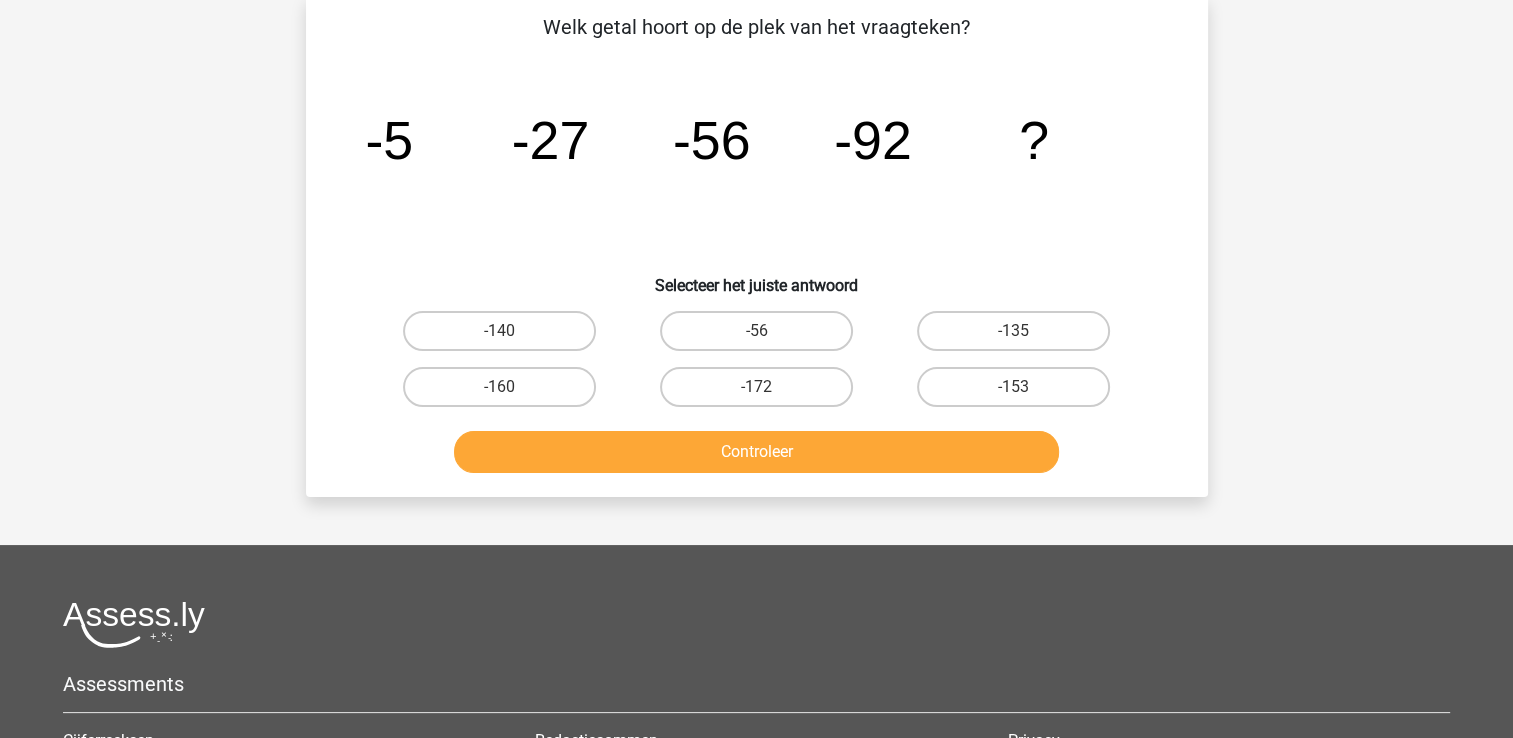 scroll, scrollTop: 92, scrollLeft: 0, axis: vertical 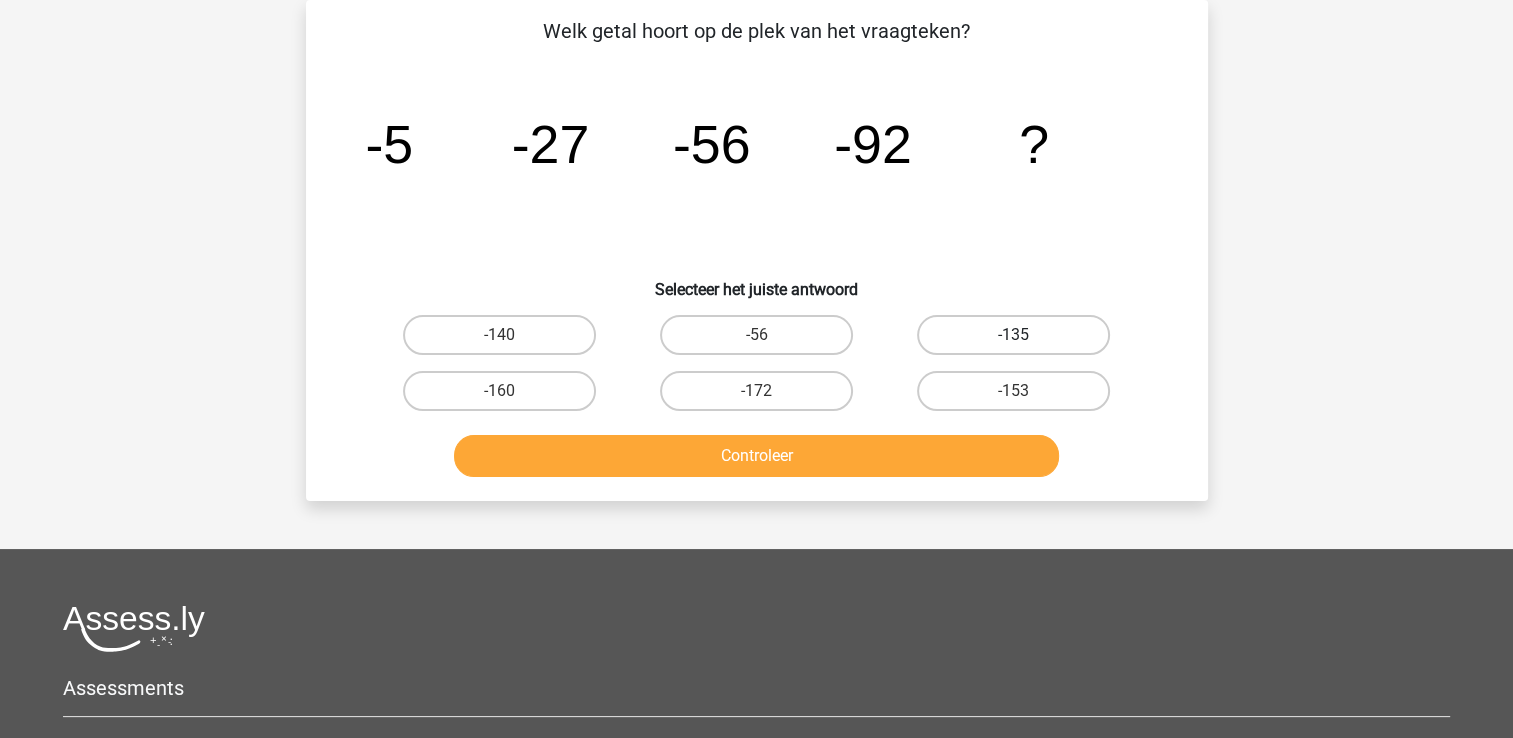 click on "-135" at bounding box center [1013, 335] 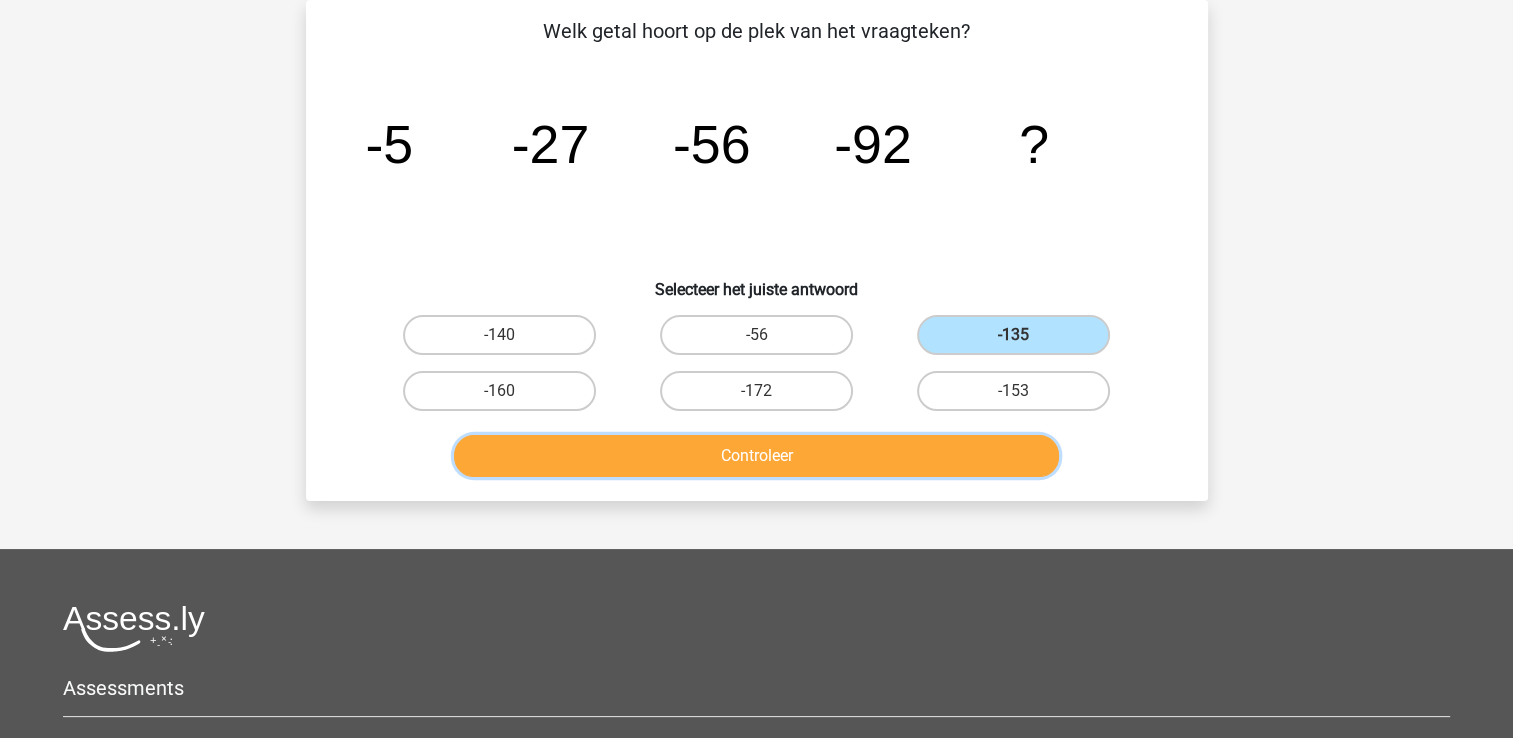 click on "Controleer" at bounding box center [756, 456] 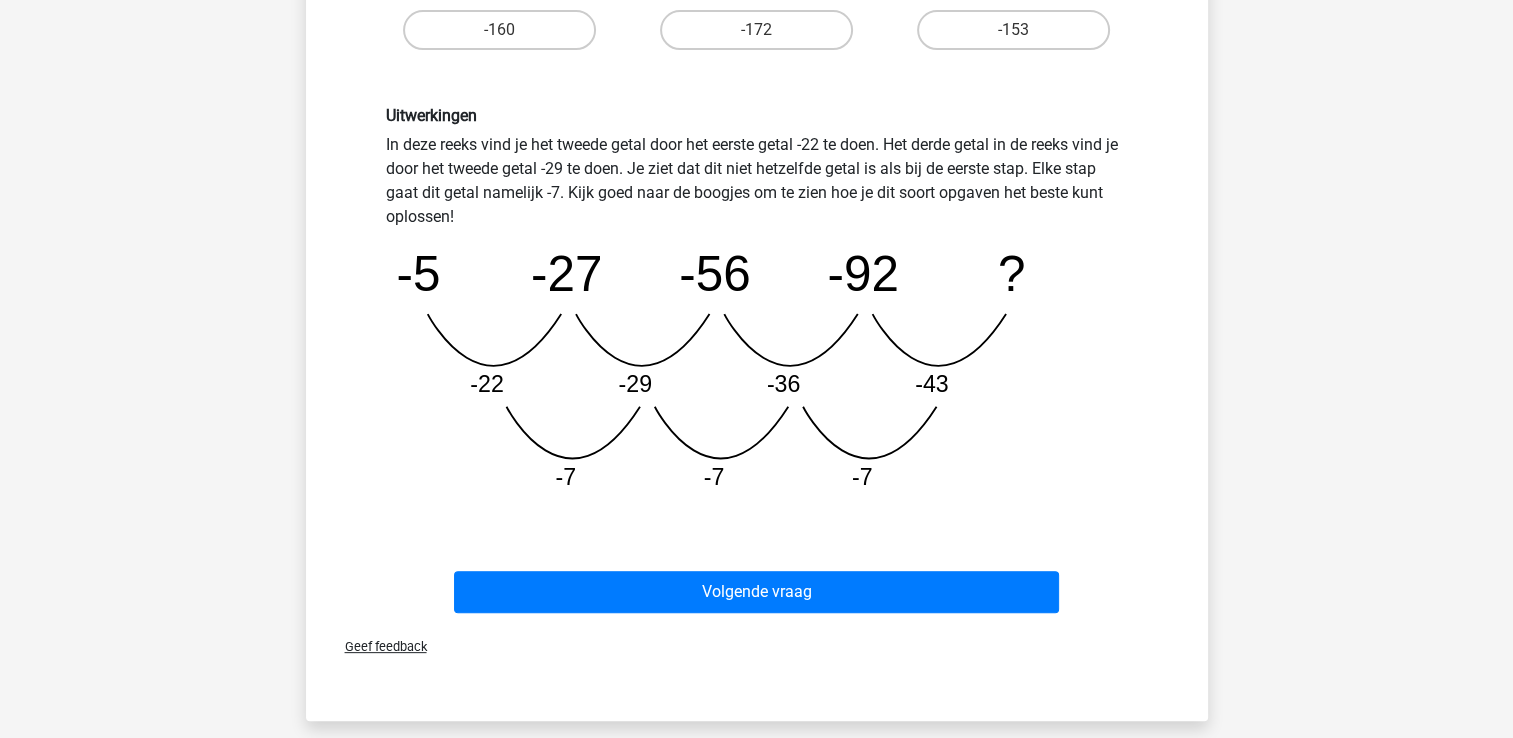 scroll, scrollTop: 492, scrollLeft: 0, axis: vertical 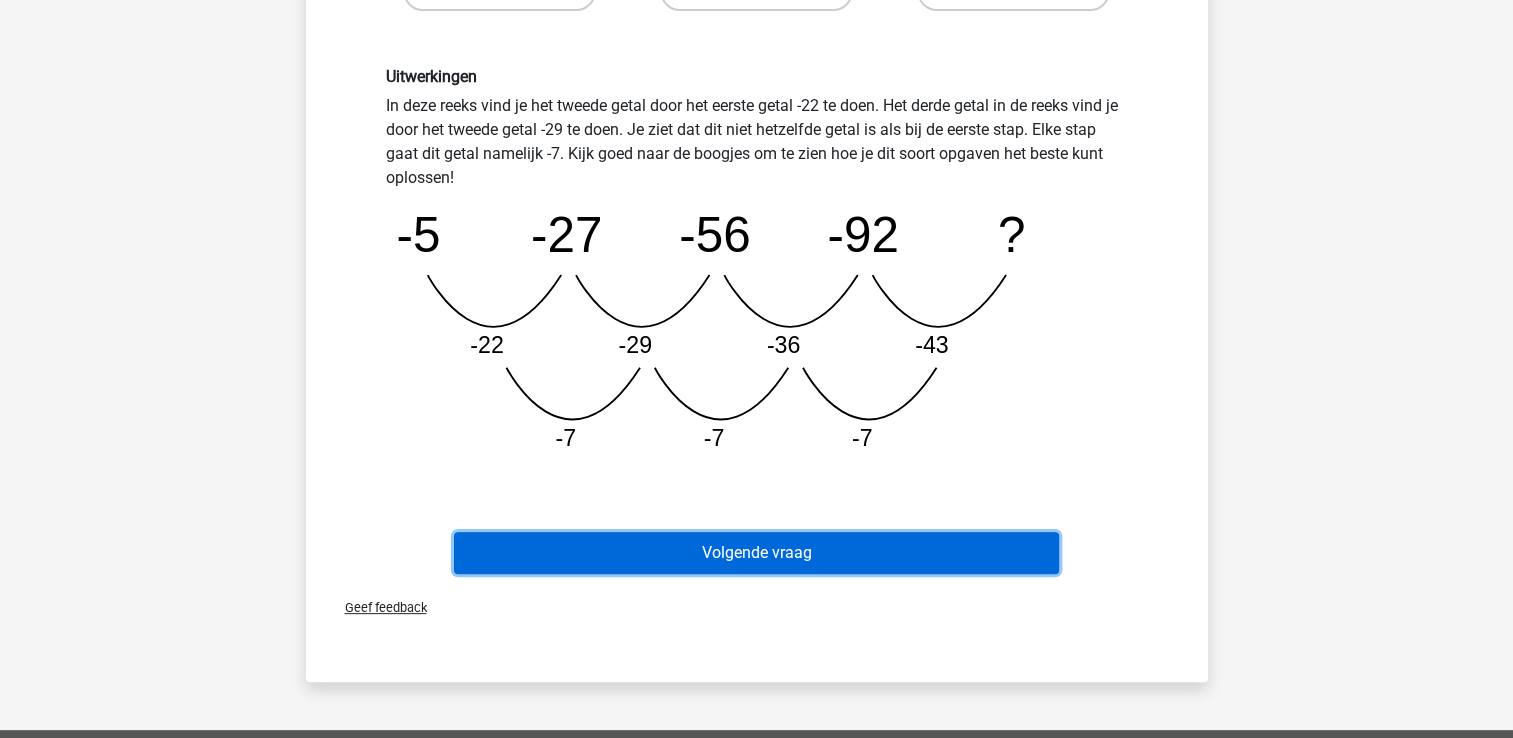 click on "Volgende vraag" at bounding box center (756, 553) 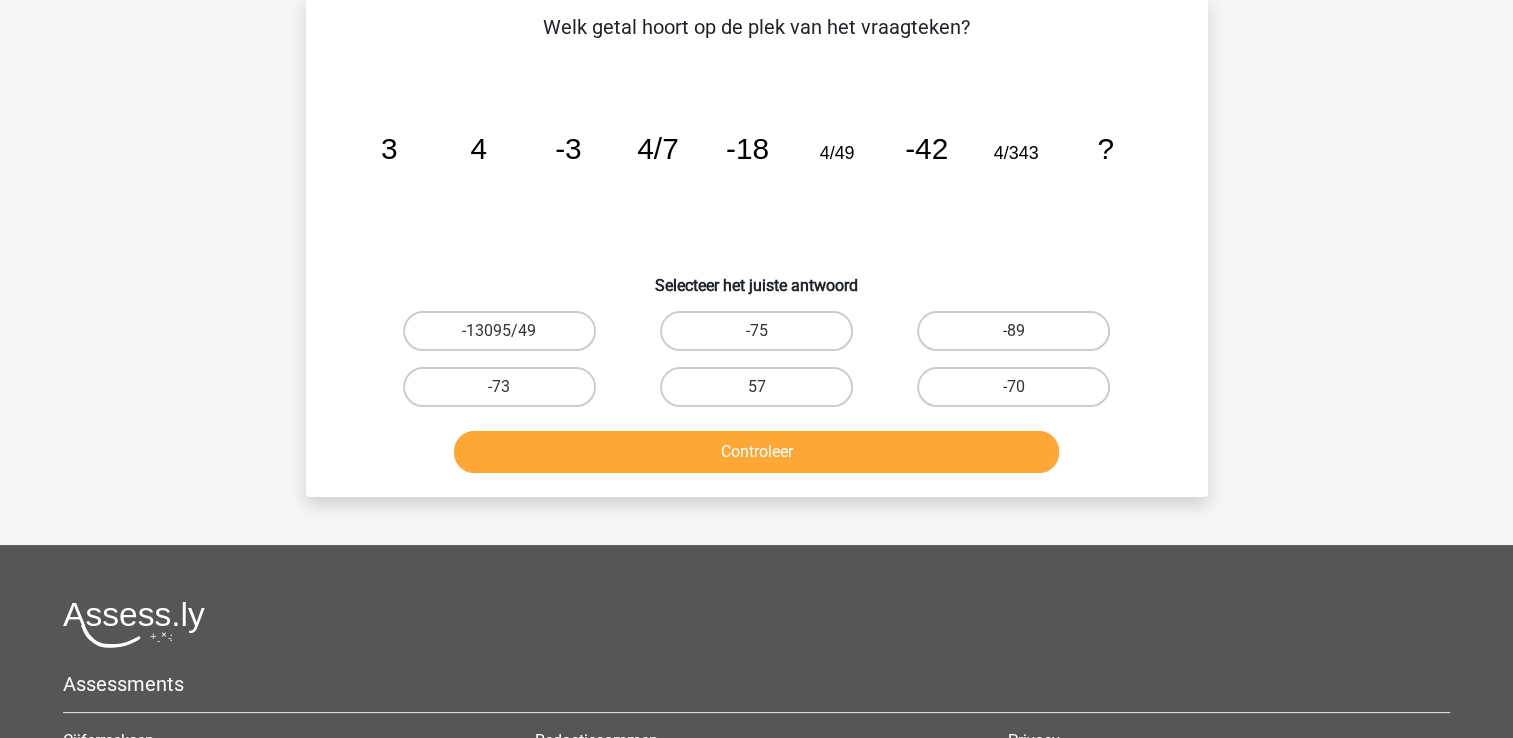 scroll, scrollTop: 92, scrollLeft: 0, axis: vertical 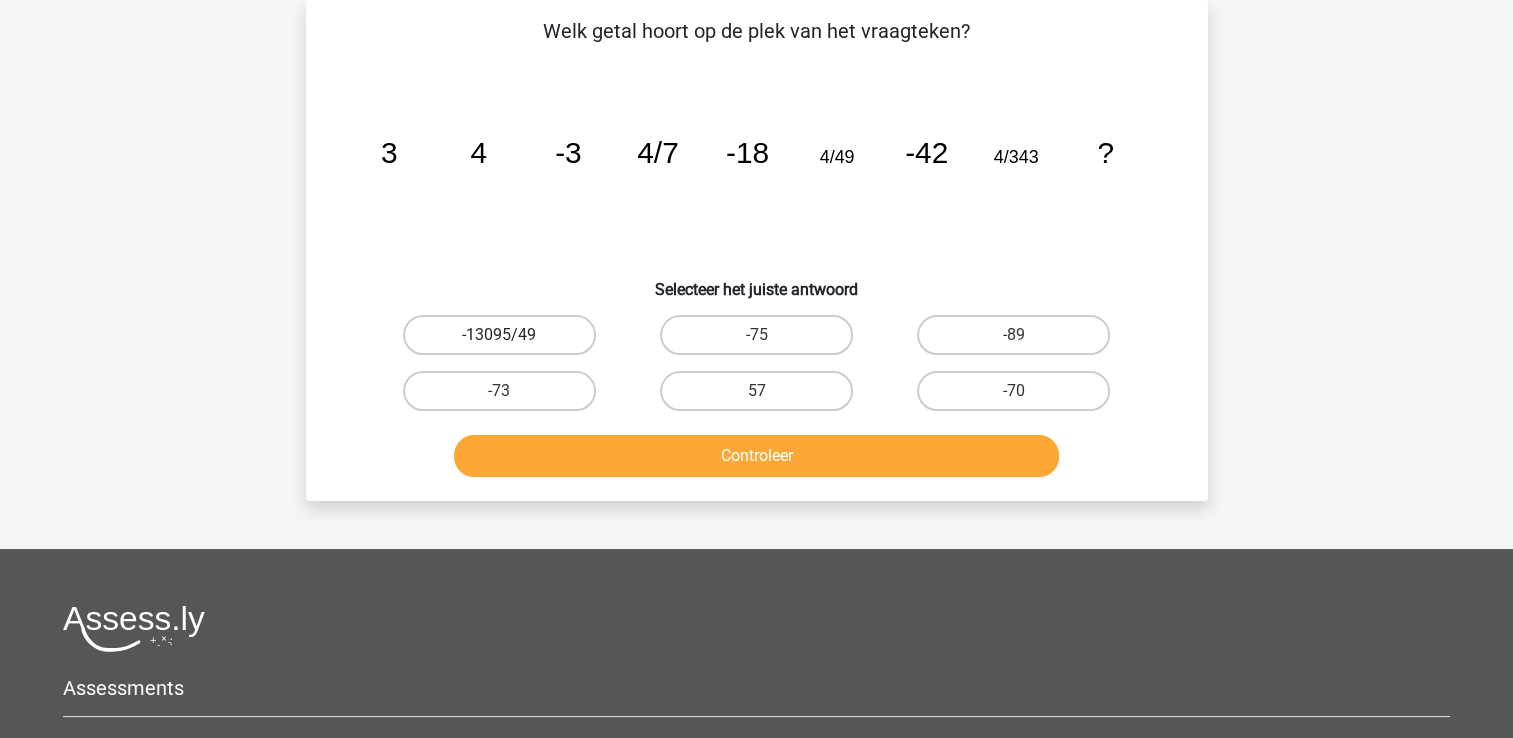 click on "-13095/49" at bounding box center (499, 335) 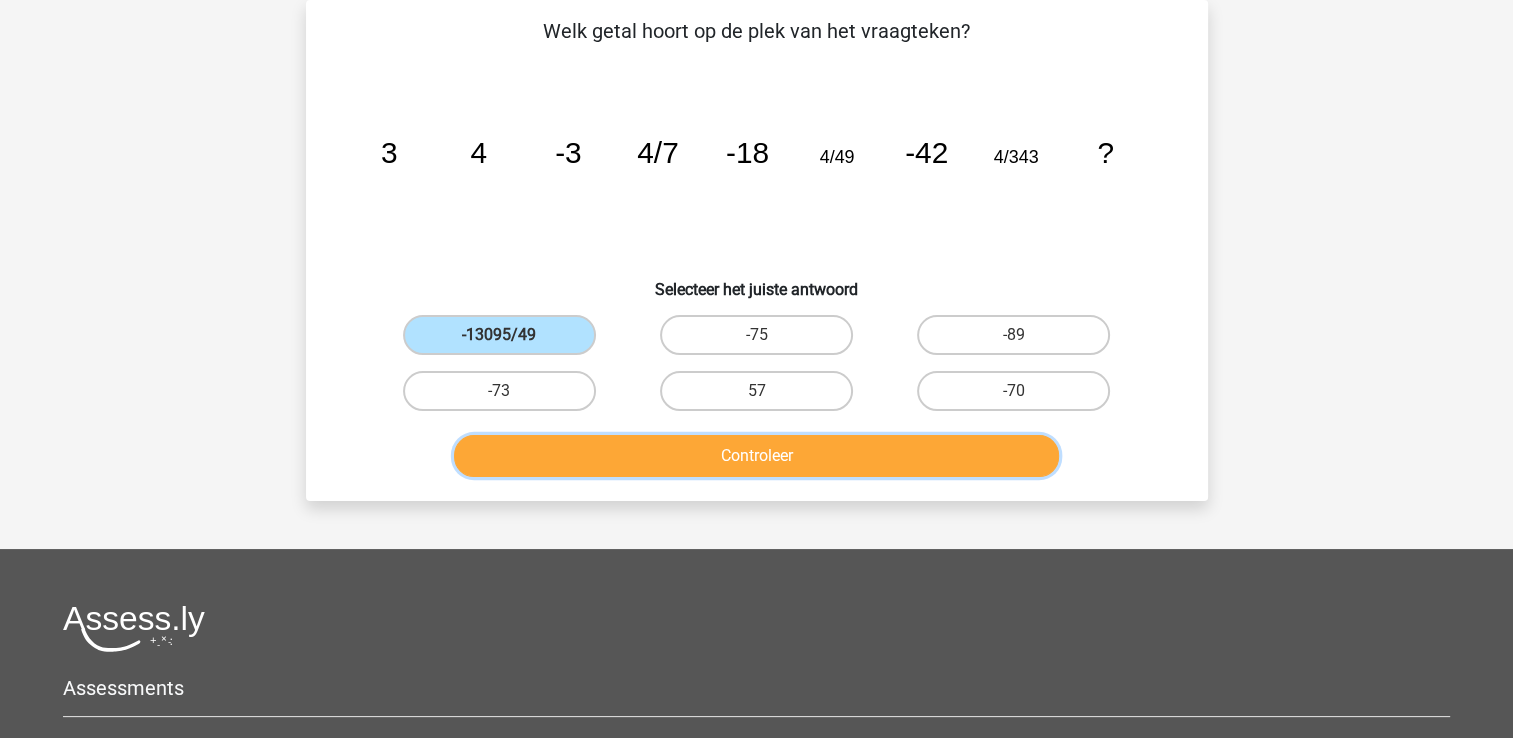 click on "Controleer" at bounding box center [756, 456] 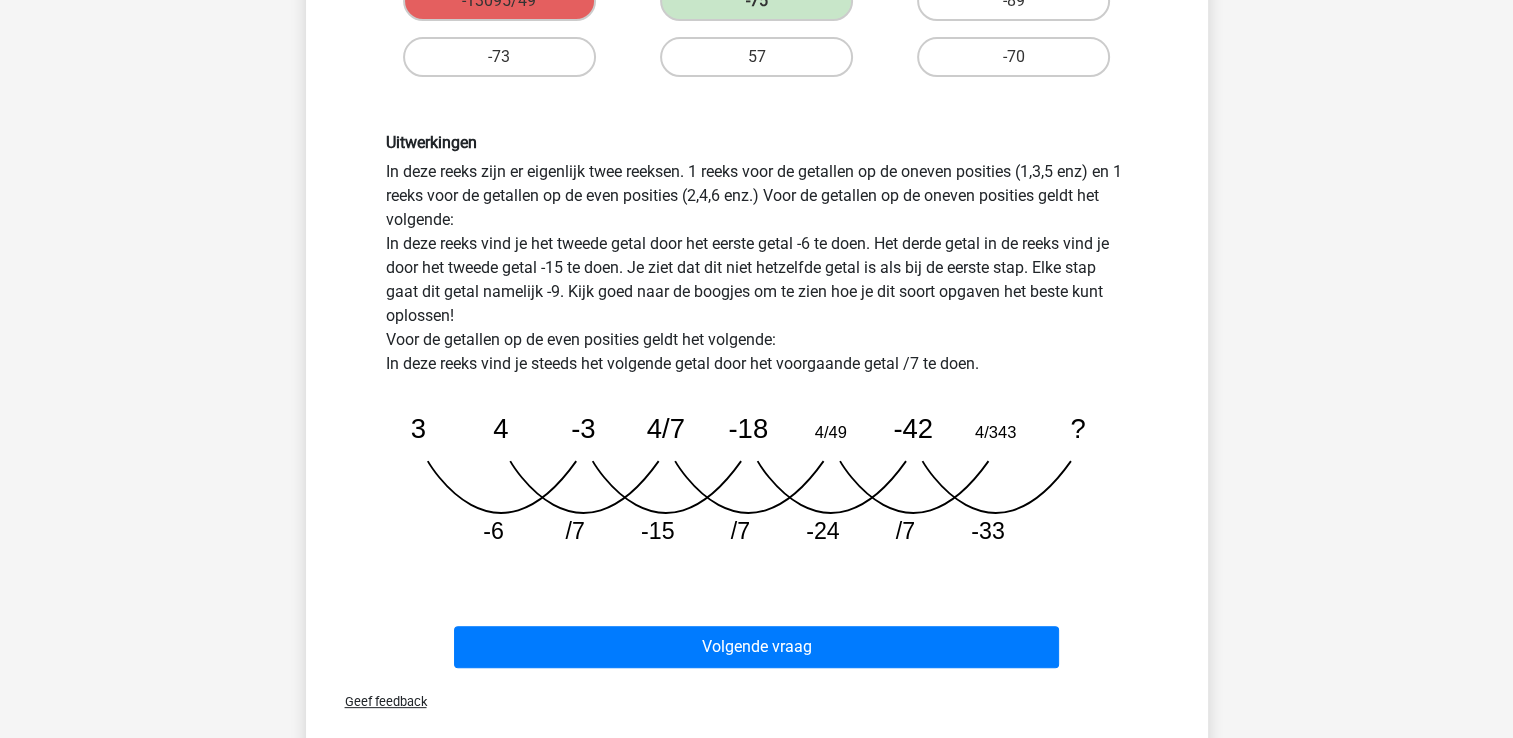 scroll, scrollTop: 392, scrollLeft: 0, axis: vertical 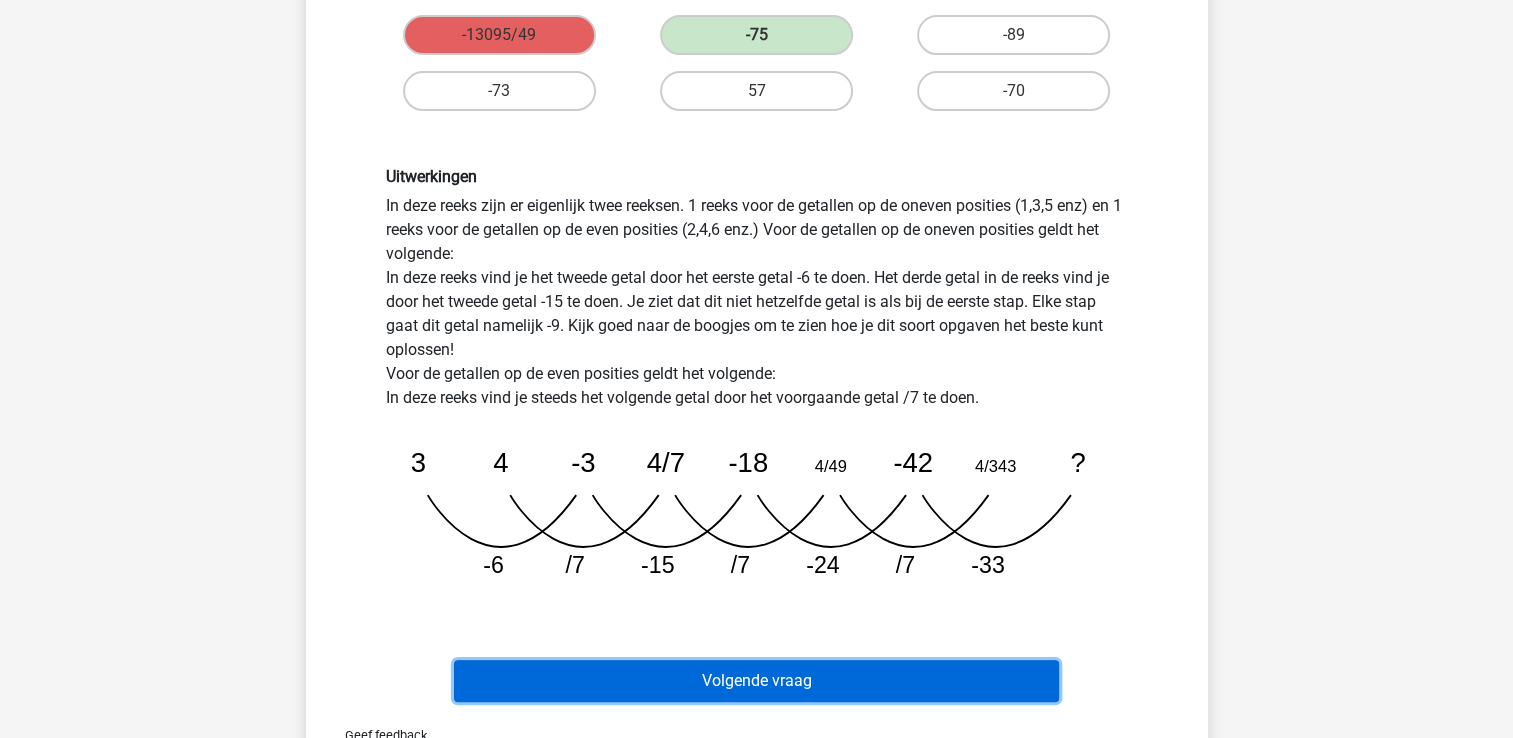 click on "Volgende vraag" at bounding box center (756, 681) 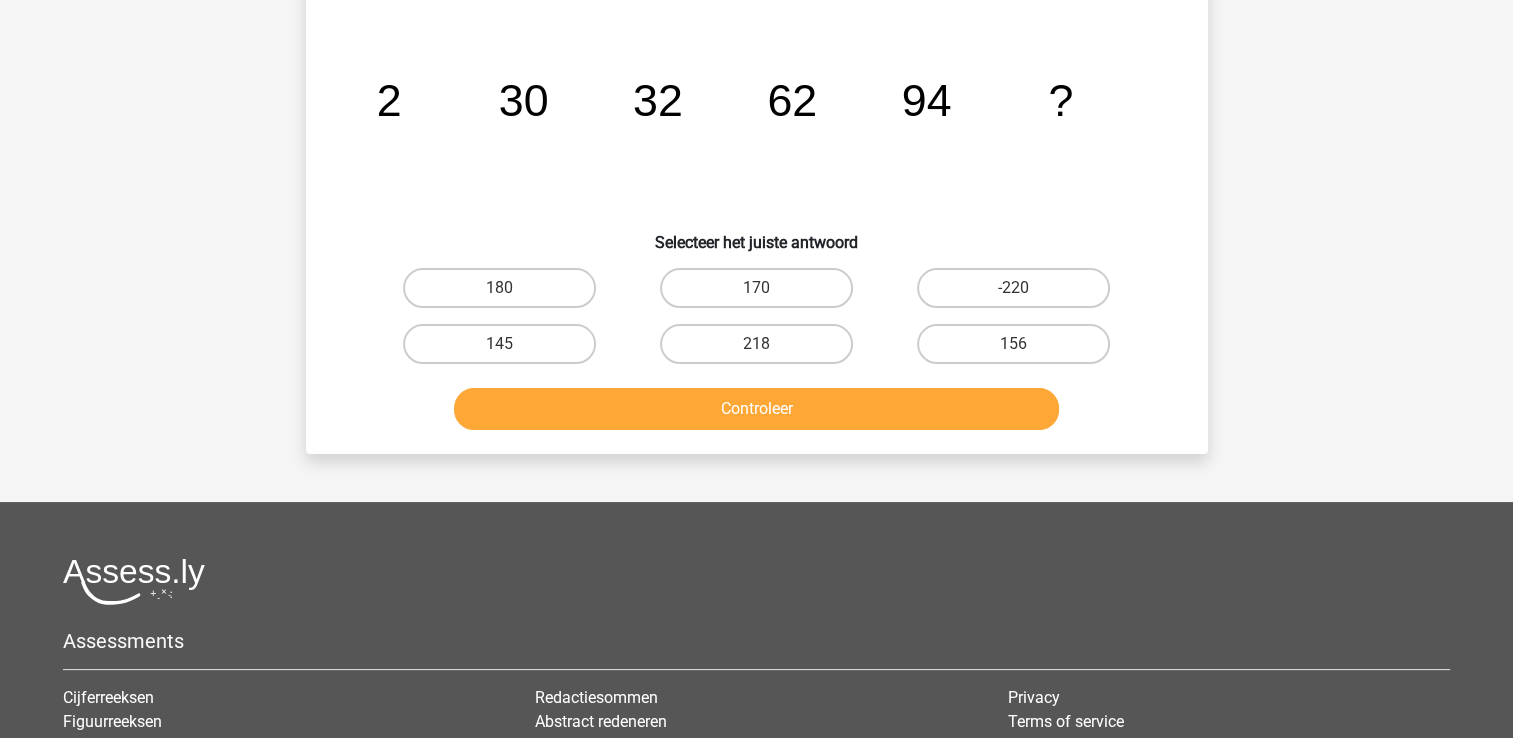 scroll, scrollTop: 92, scrollLeft: 0, axis: vertical 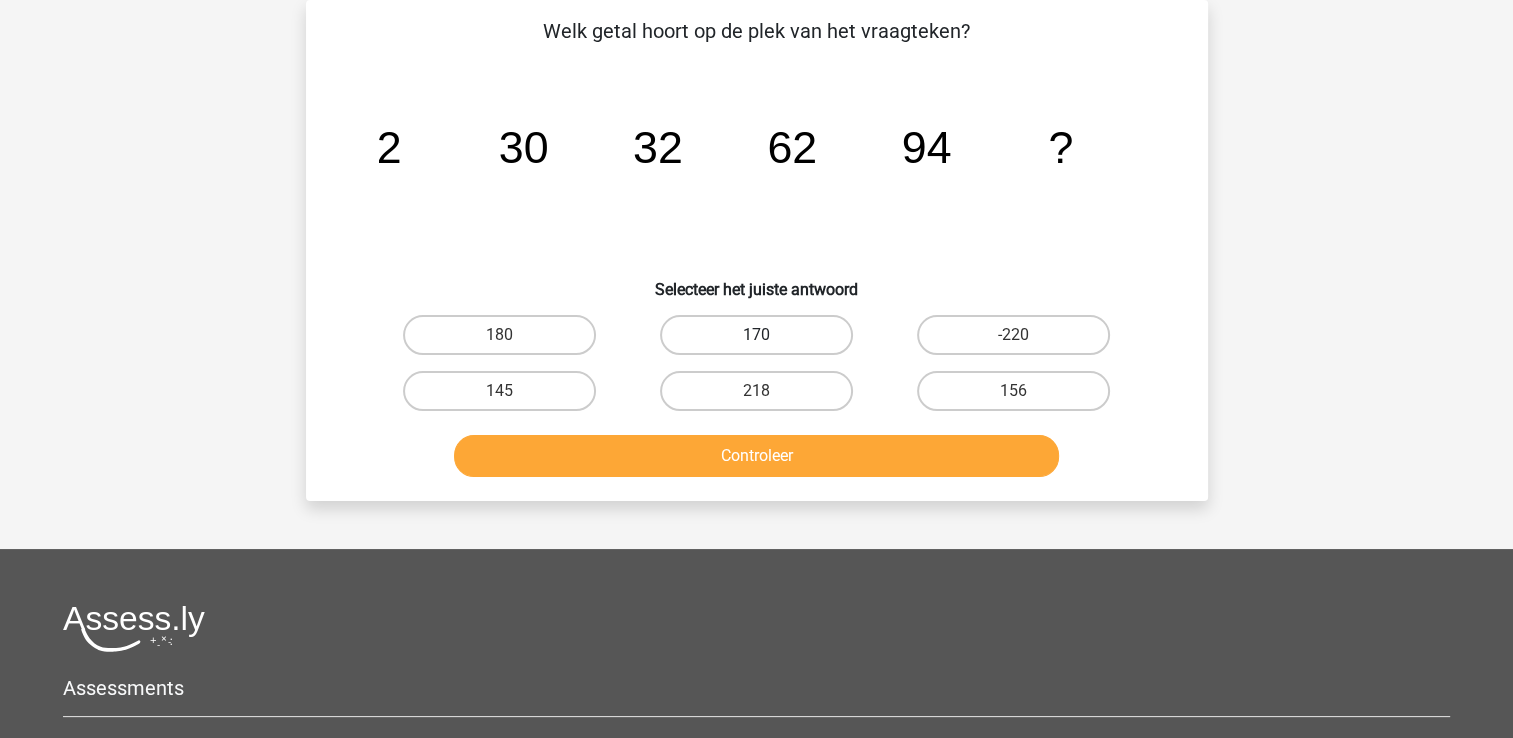 click on "170" at bounding box center [756, 335] 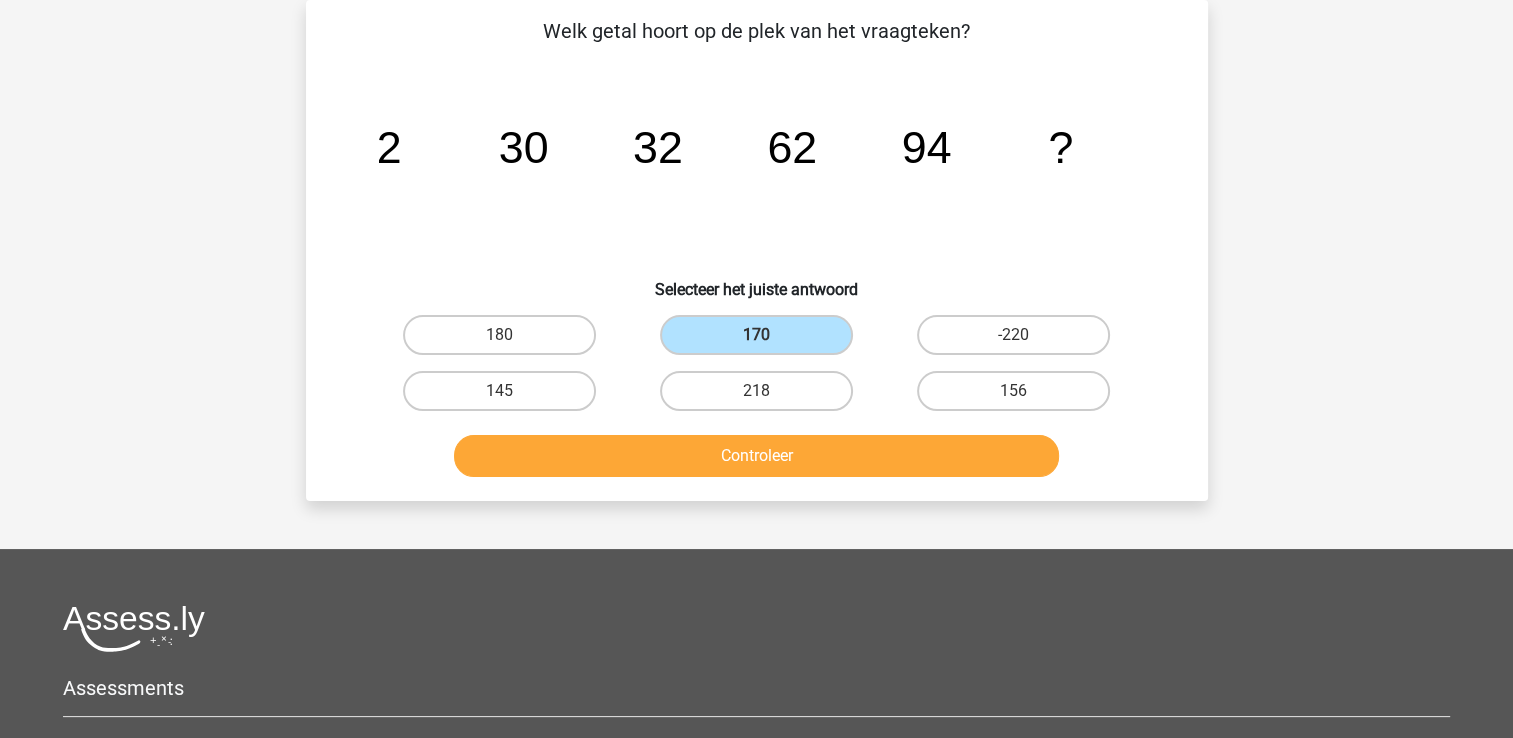 click on "Controleer" at bounding box center [757, 452] 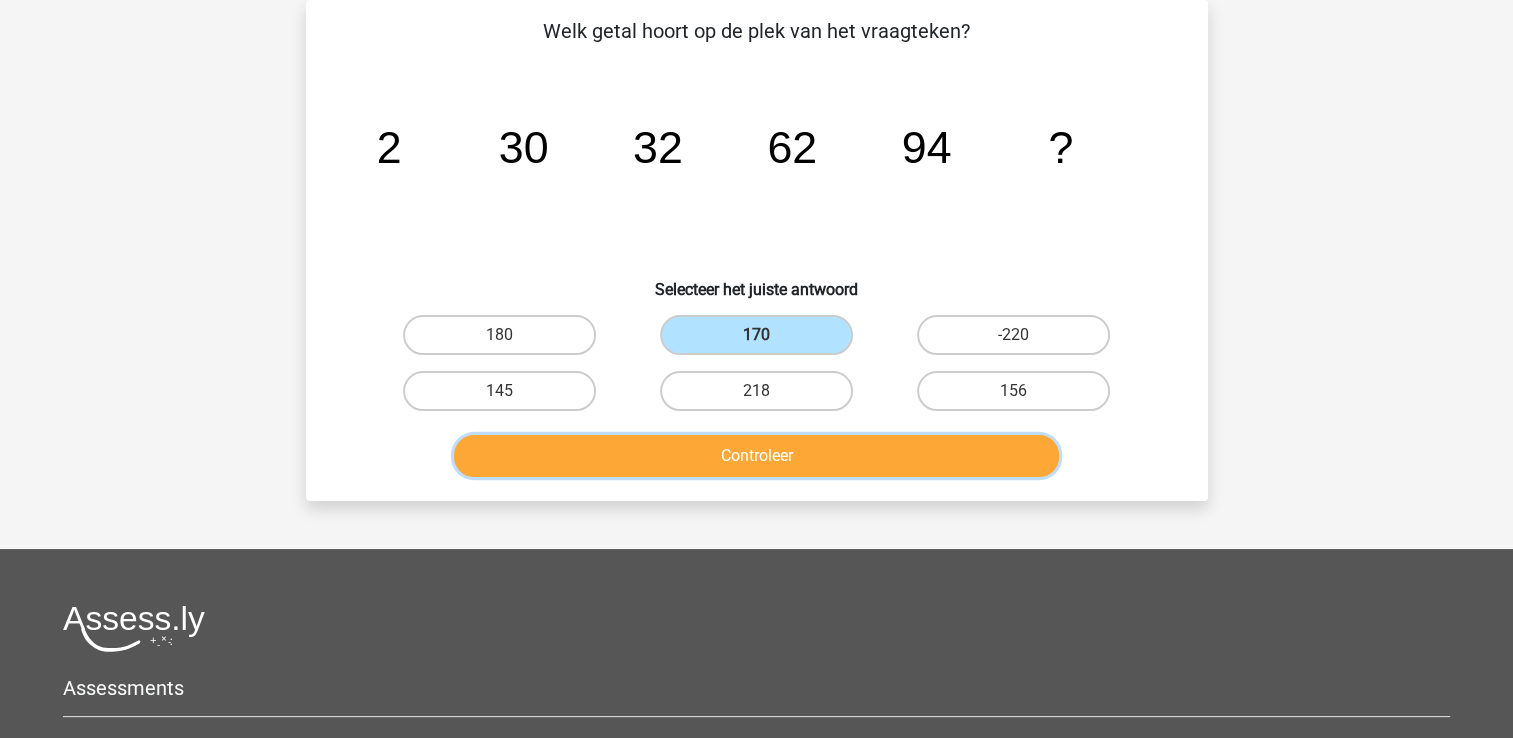 click on "Controleer" at bounding box center (756, 456) 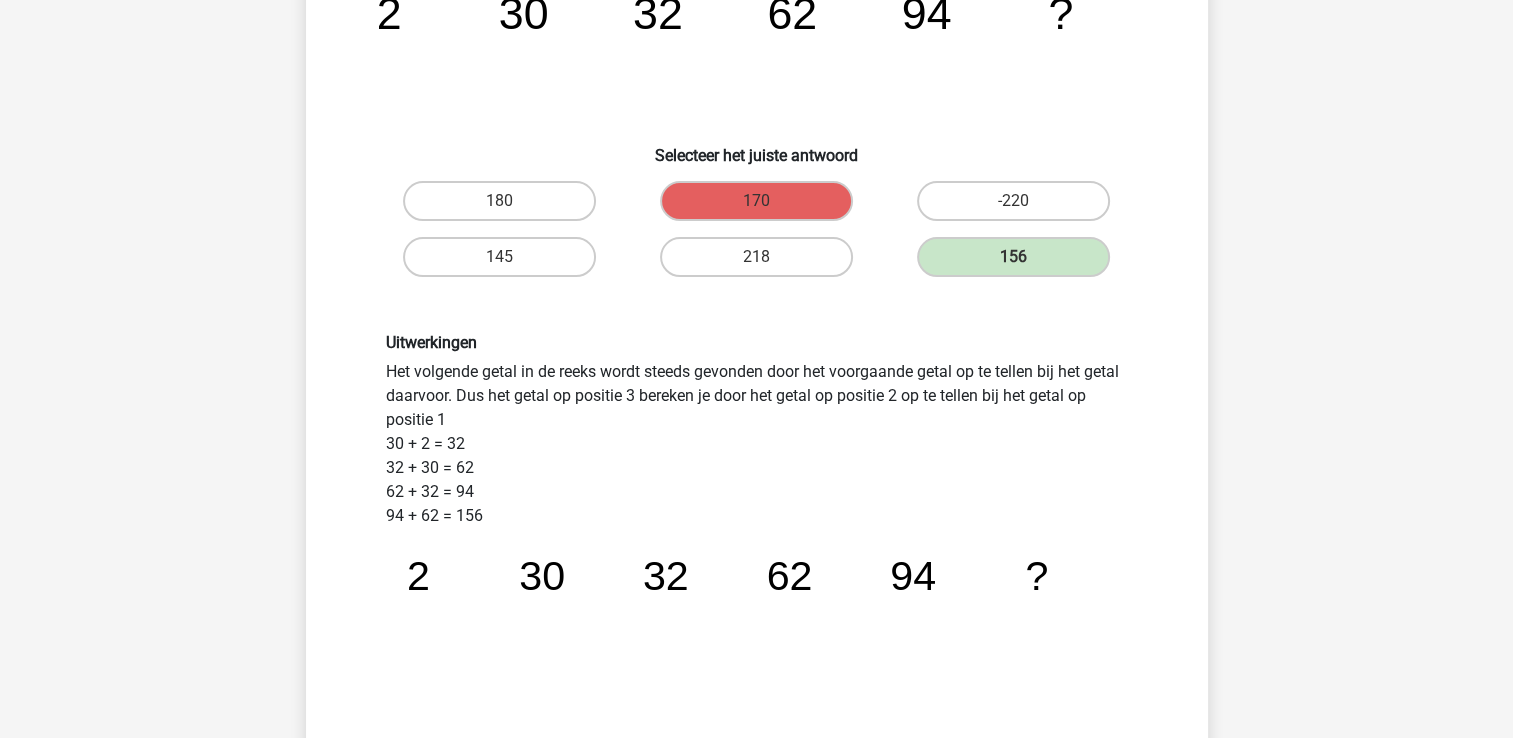 scroll, scrollTop: 192, scrollLeft: 0, axis: vertical 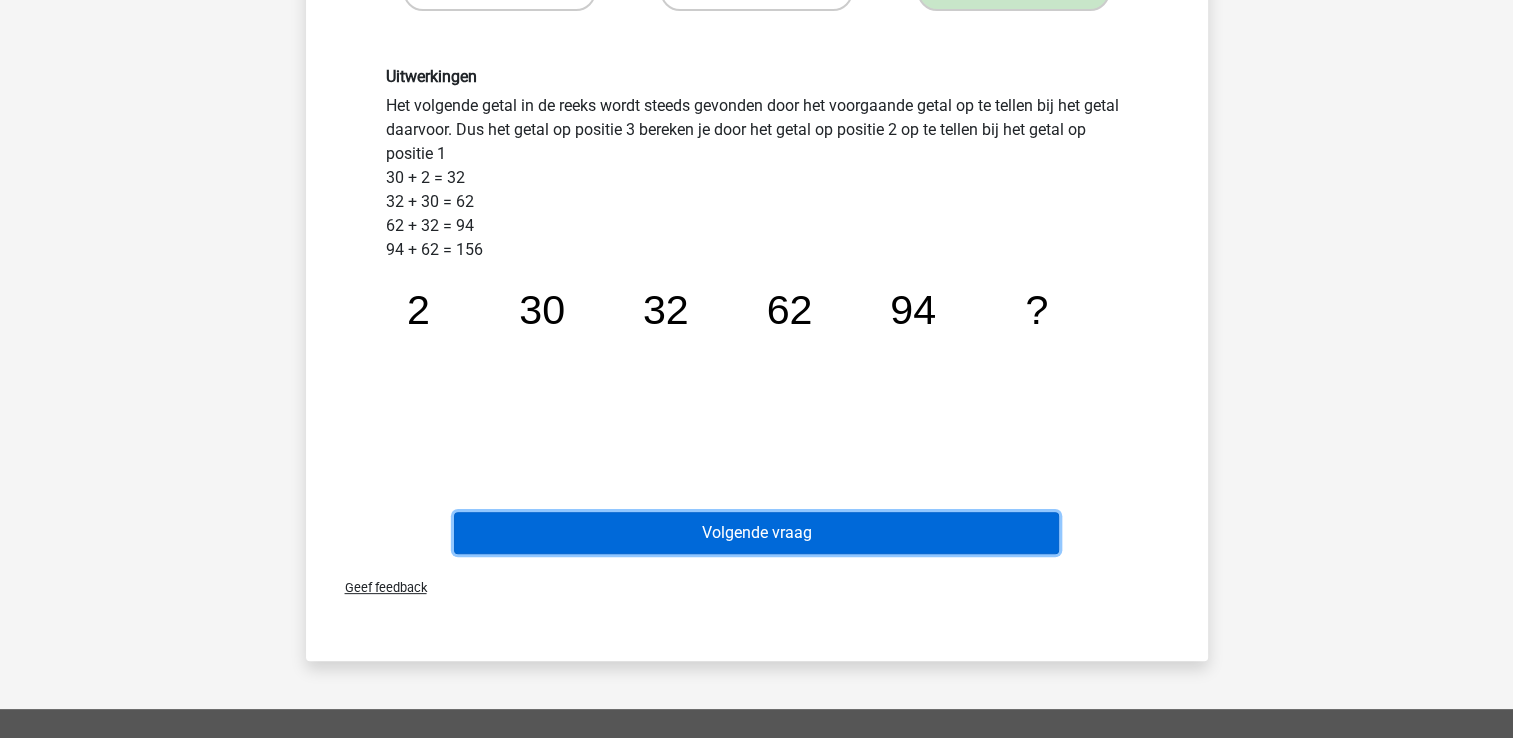 click on "Volgende vraag" at bounding box center (756, 533) 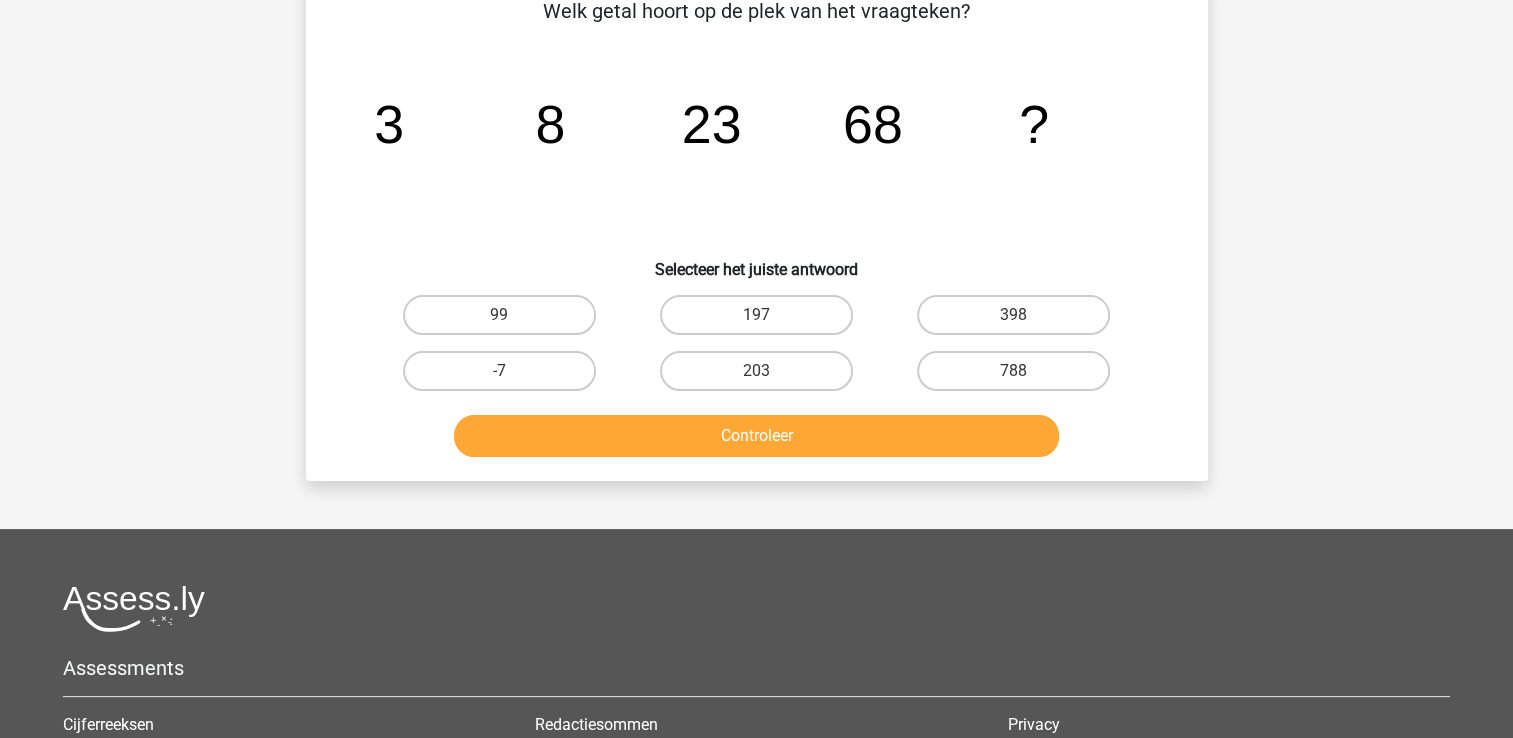 scroll, scrollTop: 92, scrollLeft: 0, axis: vertical 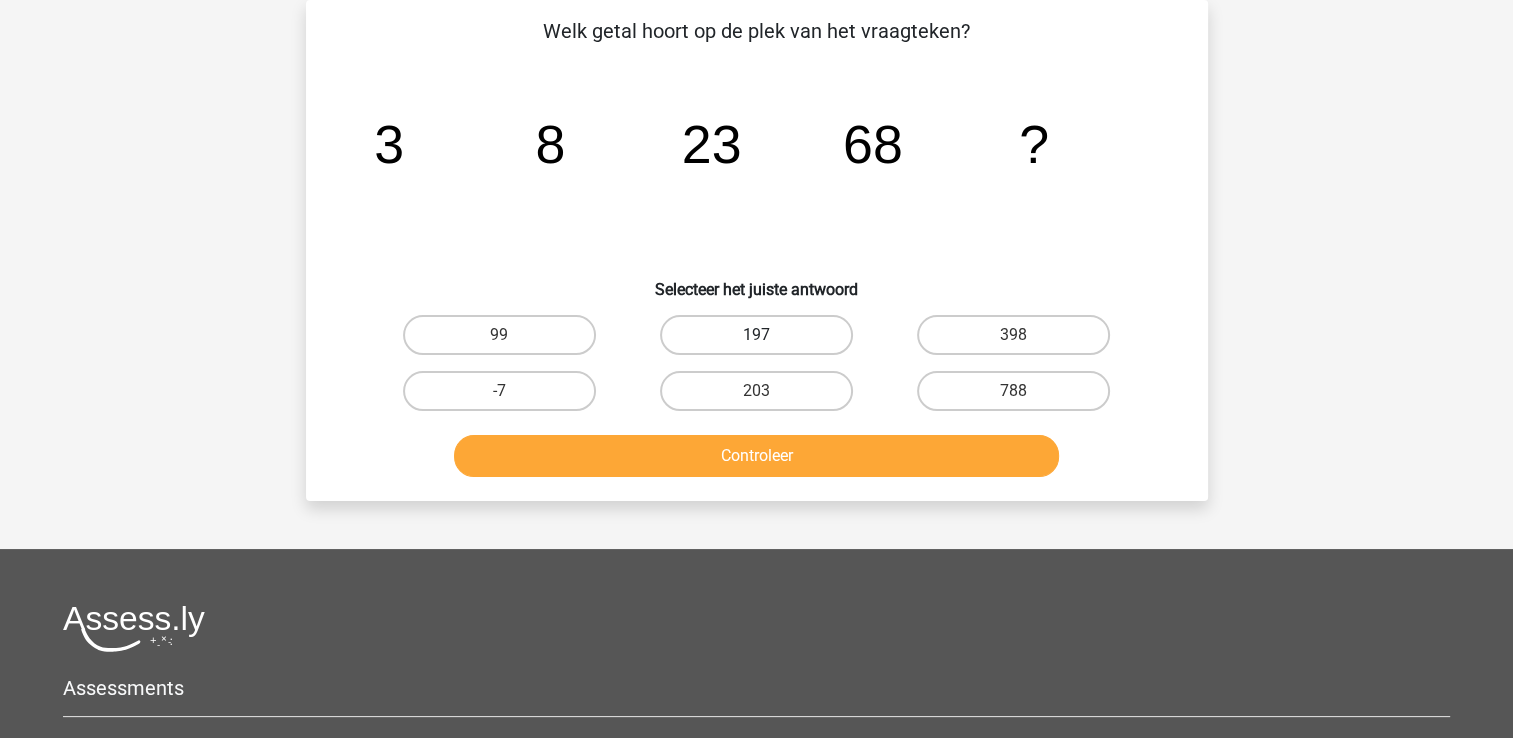 click on "197" at bounding box center (756, 335) 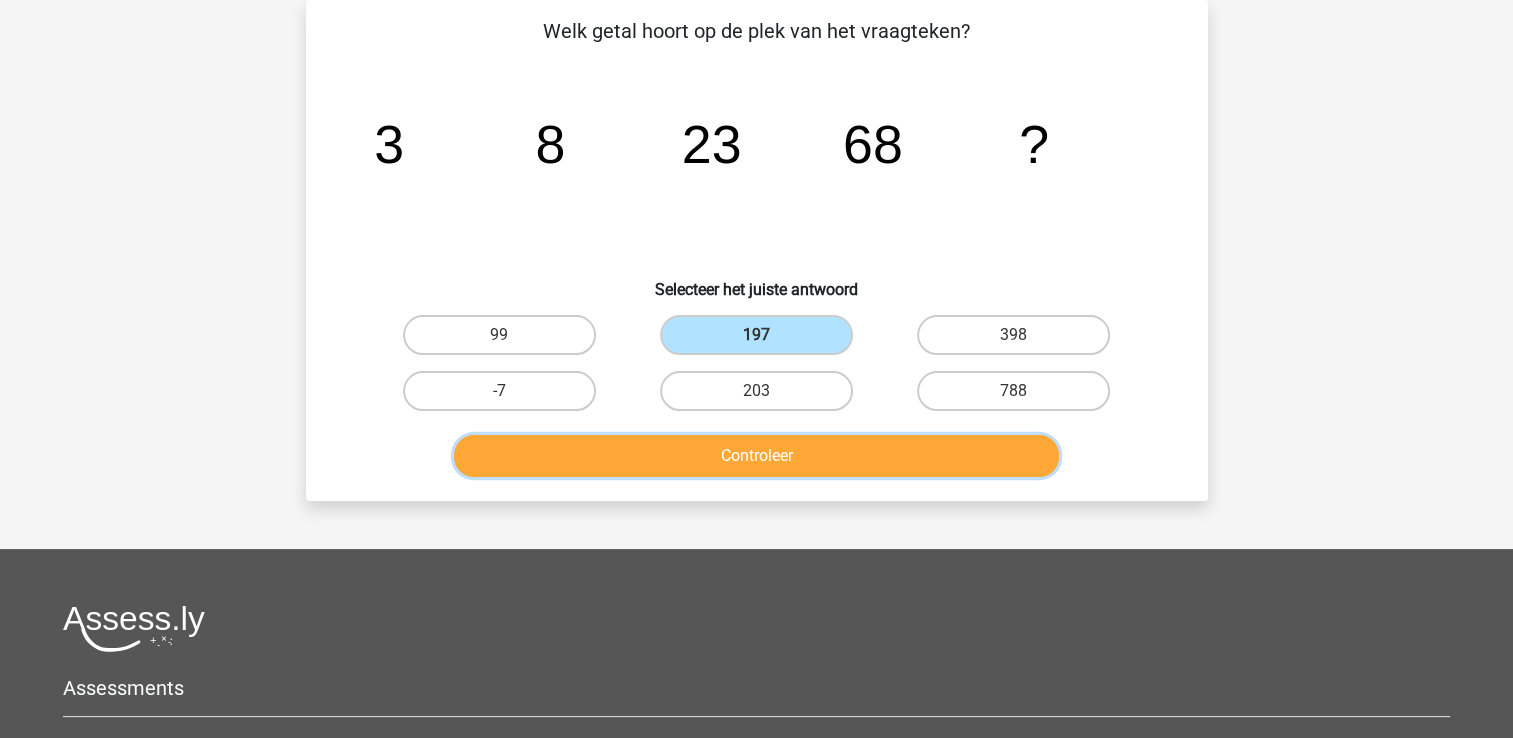 click on "Controleer" at bounding box center [756, 456] 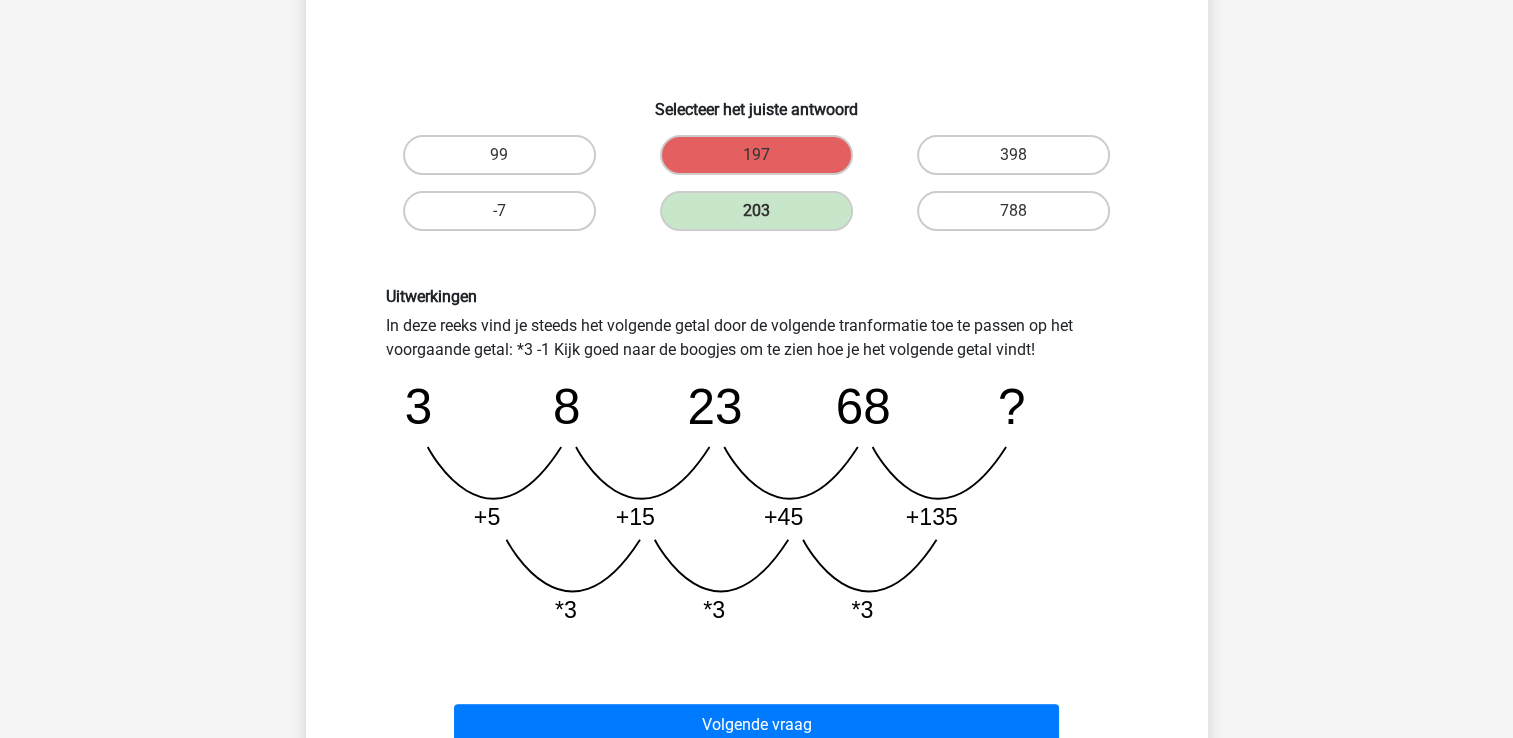 scroll, scrollTop: 292, scrollLeft: 0, axis: vertical 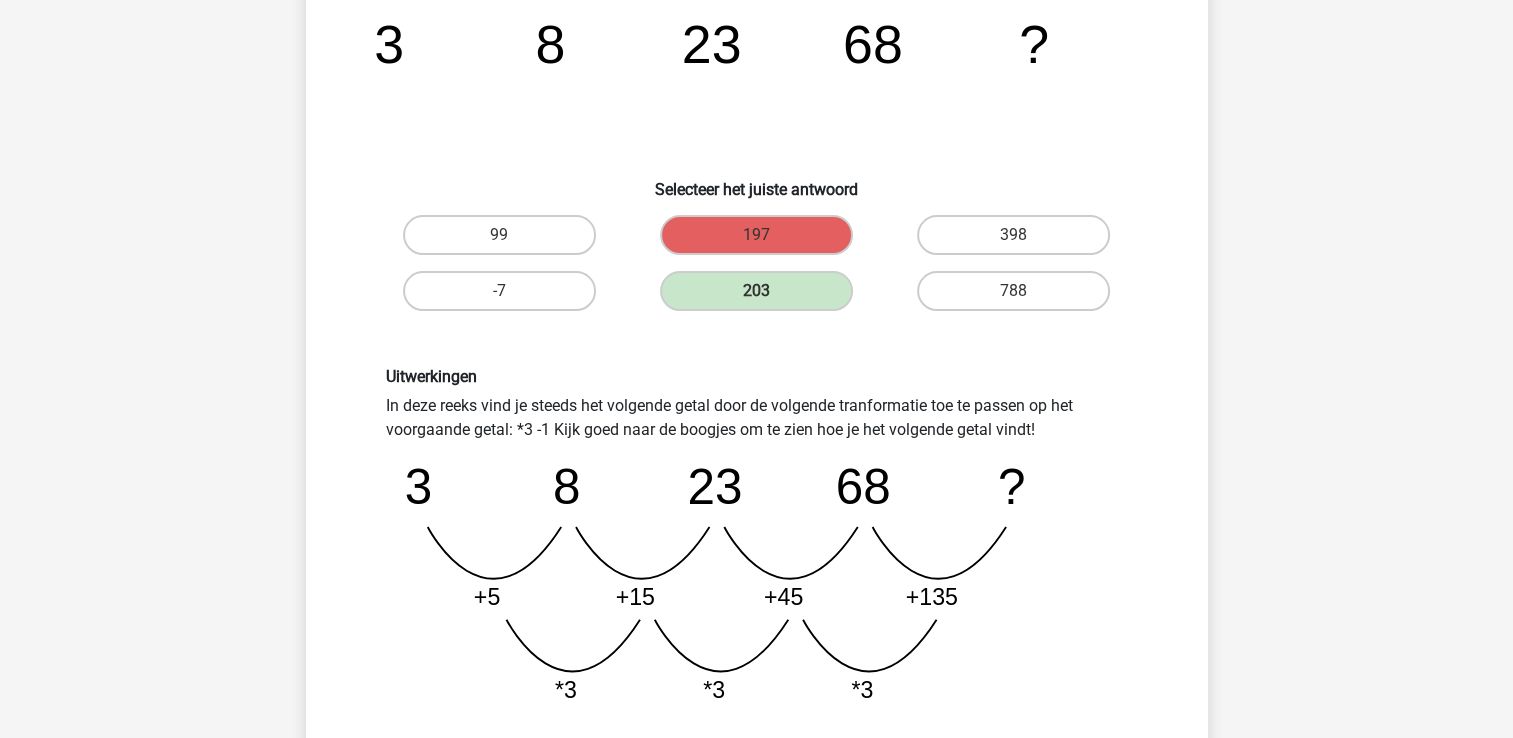 click on "Uitwerkingen
In deze reeks vind je steeds het volgende getal door de volgende tranformatie toe te passen op het voorgaande getal: *3 -1 Kijk goed naar de boogjes om te zien hoe je het volgende getal vindt!
image/svg+xml
3
8
23
68
?
+5
+15
+45
+135" at bounding box center (757, 543) 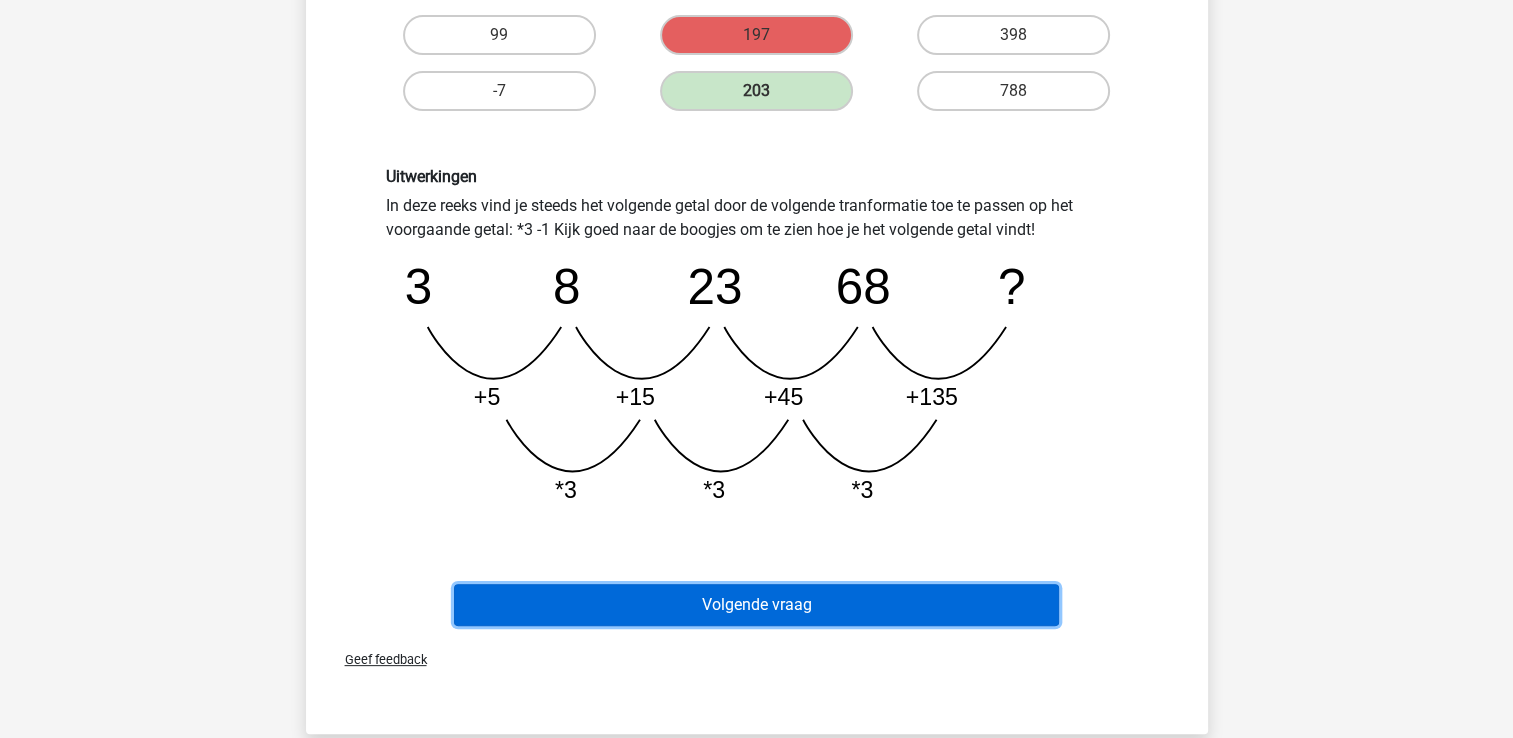 click on "Volgende vraag" at bounding box center [756, 605] 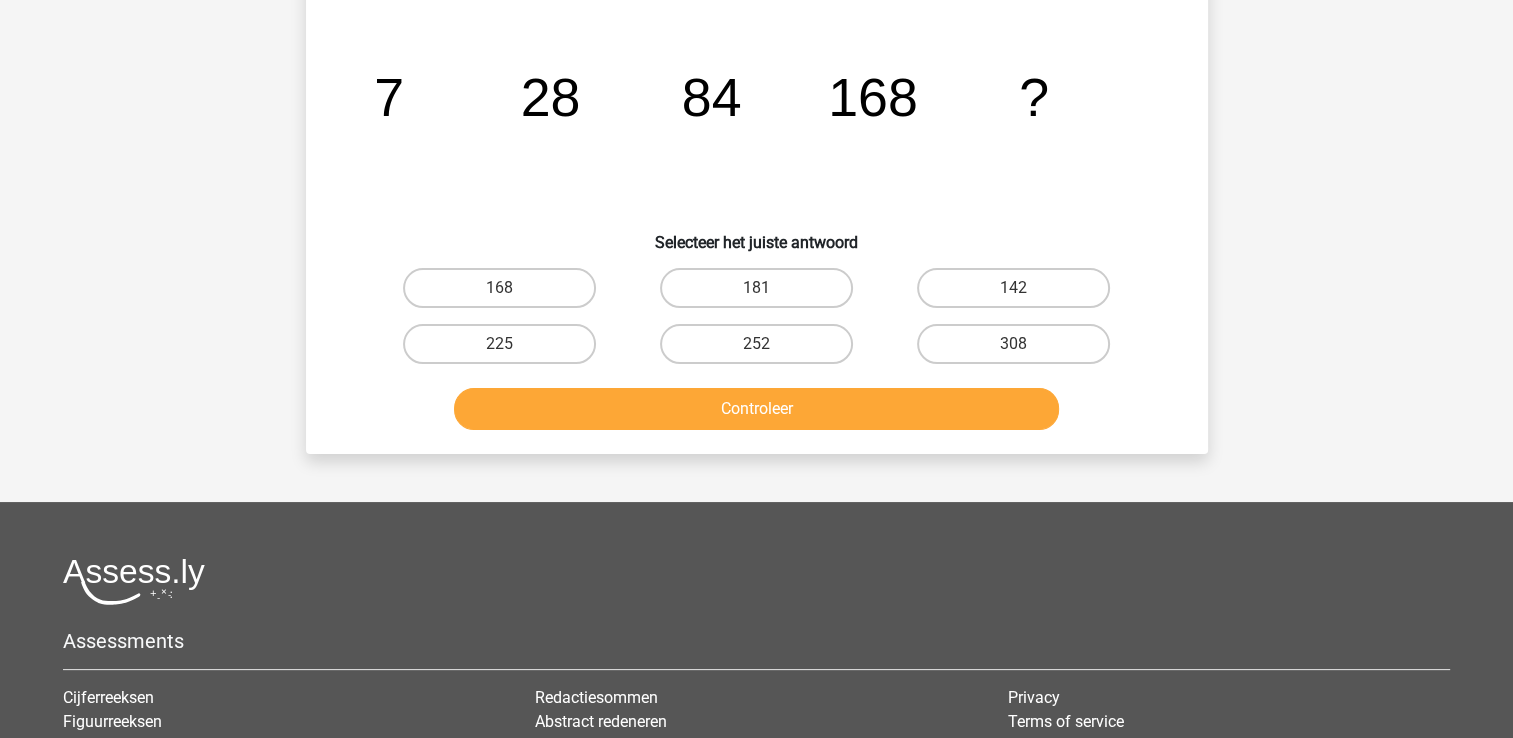 scroll, scrollTop: 92, scrollLeft: 0, axis: vertical 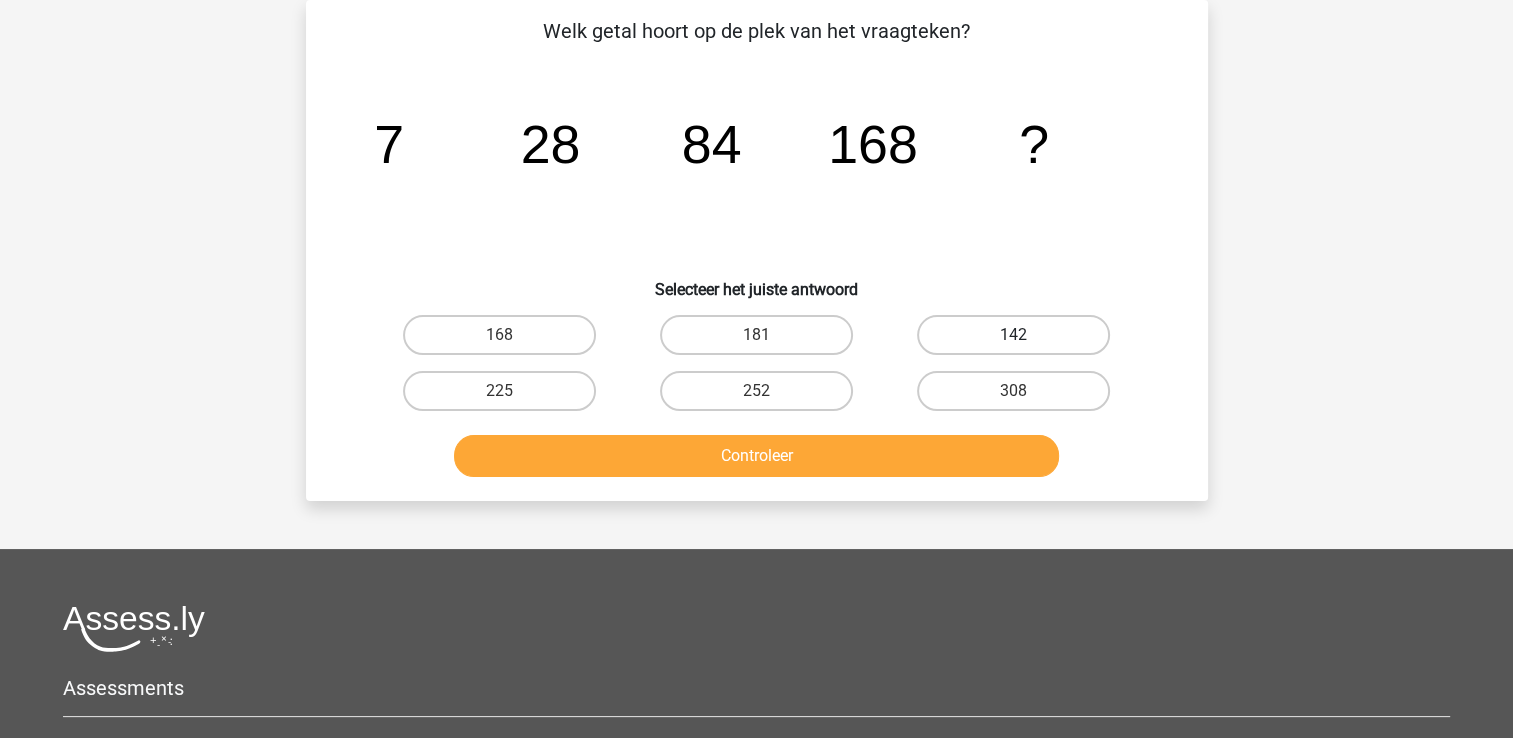 click on "142" at bounding box center [1013, 335] 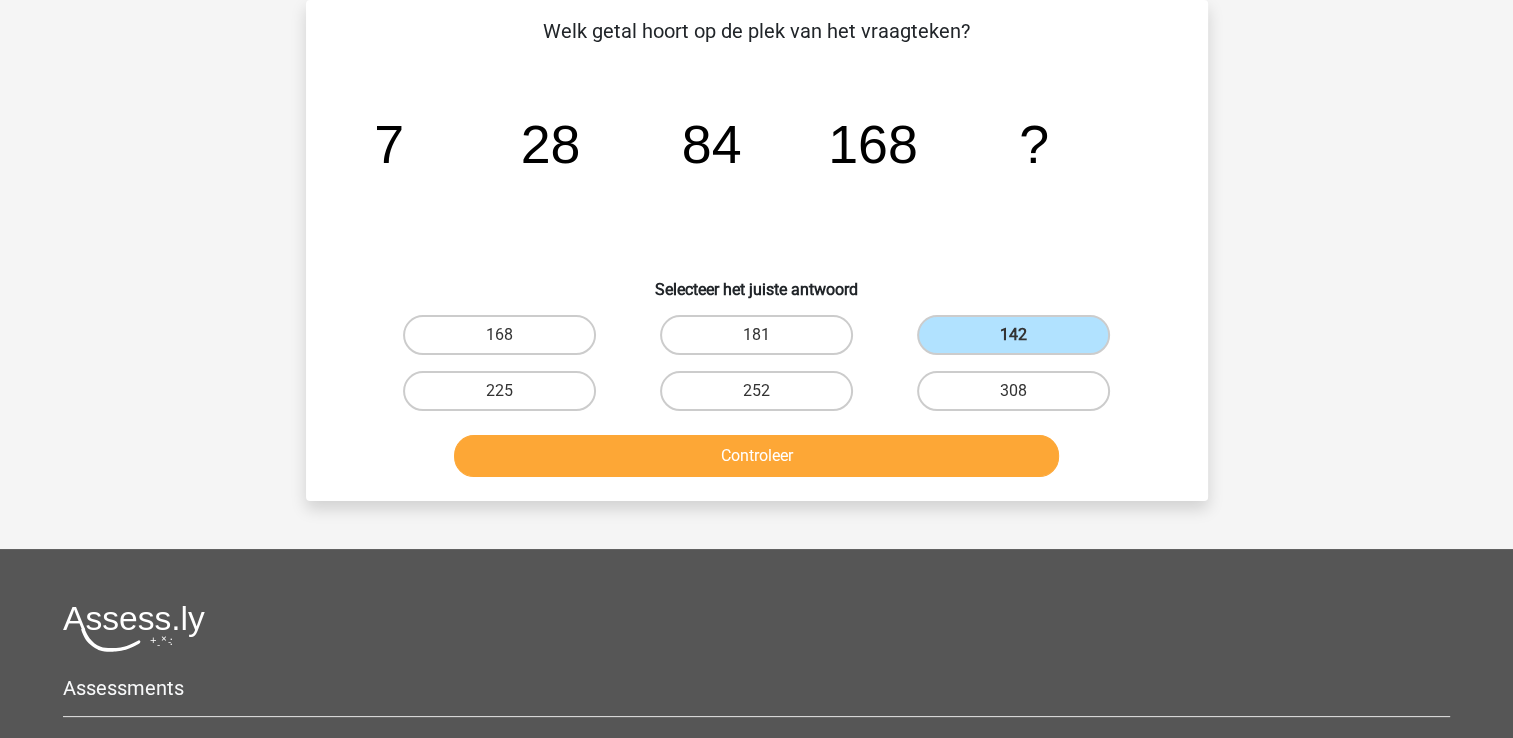 click on "Controleer" at bounding box center (757, 452) 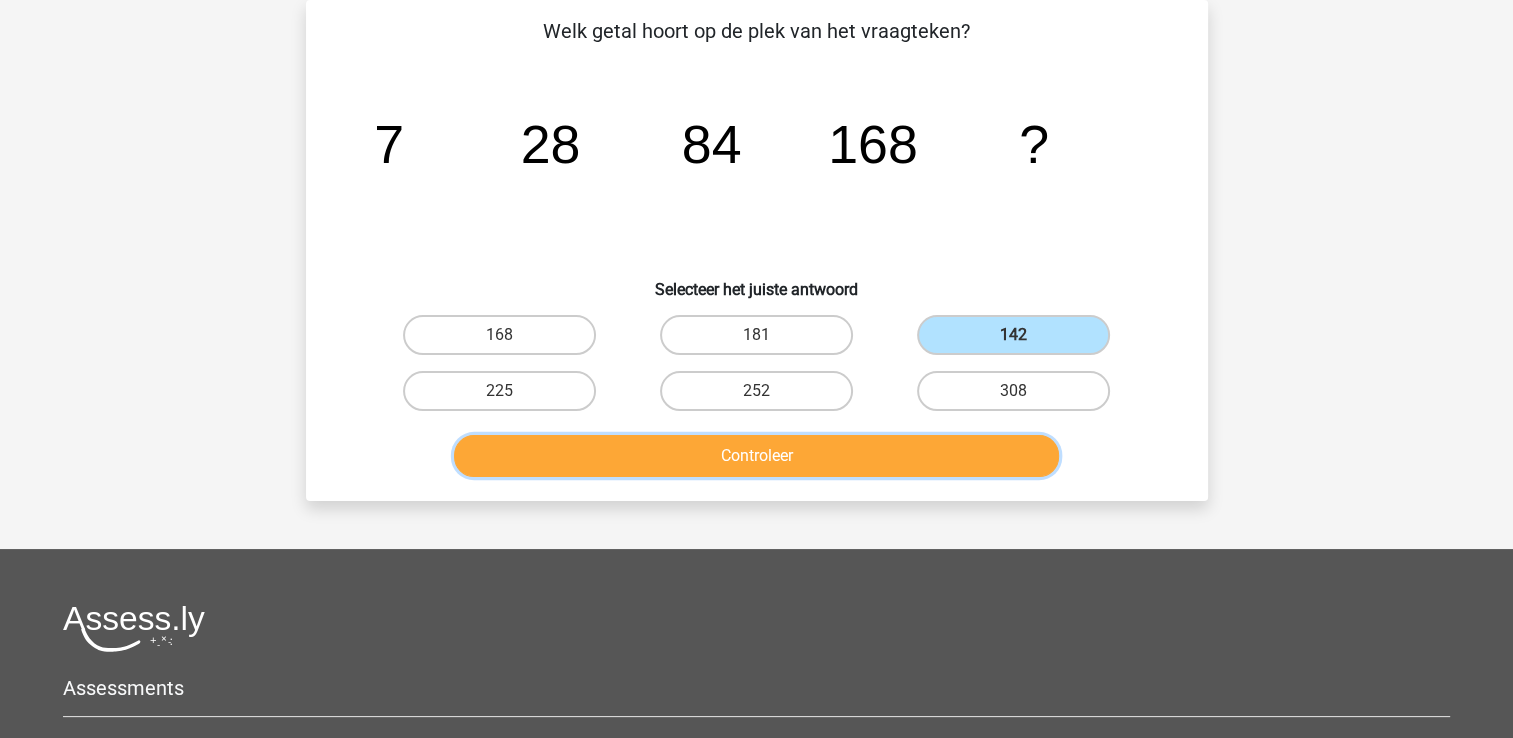 click on "Controleer" at bounding box center [756, 456] 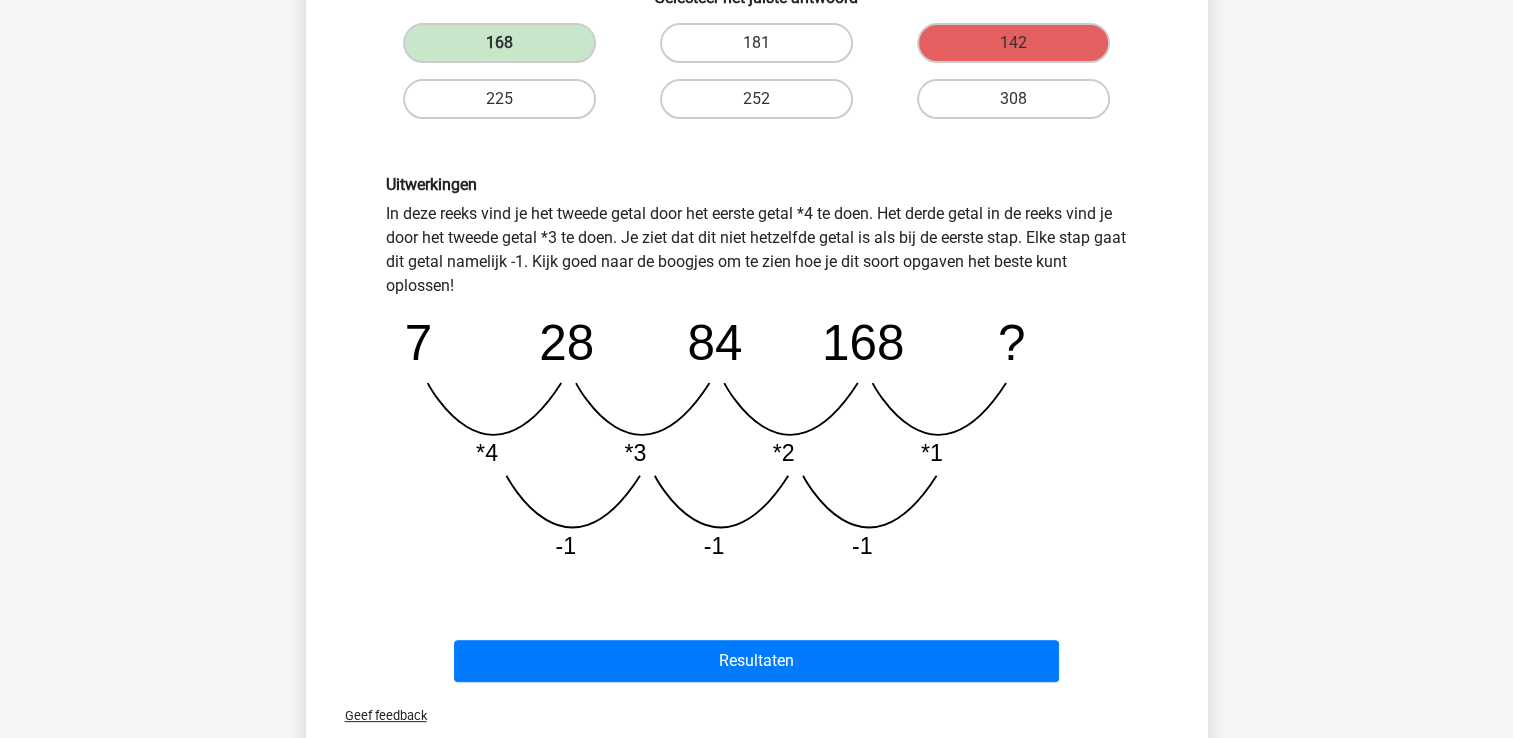 scroll, scrollTop: 500, scrollLeft: 0, axis: vertical 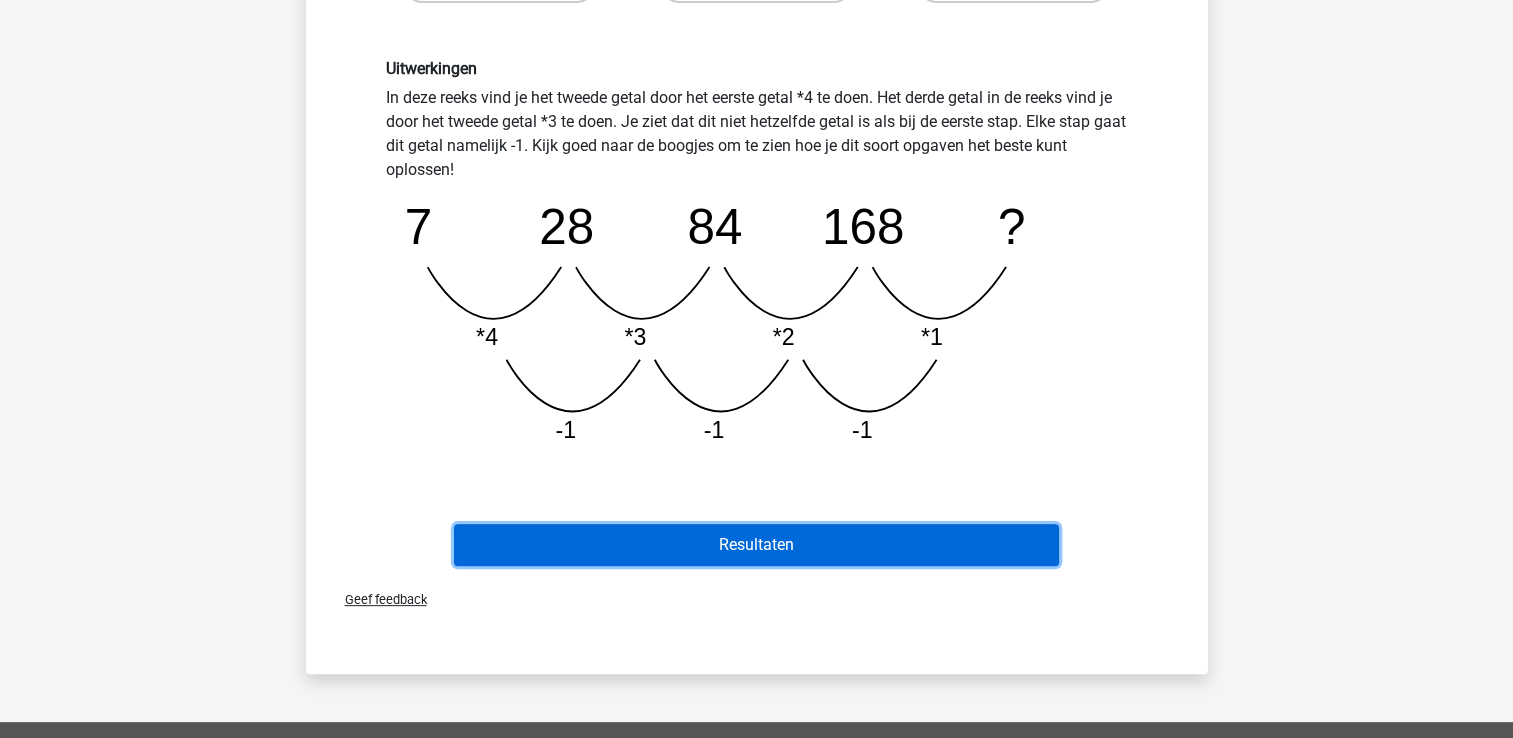 click on "Resultaten" at bounding box center (756, 545) 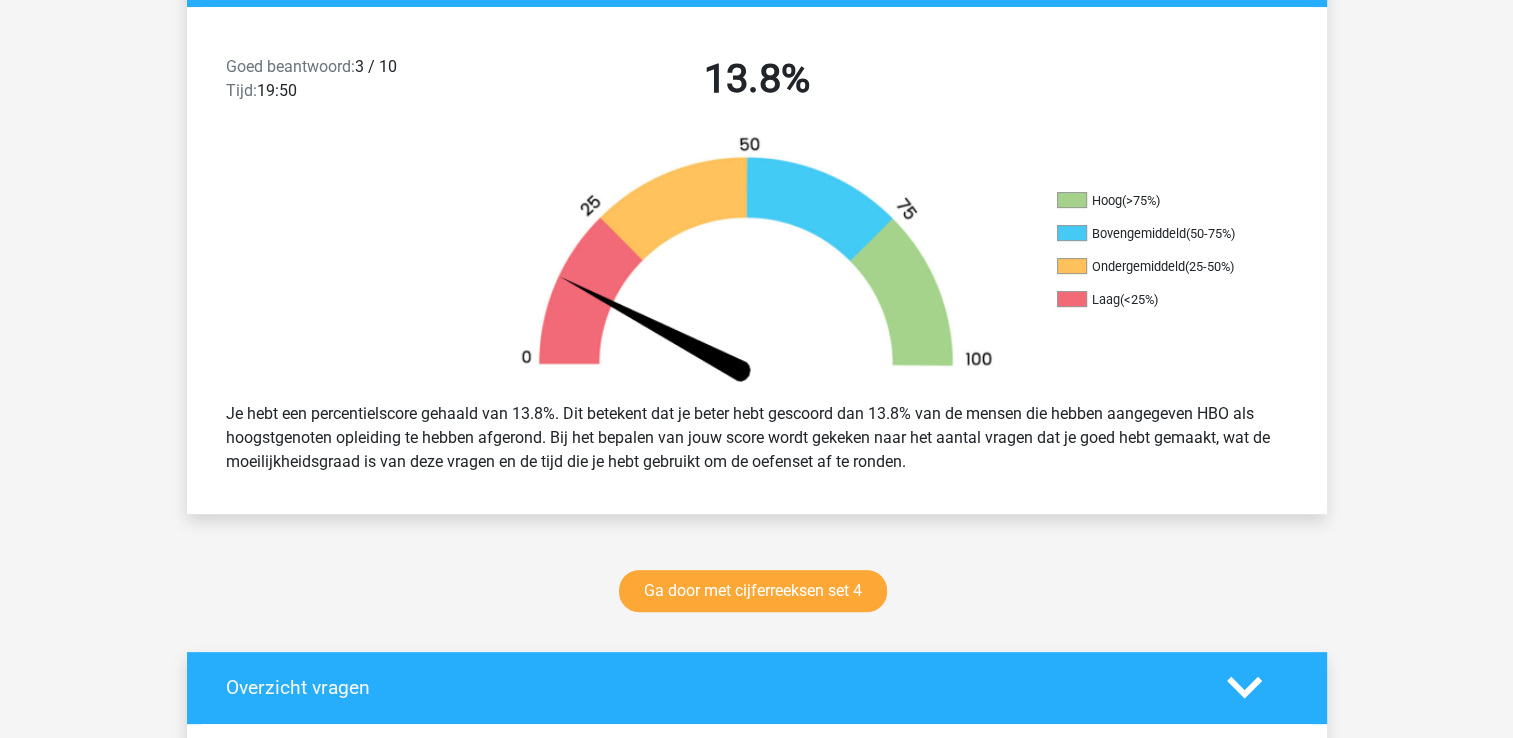 scroll, scrollTop: 500, scrollLeft: 0, axis: vertical 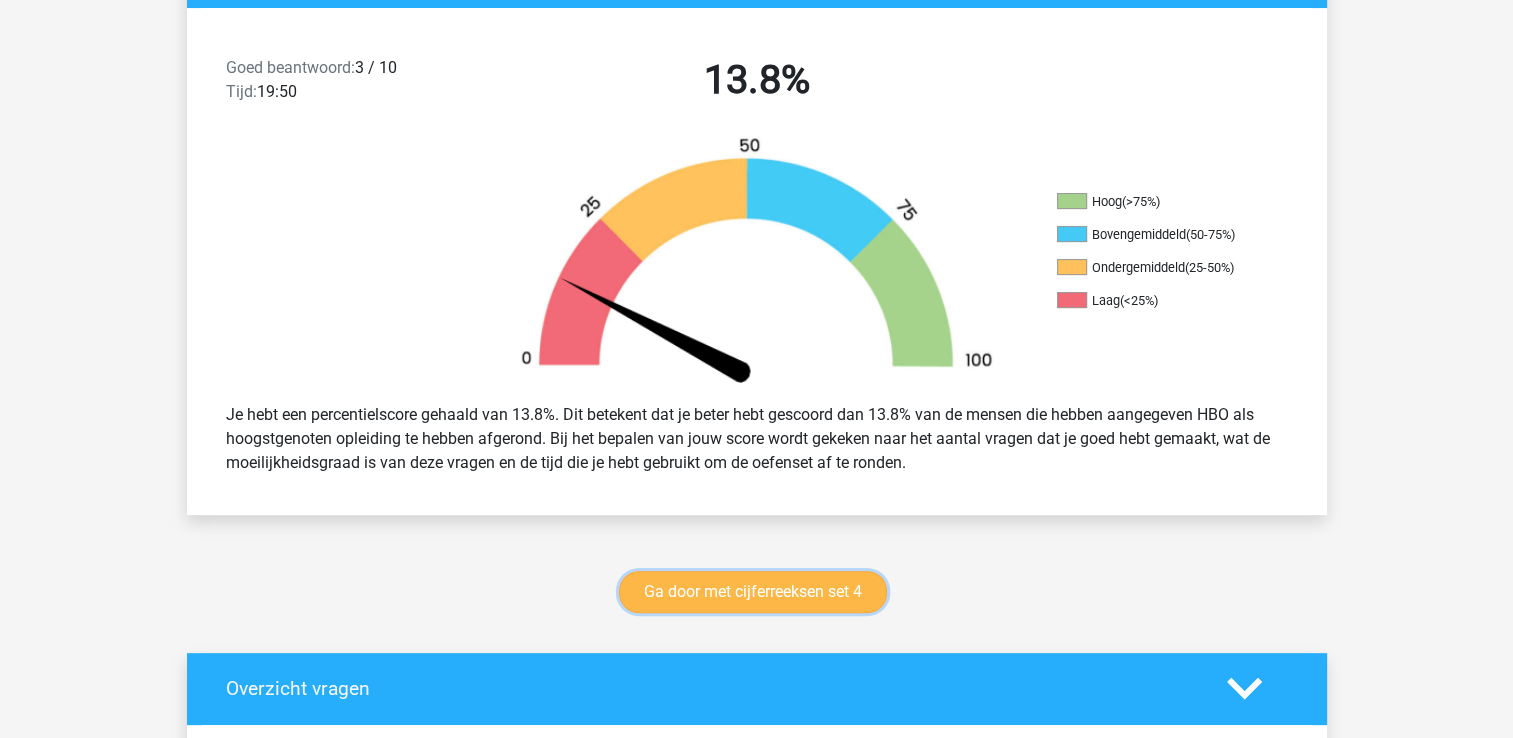 click on "Ga door met cijferreeksen set 4" at bounding box center [753, 592] 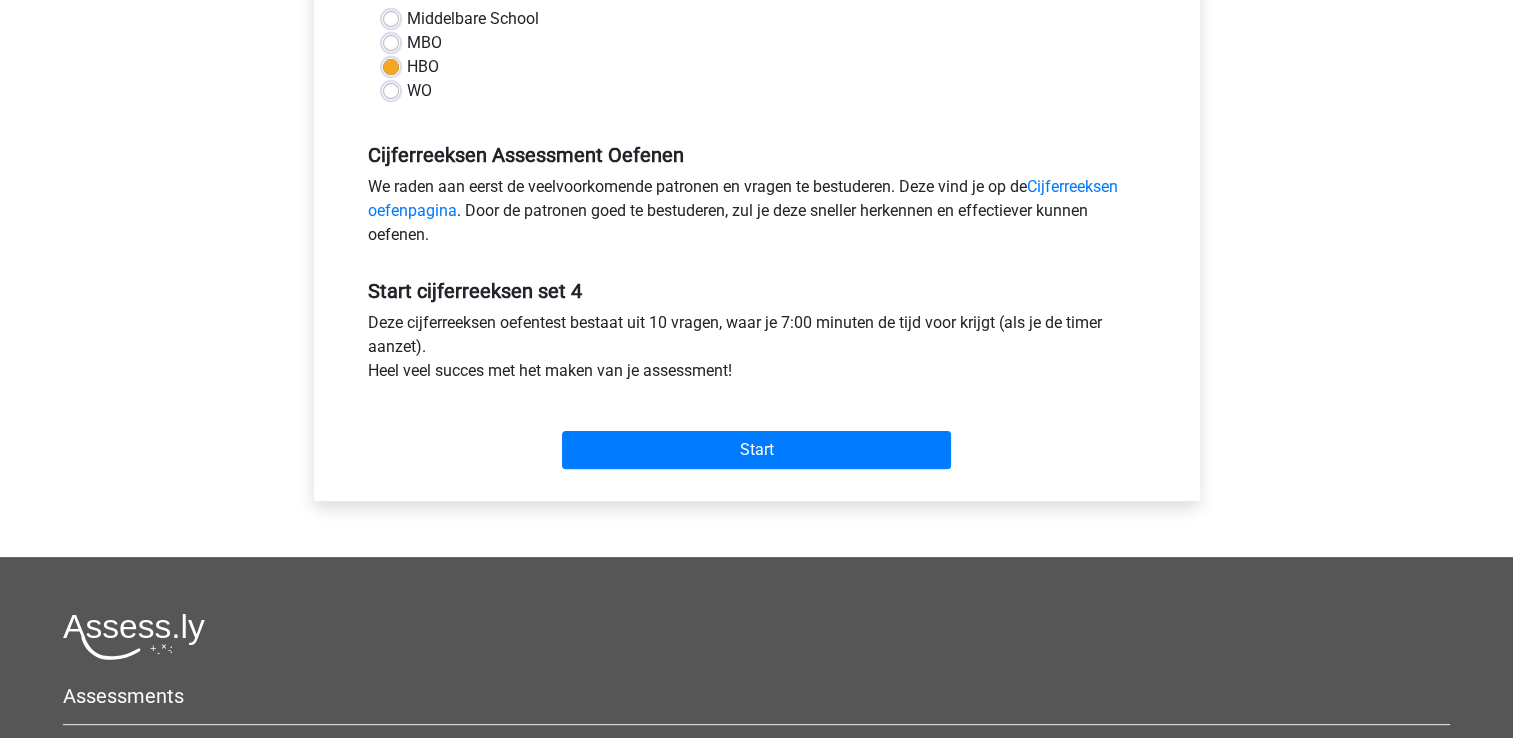 scroll, scrollTop: 500, scrollLeft: 0, axis: vertical 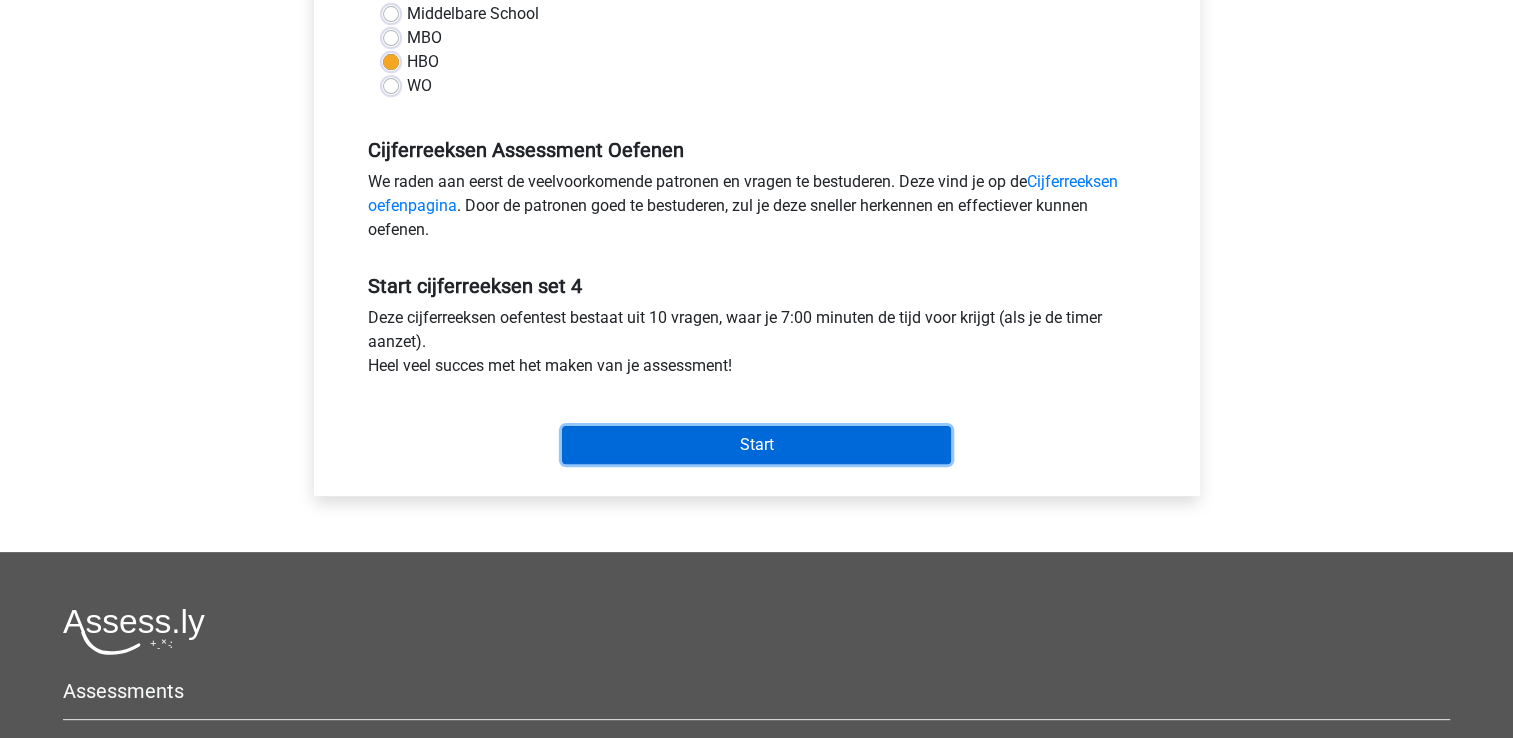 click on "Start" at bounding box center (756, 445) 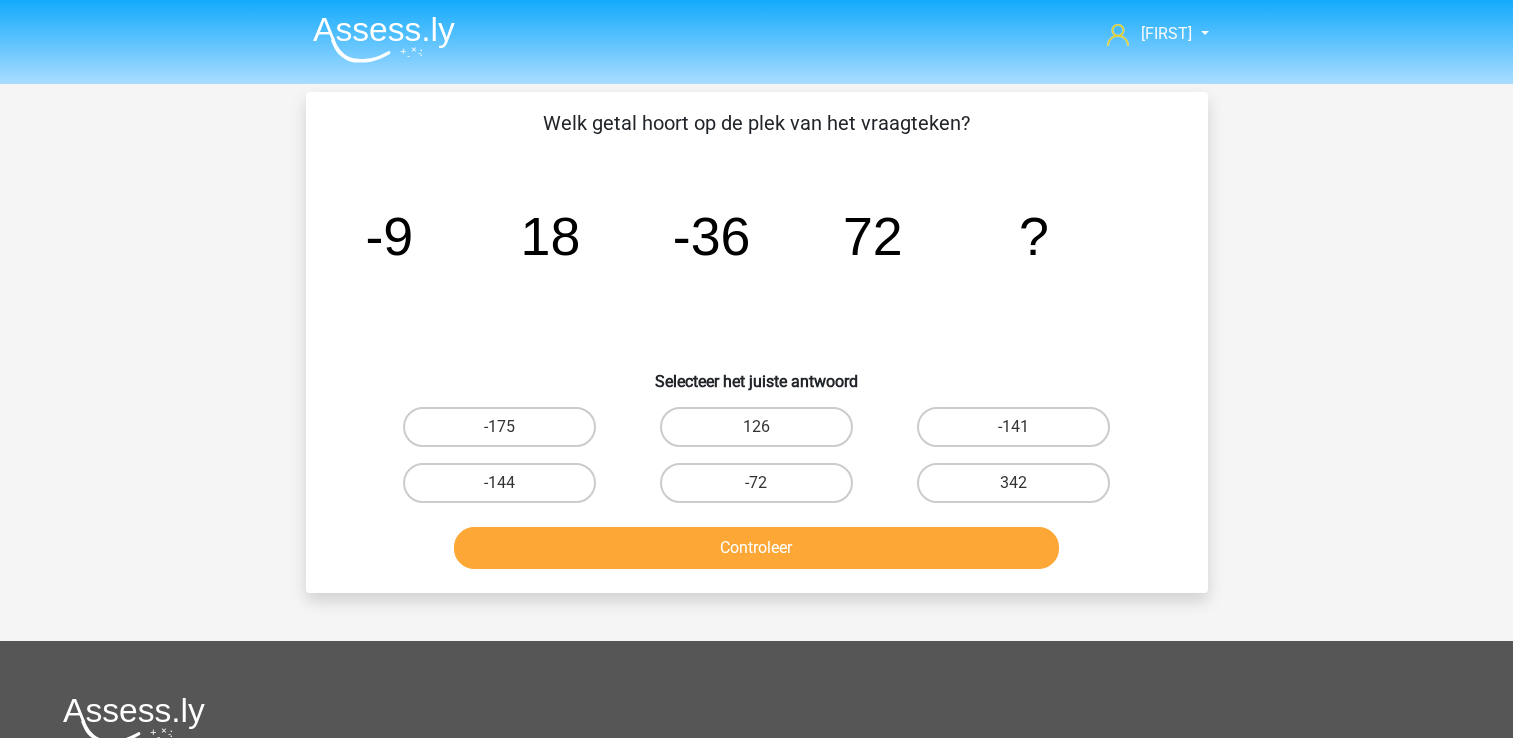scroll, scrollTop: 0, scrollLeft: 0, axis: both 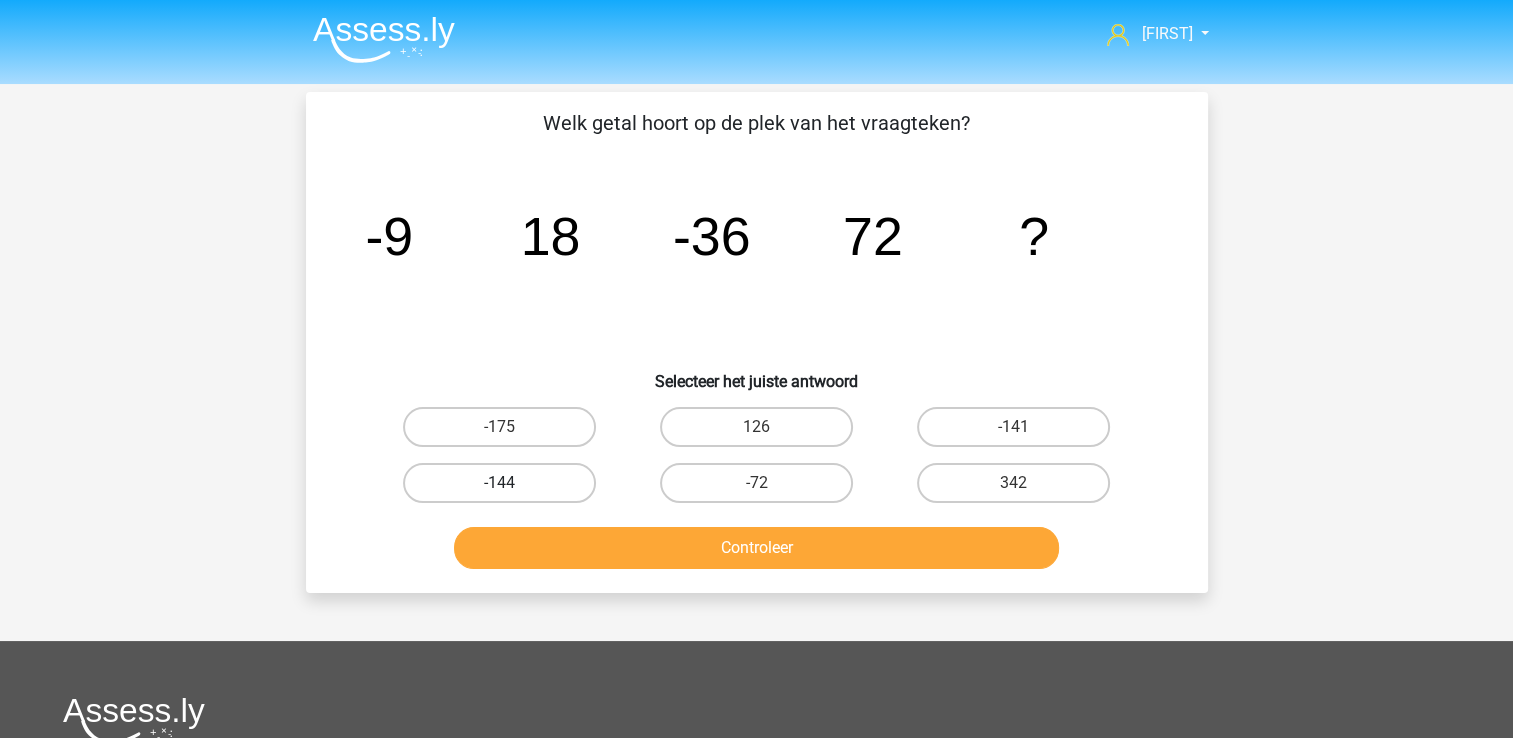 click on "-144" at bounding box center (499, 483) 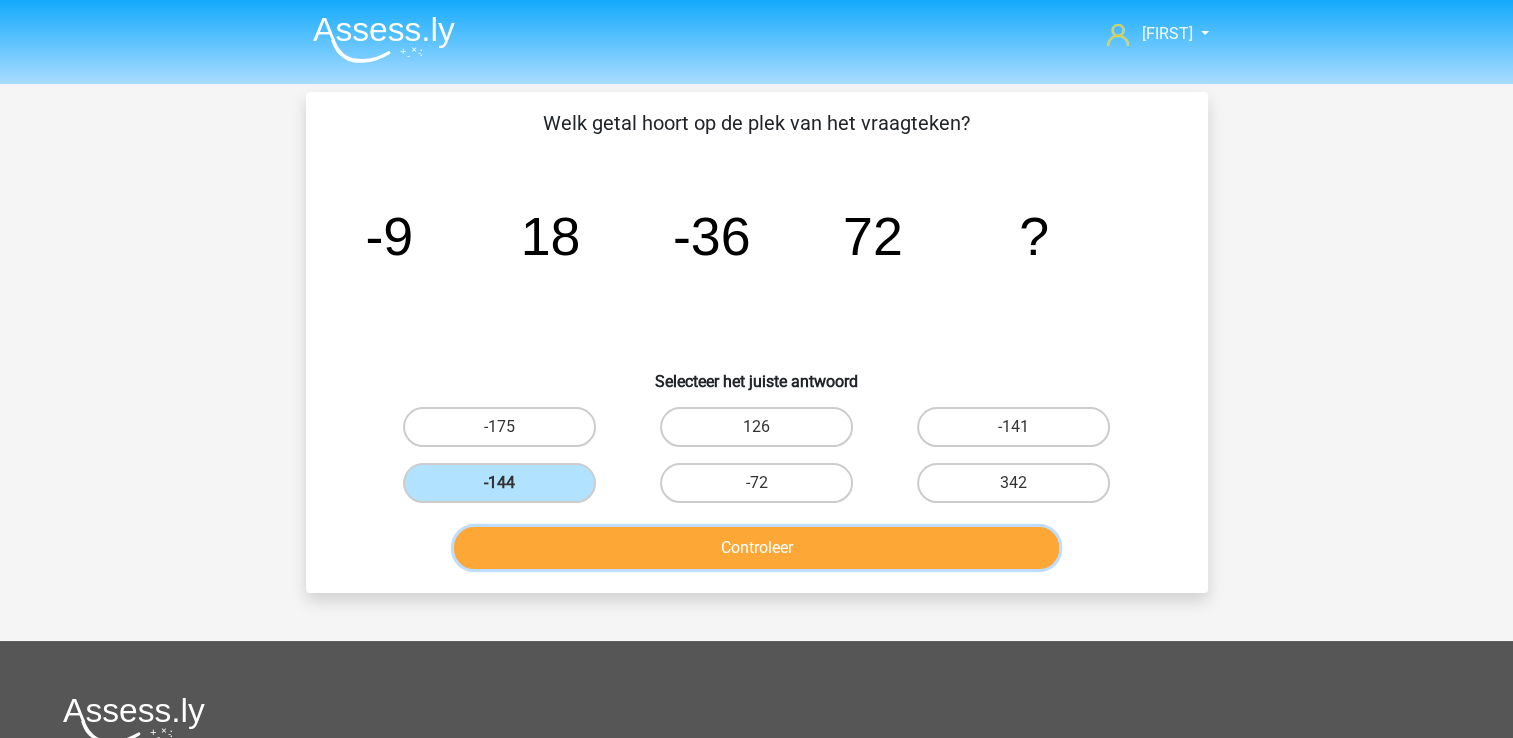 click on "Controleer" at bounding box center [756, 548] 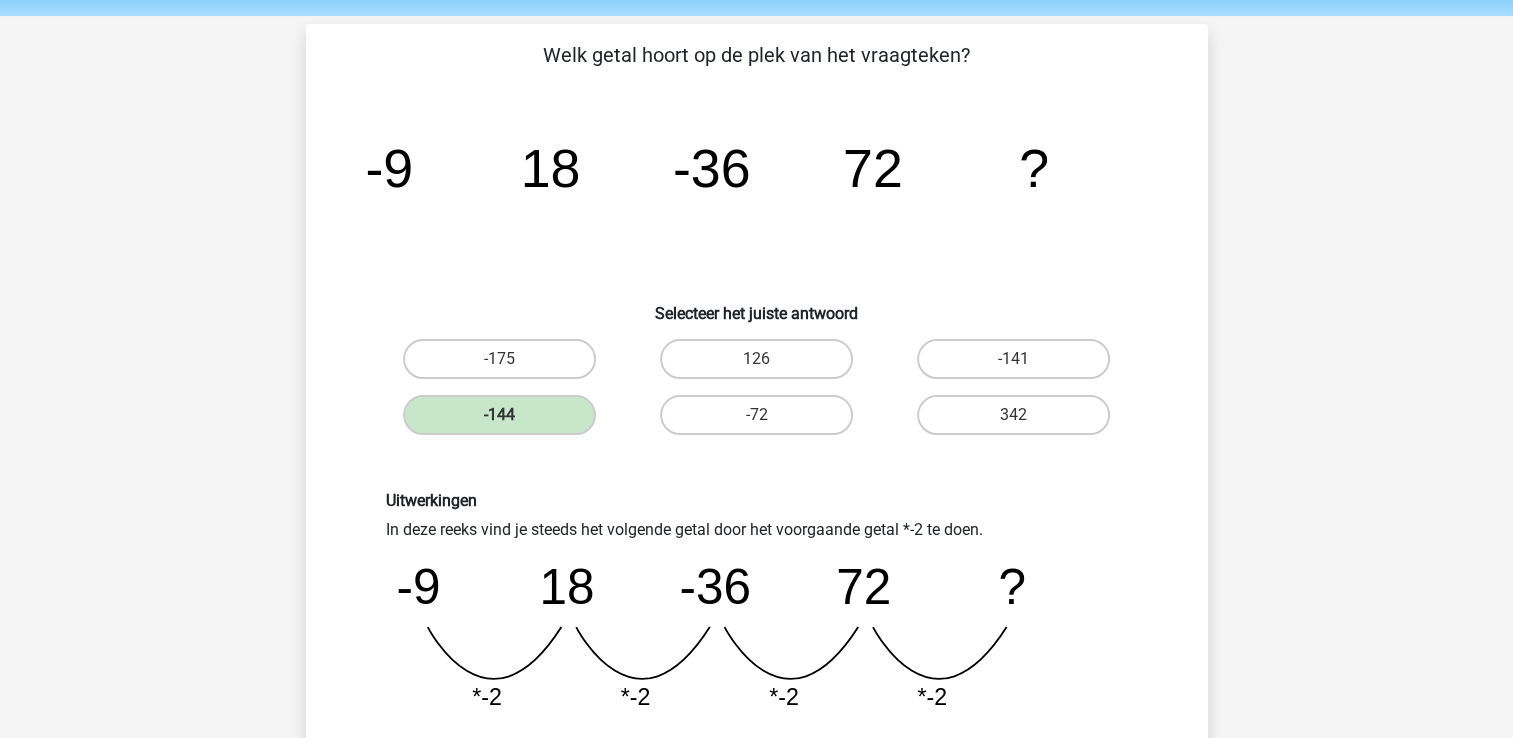 scroll, scrollTop: 200, scrollLeft: 0, axis: vertical 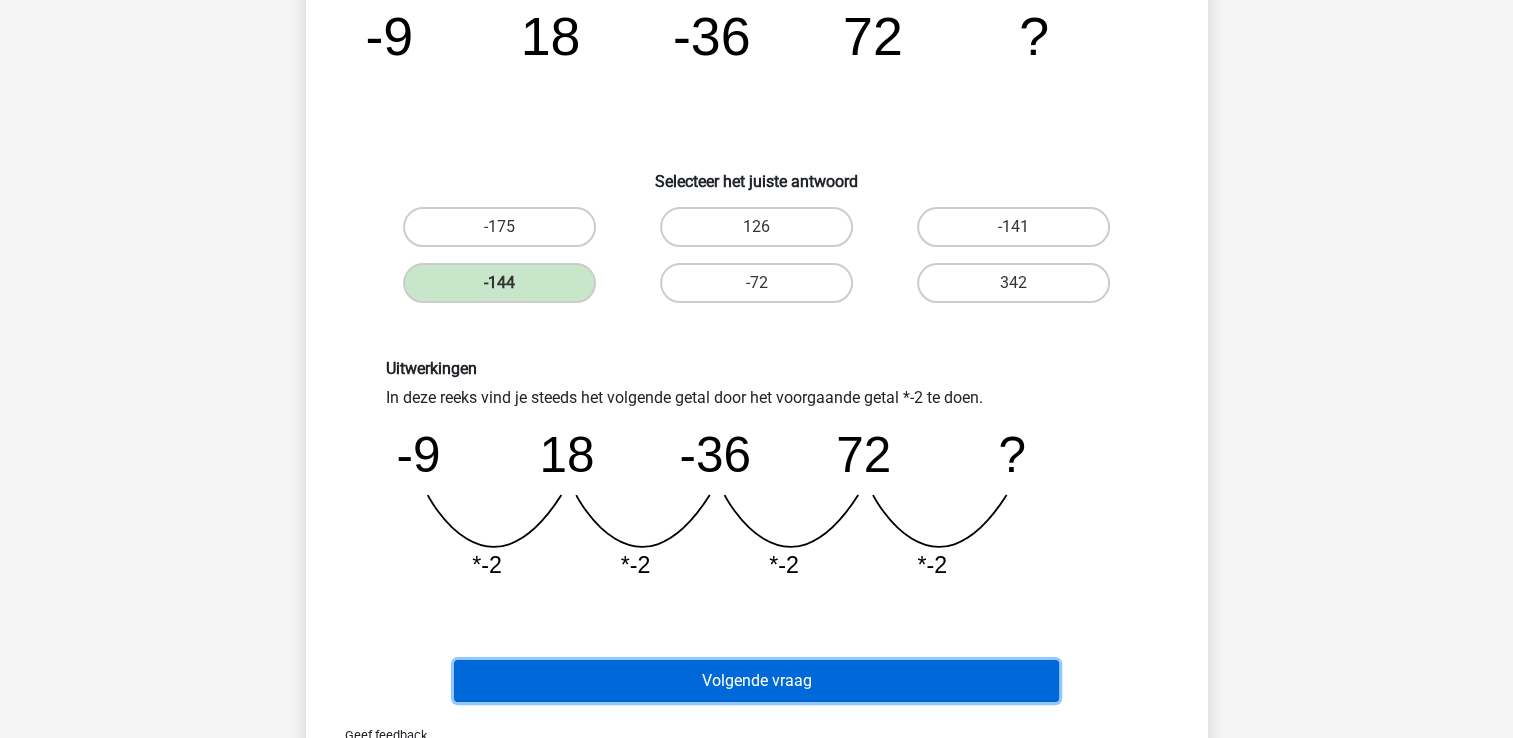 click on "Volgende vraag" at bounding box center (756, 681) 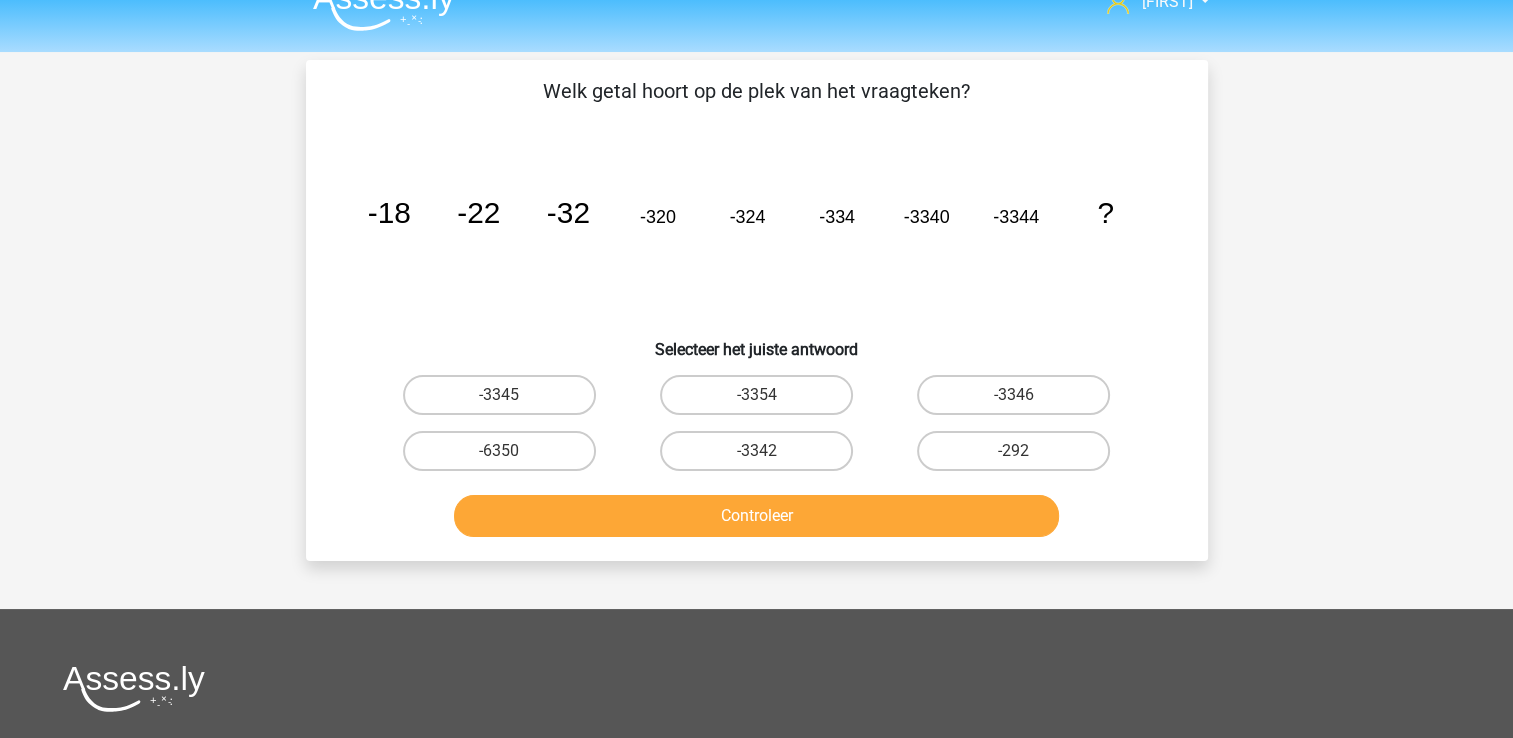 scroll, scrollTop: 0, scrollLeft: 0, axis: both 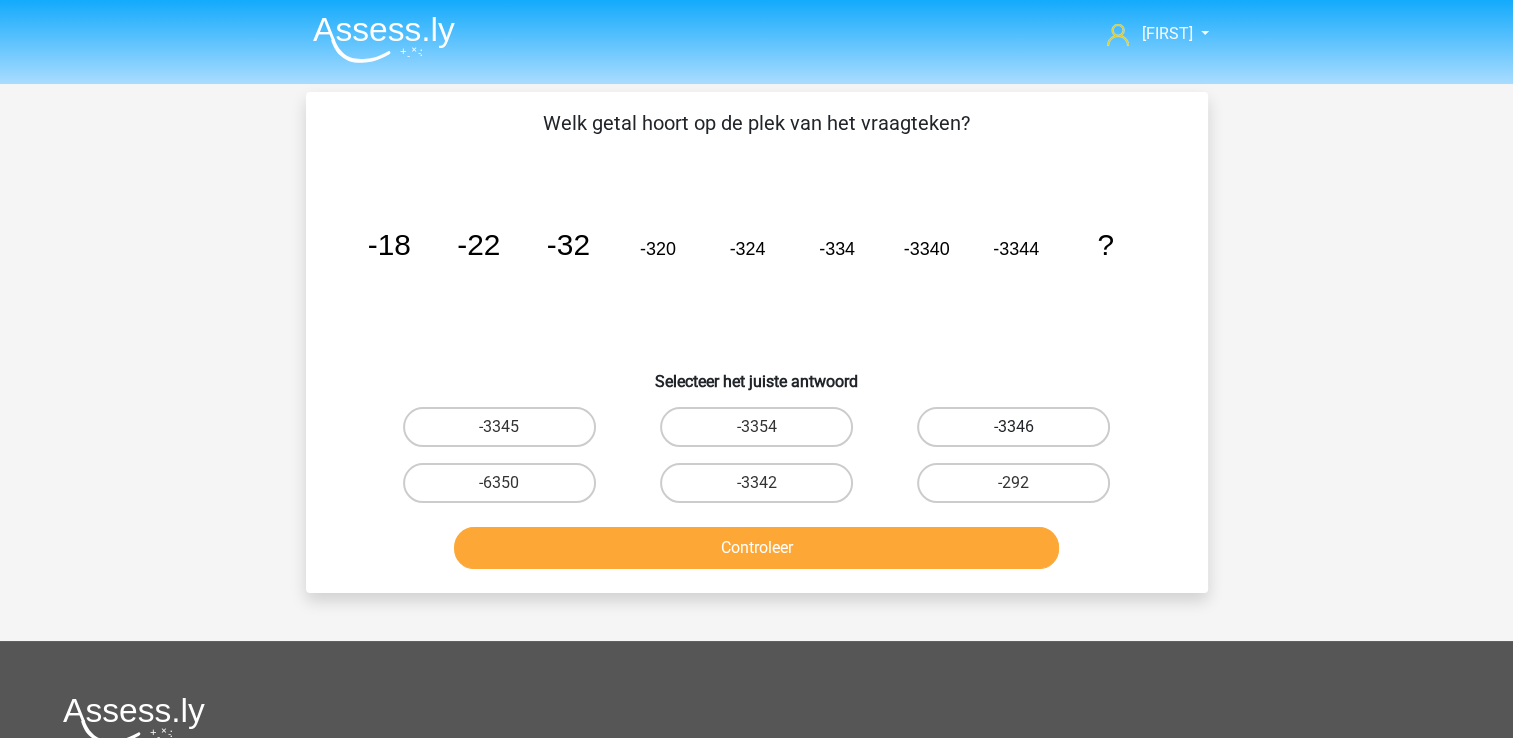 click on "-3346" at bounding box center [1013, 427] 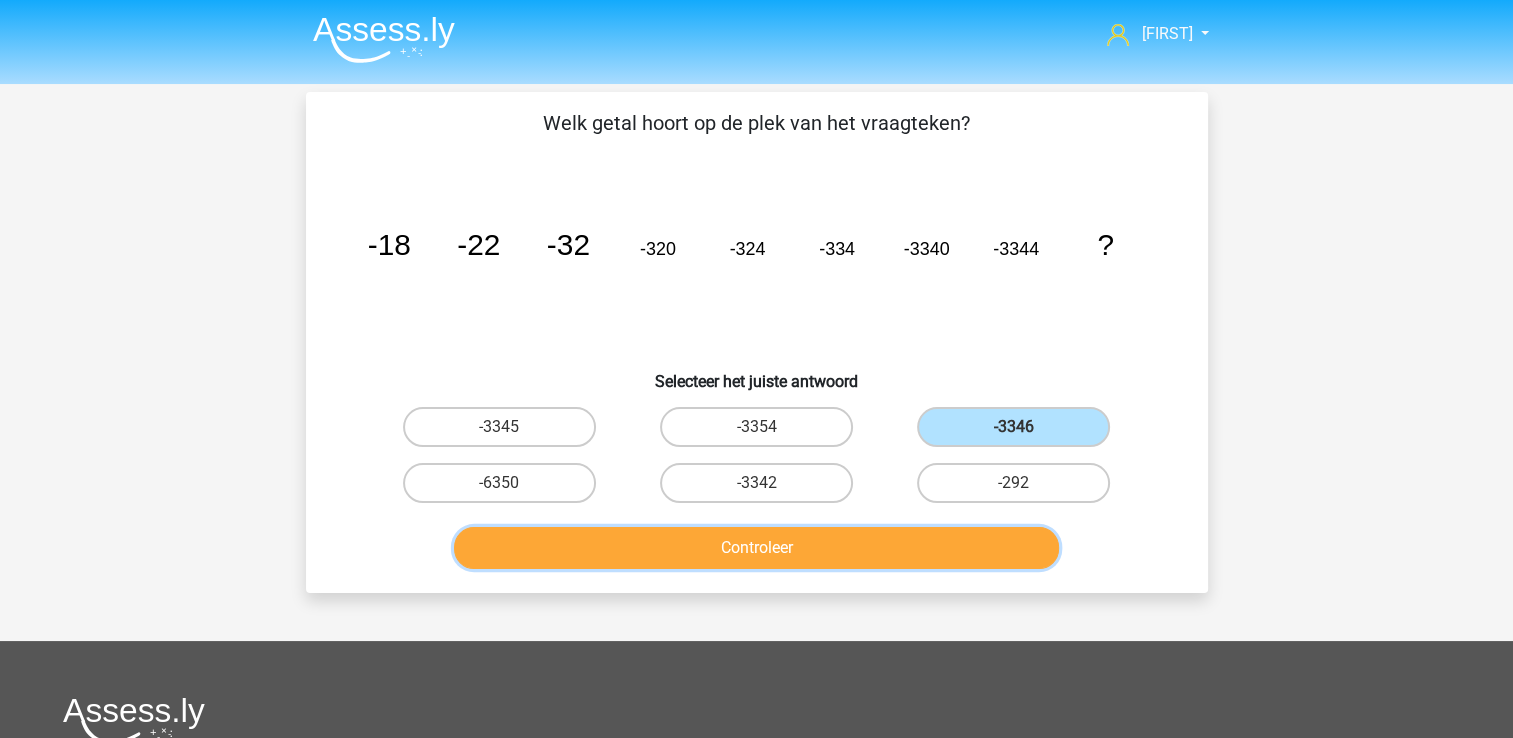 click on "Controleer" at bounding box center (756, 548) 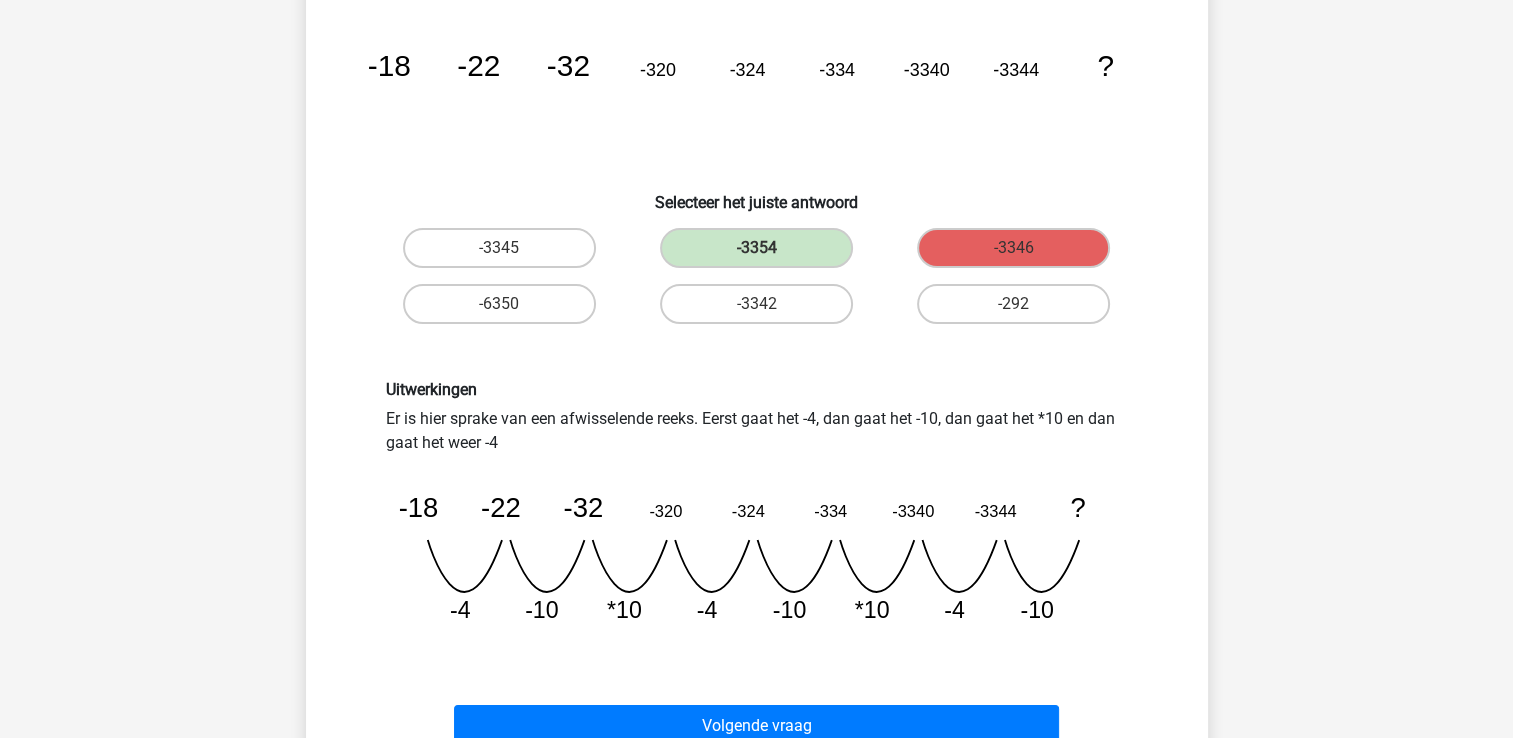 scroll, scrollTop: 200, scrollLeft: 0, axis: vertical 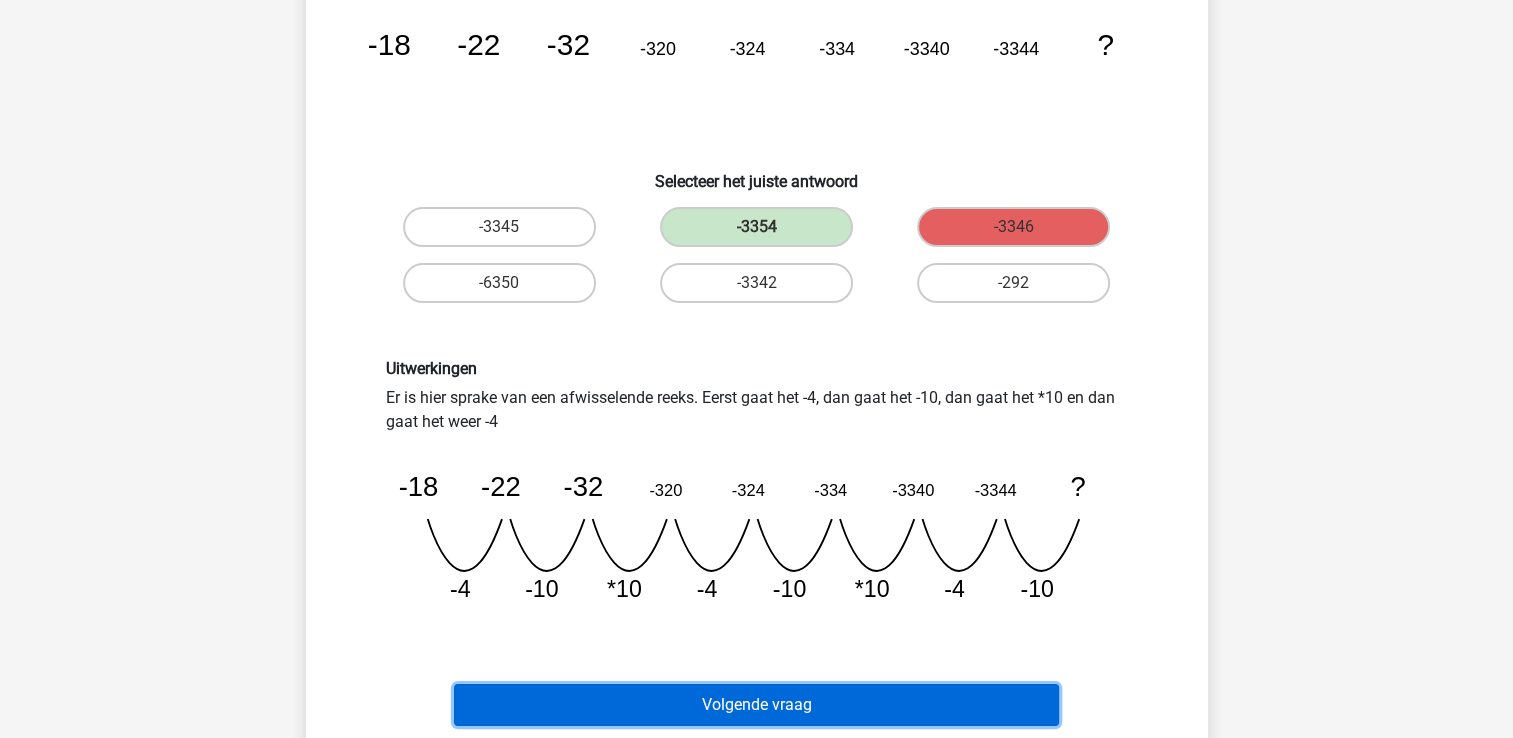 click on "Volgende vraag" at bounding box center [756, 705] 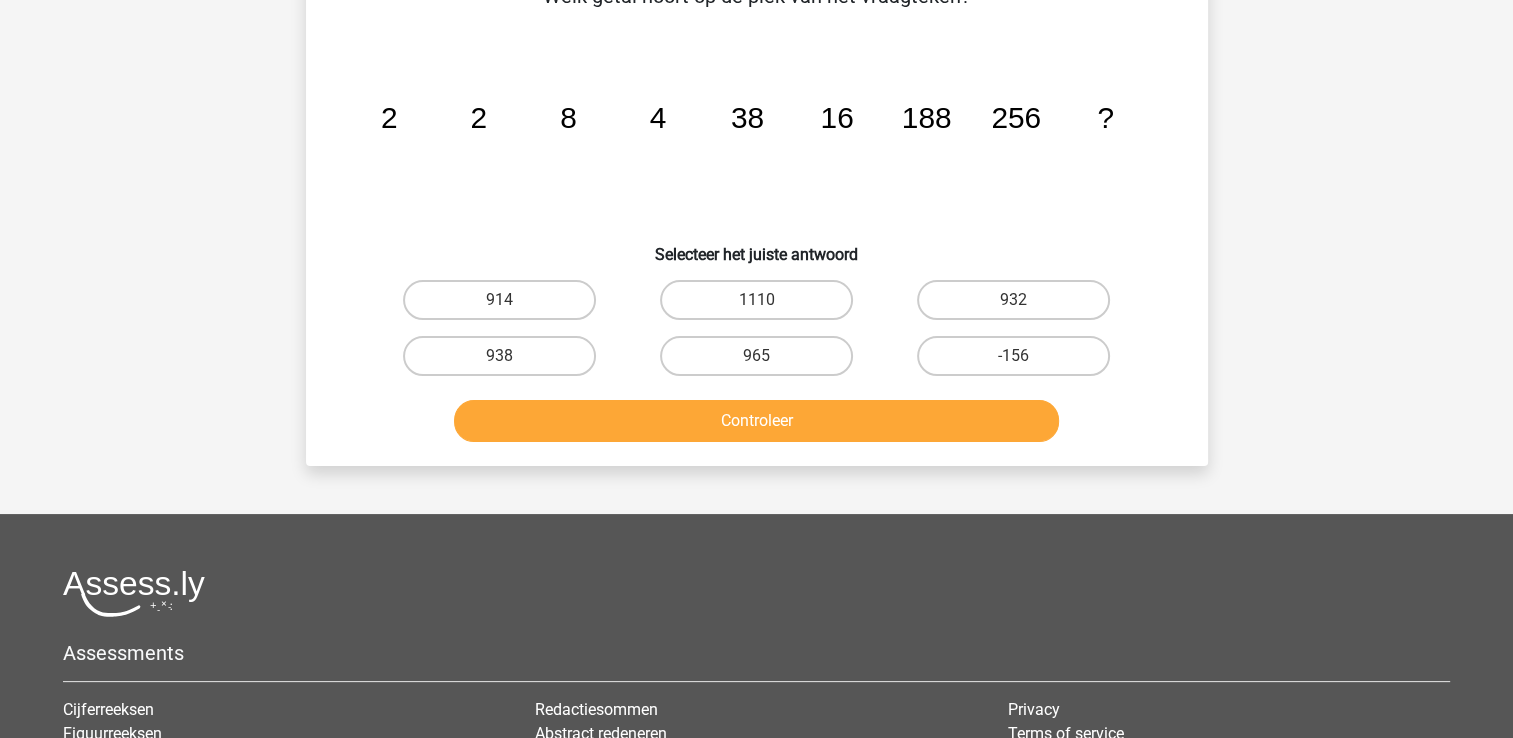 scroll, scrollTop: 92, scrollLeft: 0, axis: vertical 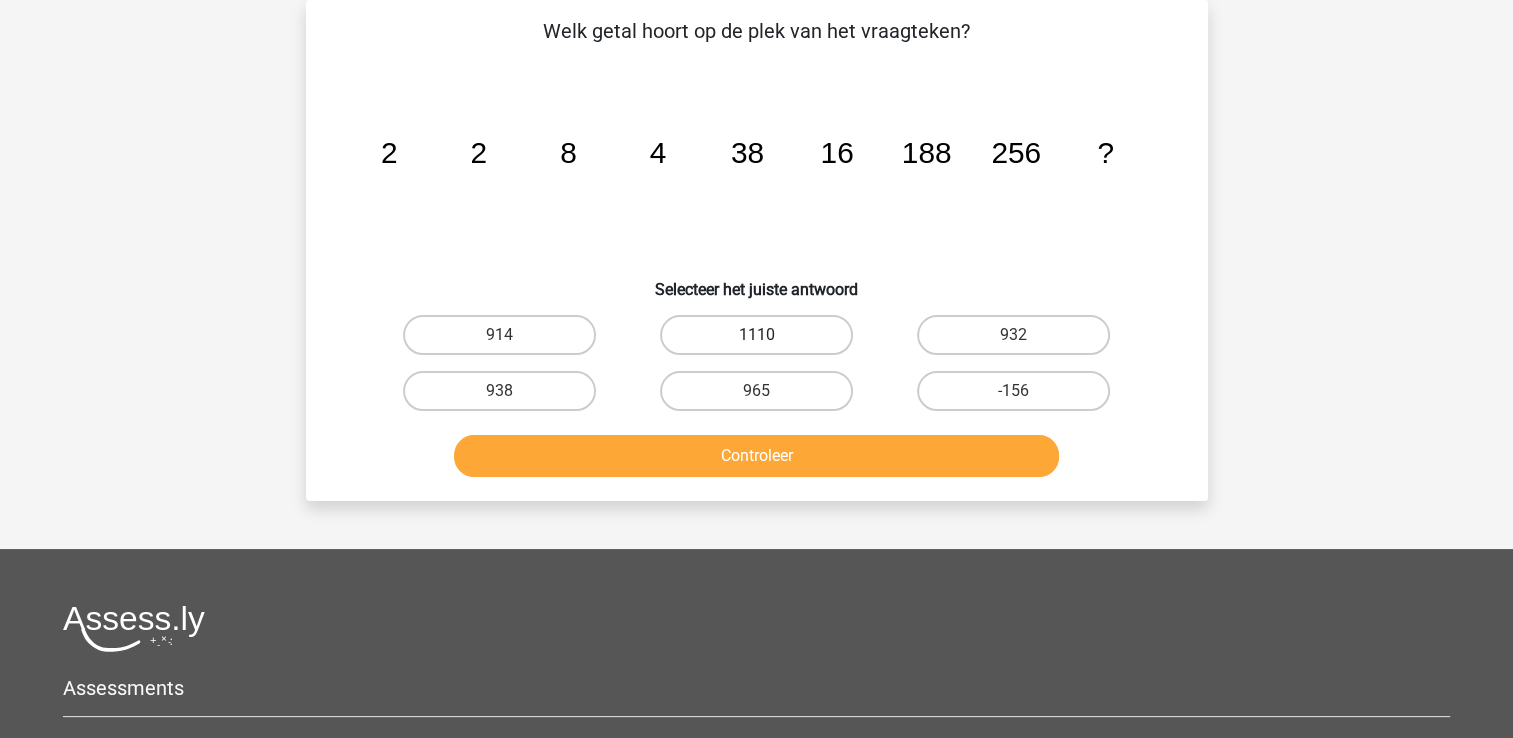 click on "1110" at bounding box center [756, 335] 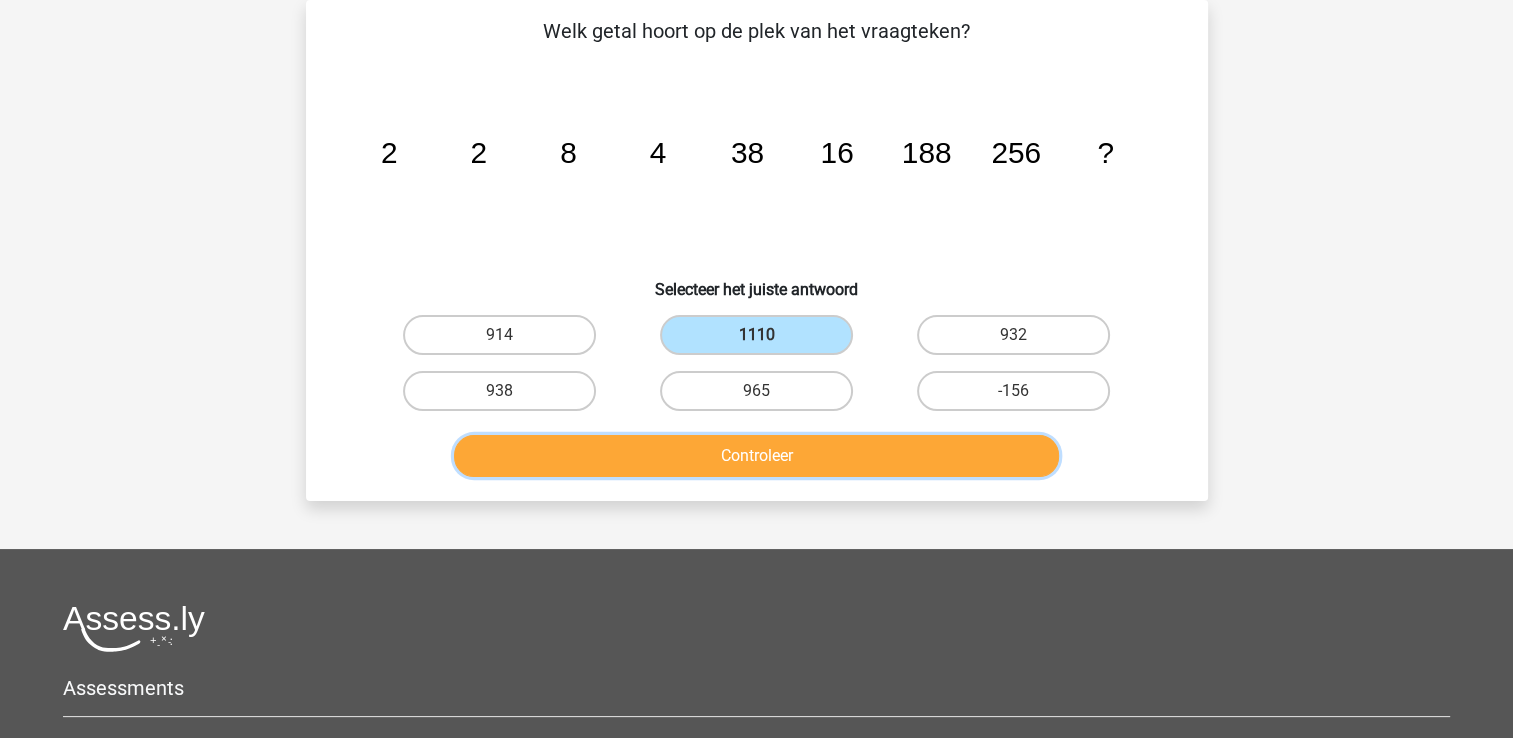 click on "Controleer" at bounding box center (756, 456) 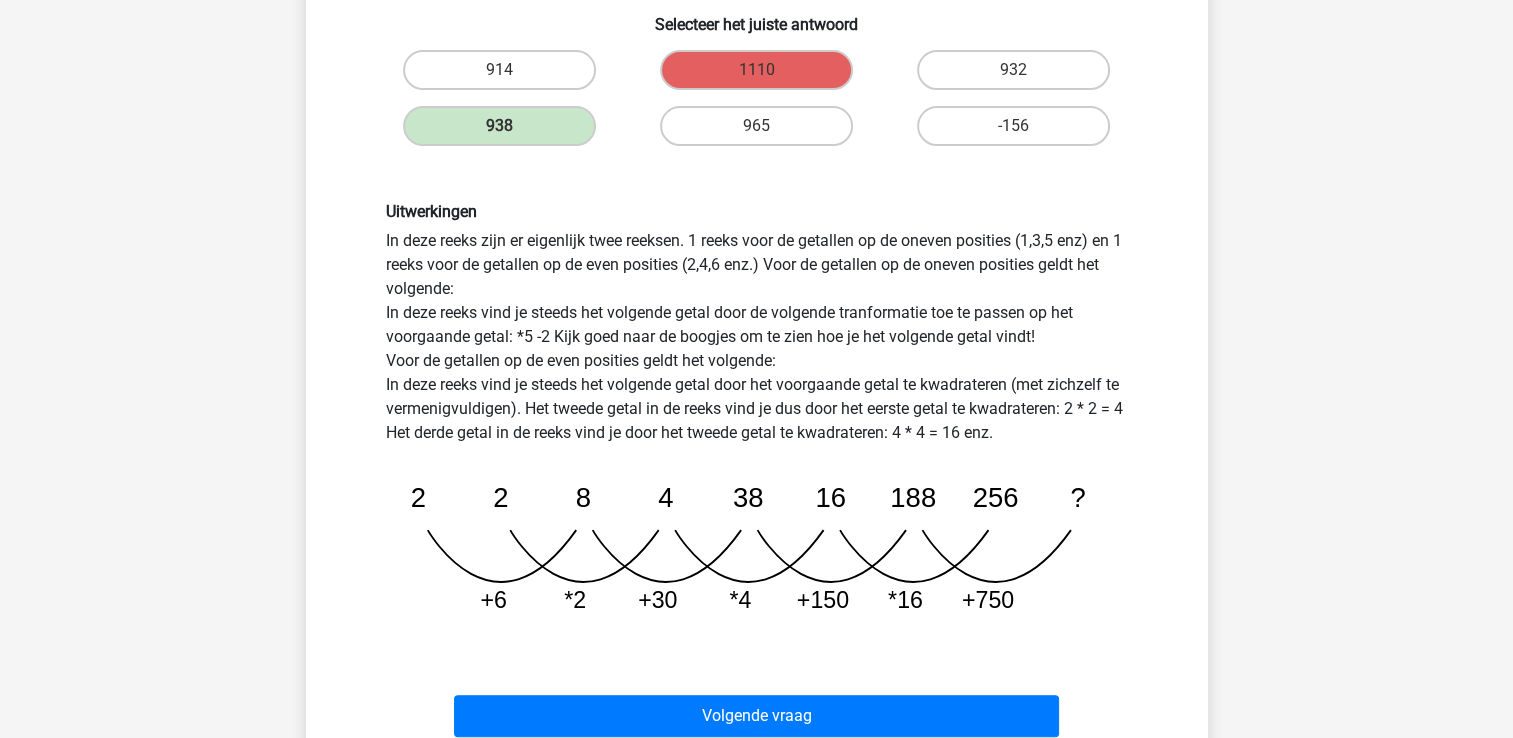 scroll, scrollTop: 392, scrollLeft: 0, axis: vertical 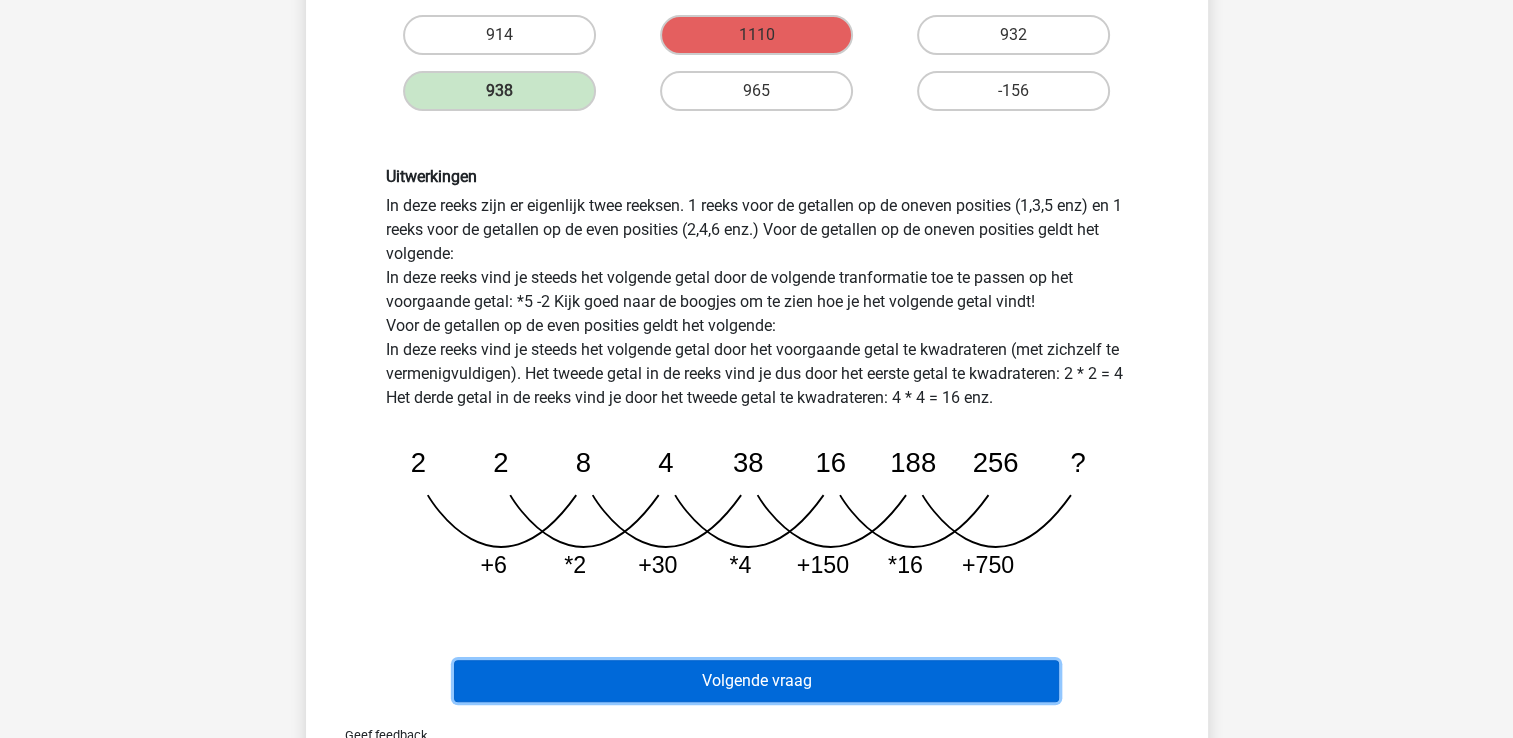 click on "Volgende vraag" at bounding box center [756, 681] 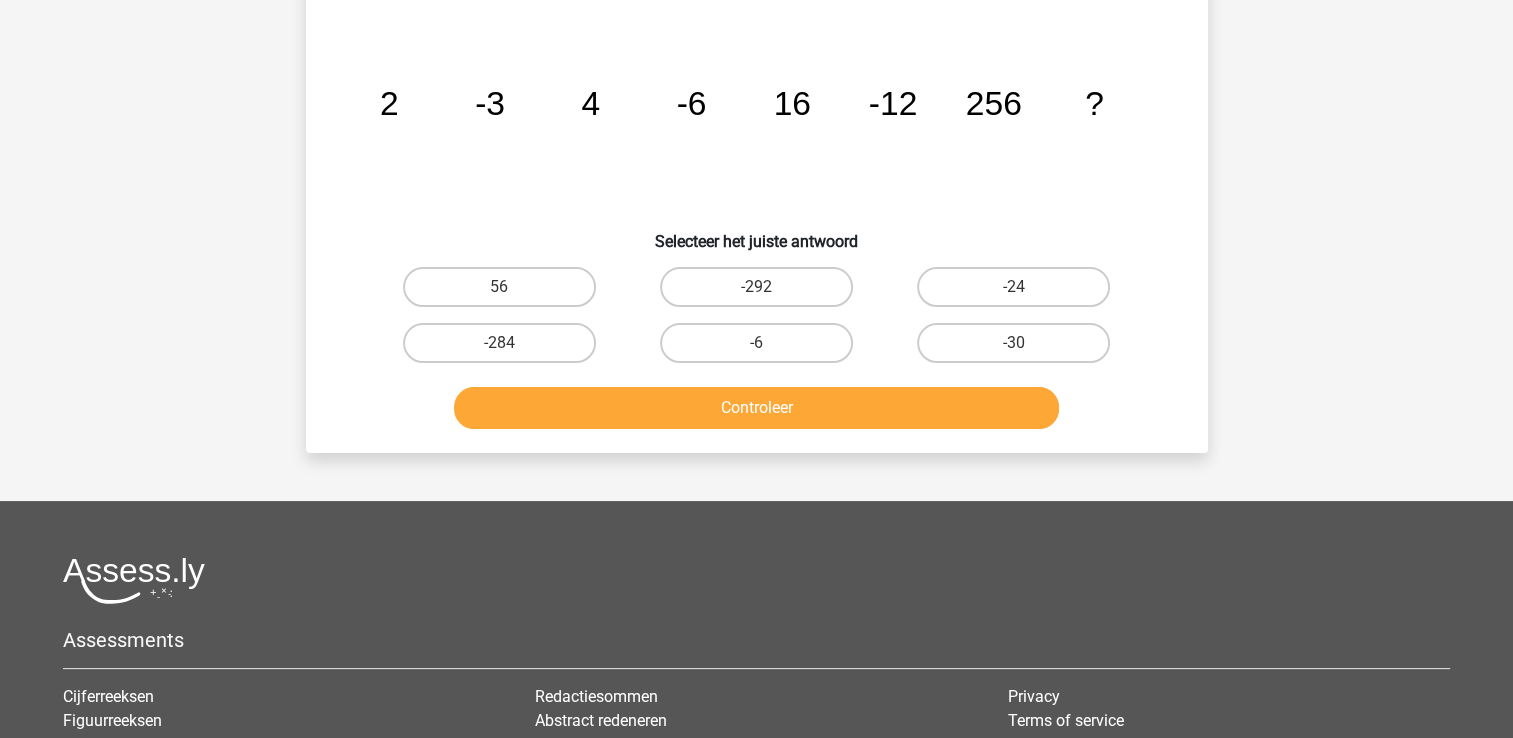 scroll, scrollTop: 92, scrollLeft: 0, axis: vertical 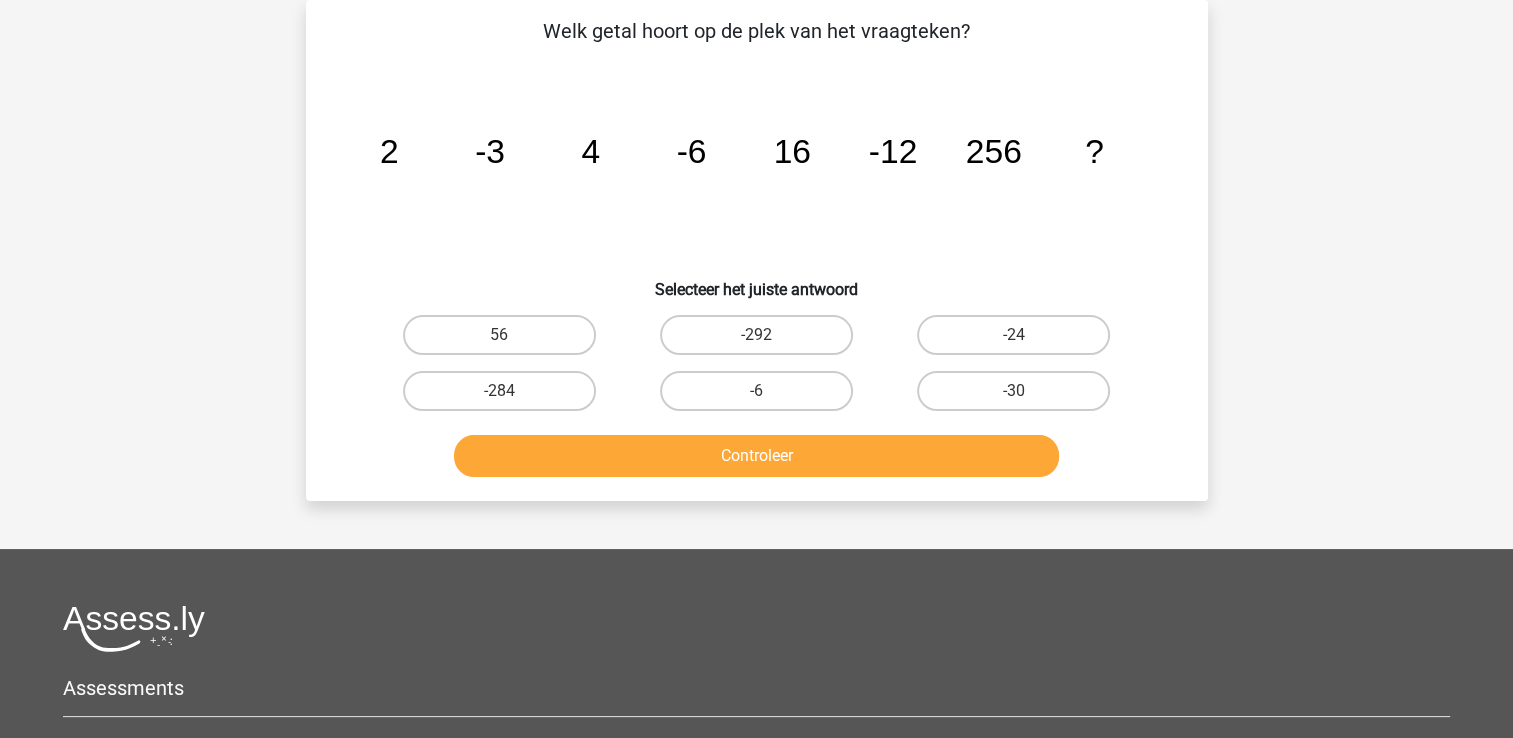 click on "-24" at bounding box center [1020, 341] 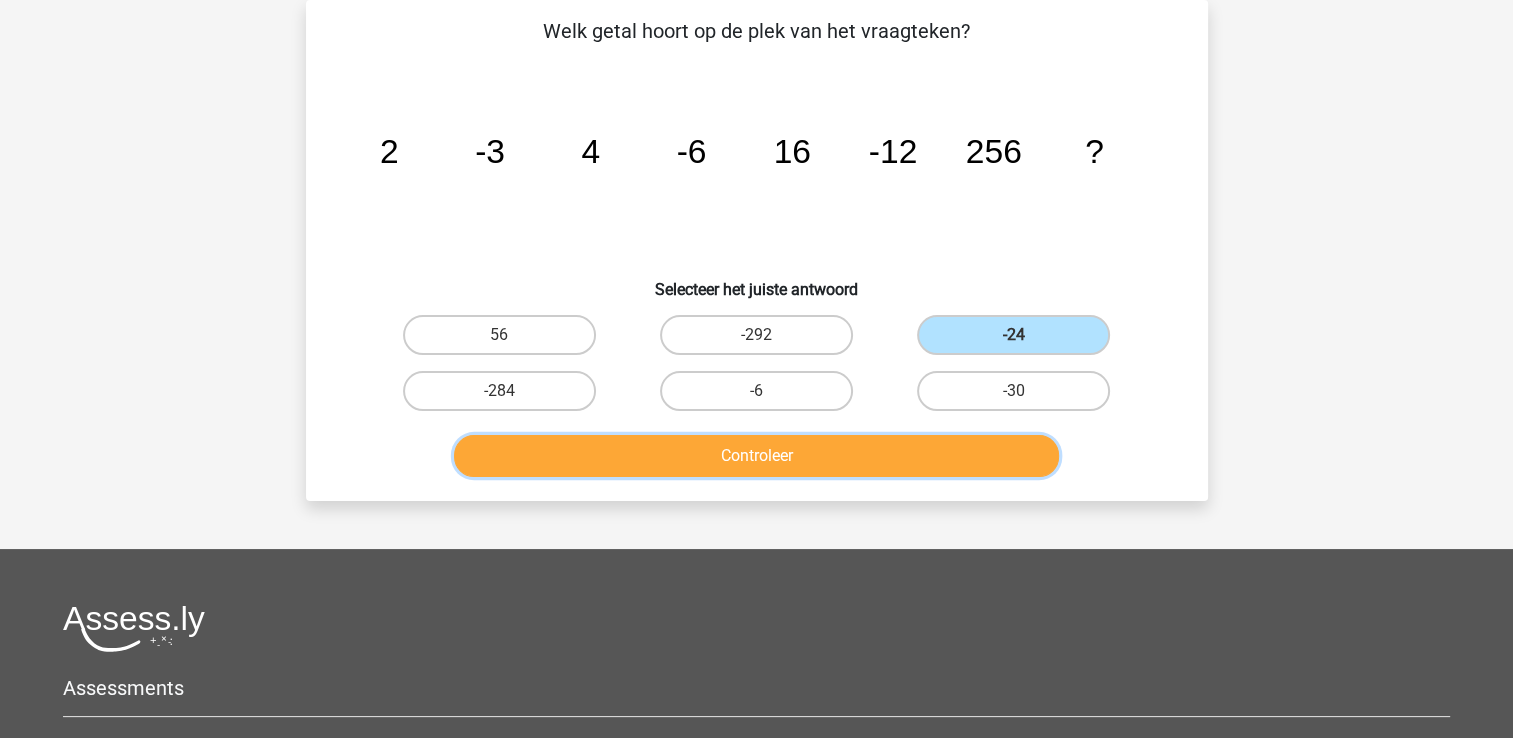 click on "Controleer" at bounding box center [756, 456] 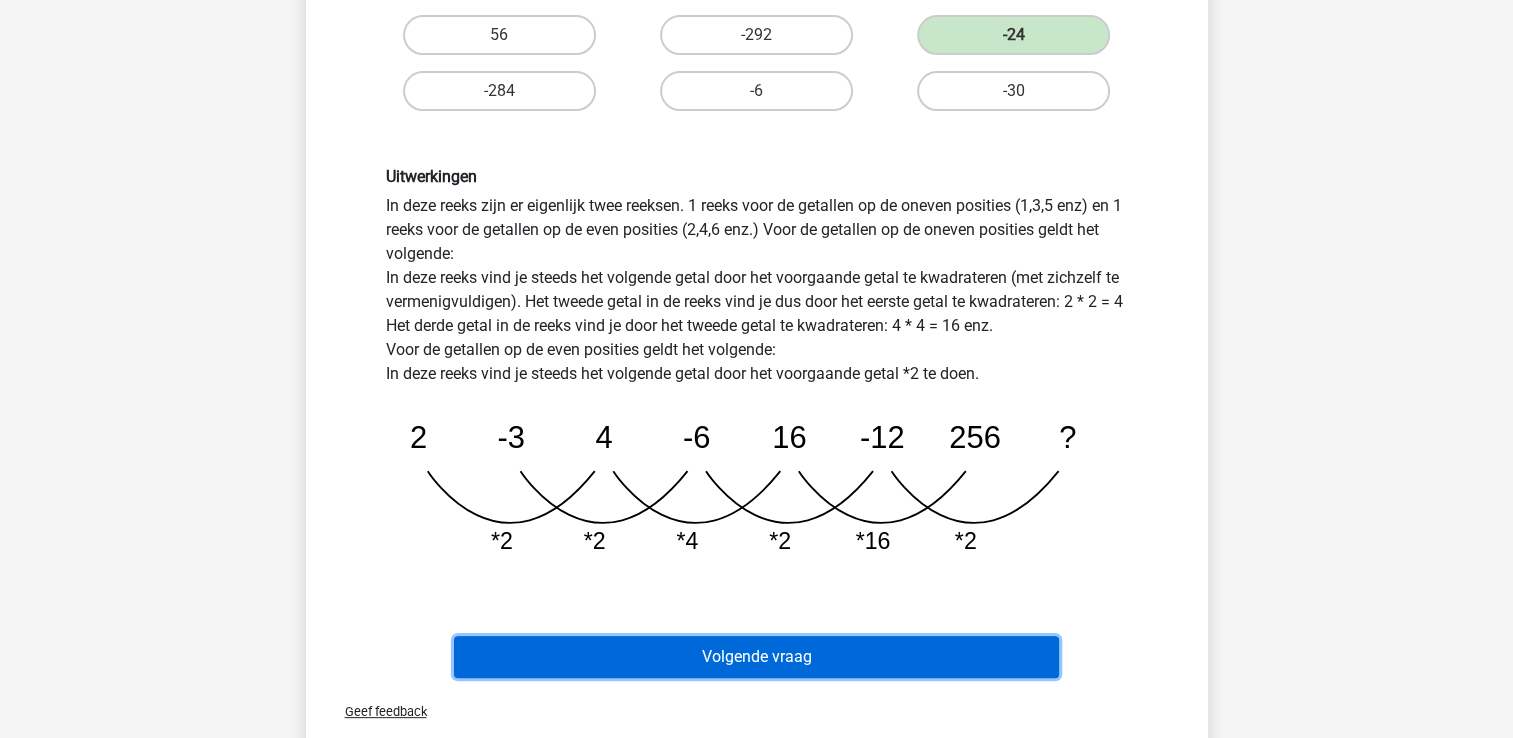 click on "Volgende vraag" at bounding box center [756, 657] 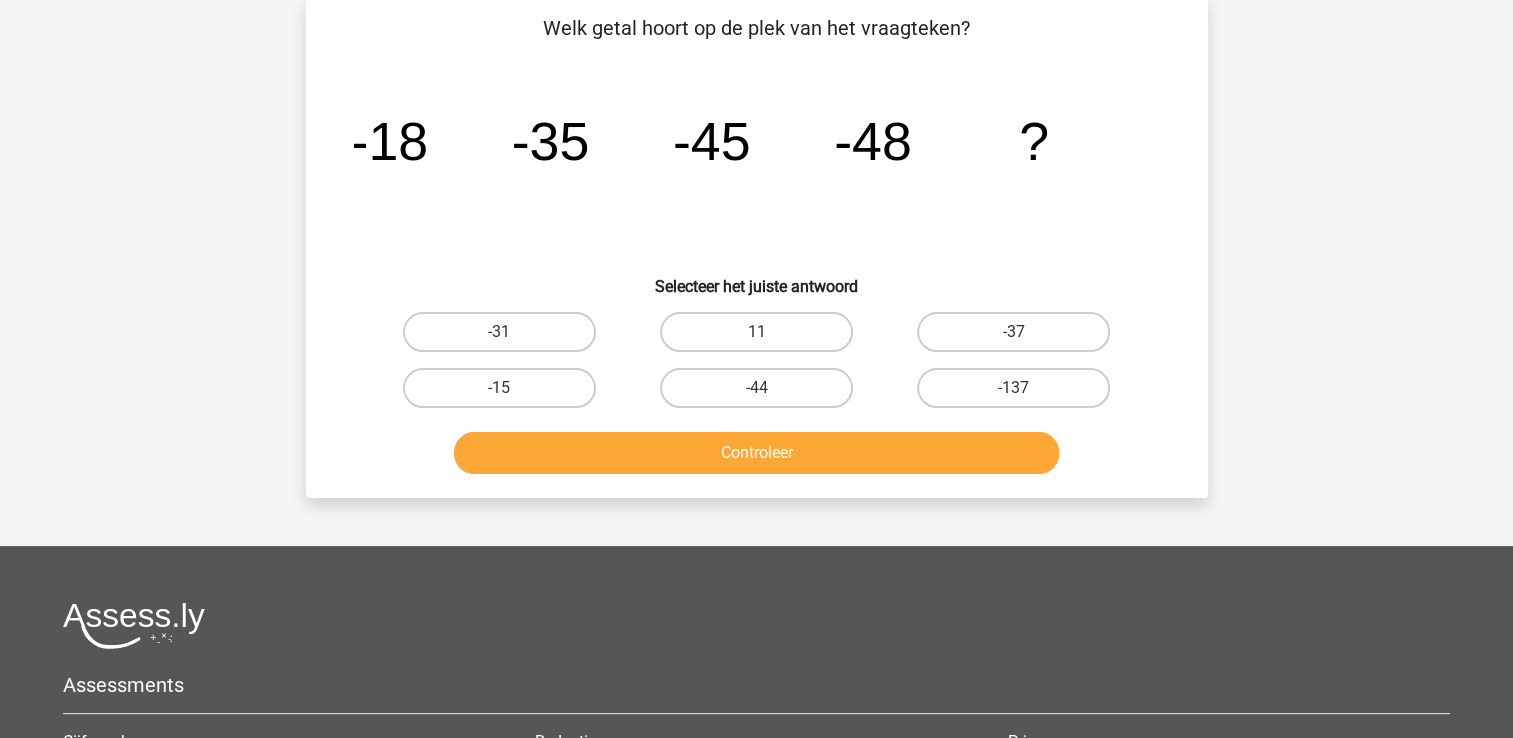 scroll, scrollTop: 92, scrollLeft: 0, axis: vertical 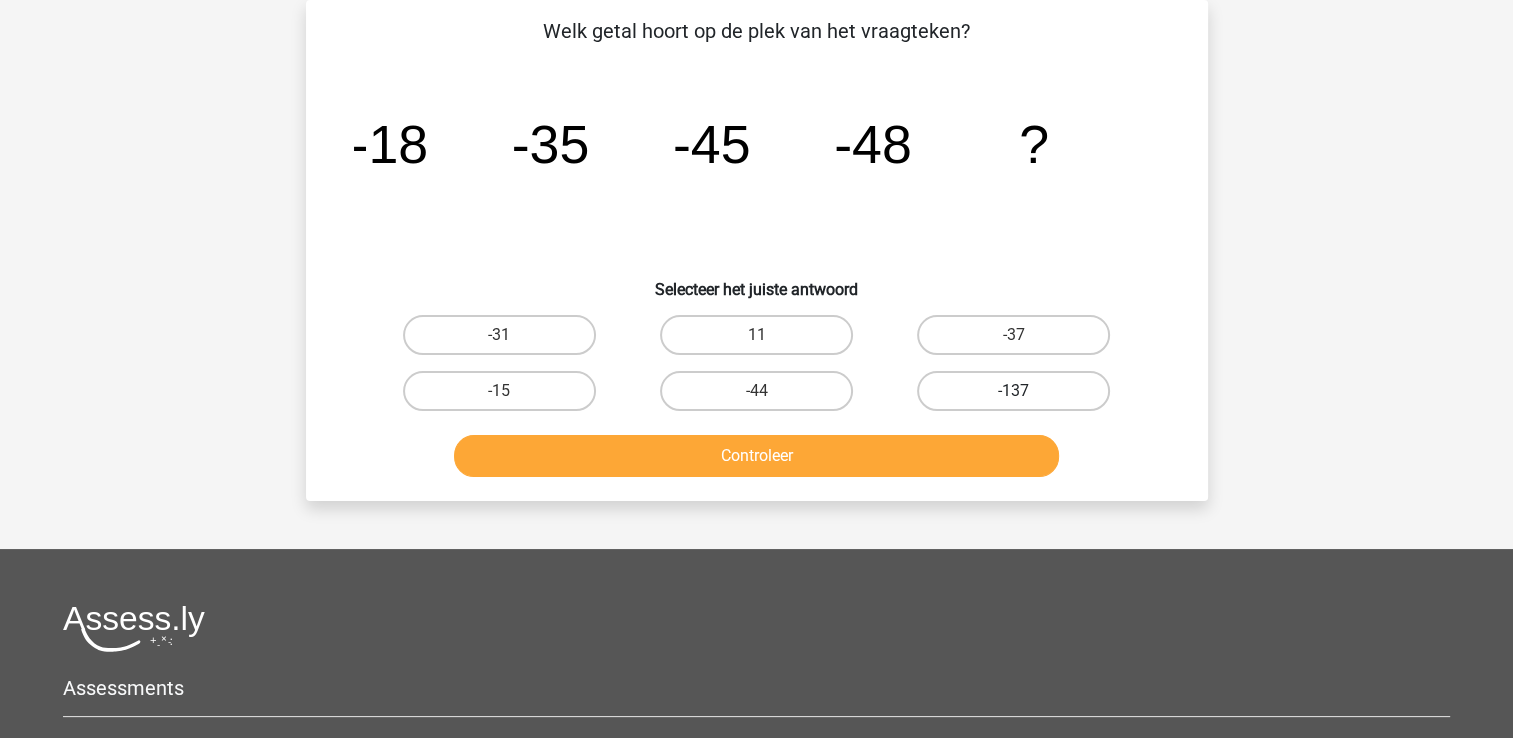 click on "-137" at bounding box center (1013, 391) 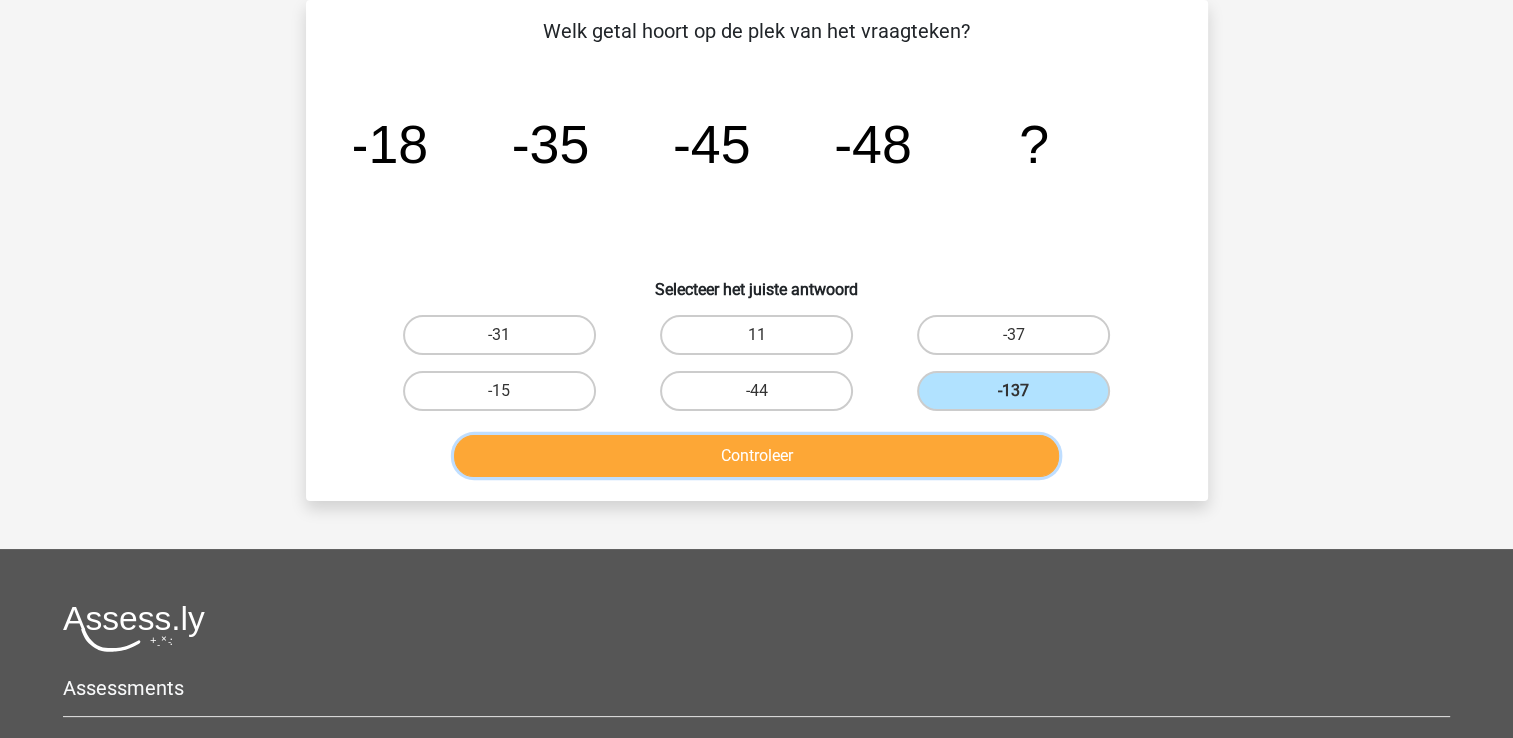 click on "Controleer" at bounding box center (756, 456) 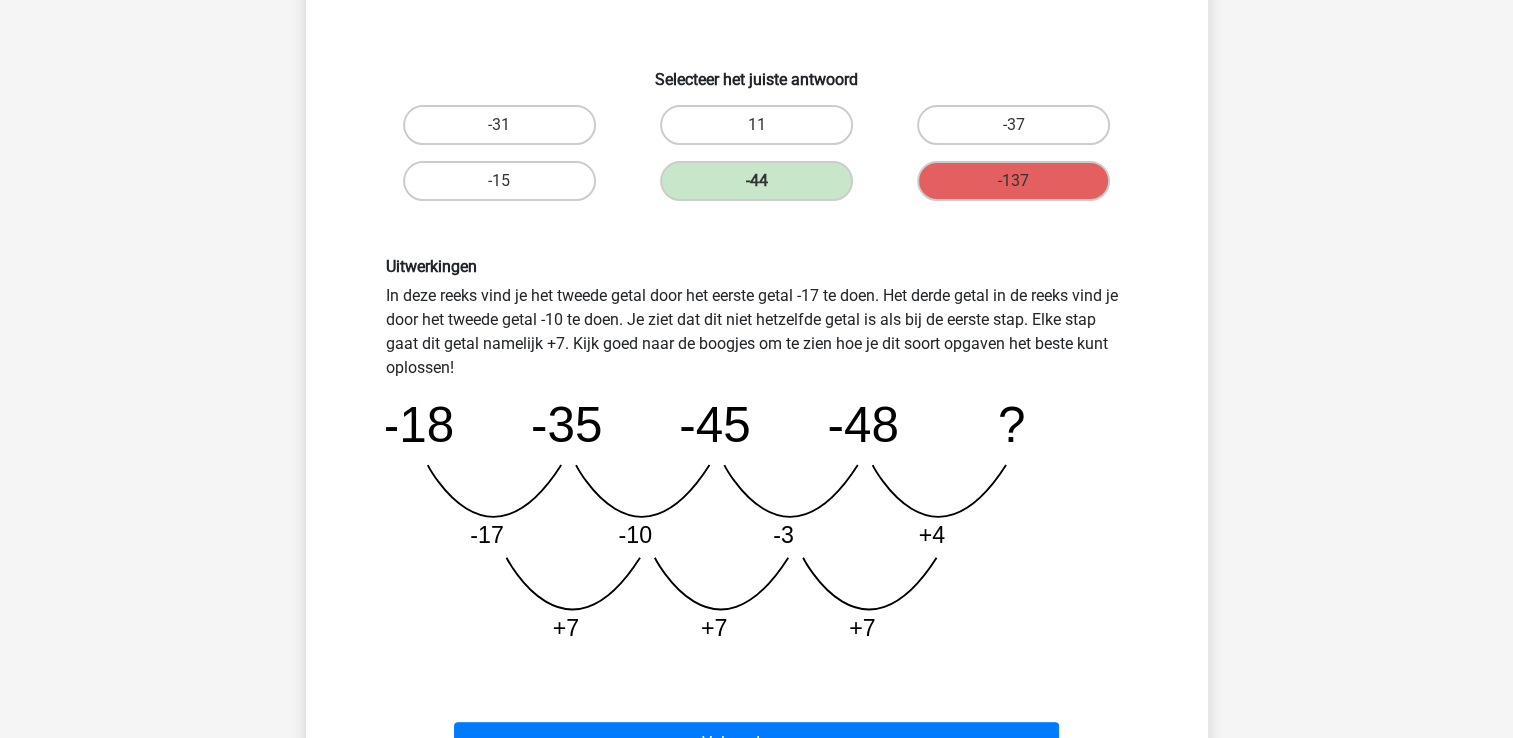 scroll, scrollTop: 300, scrollLeft: 0, axis: vertical 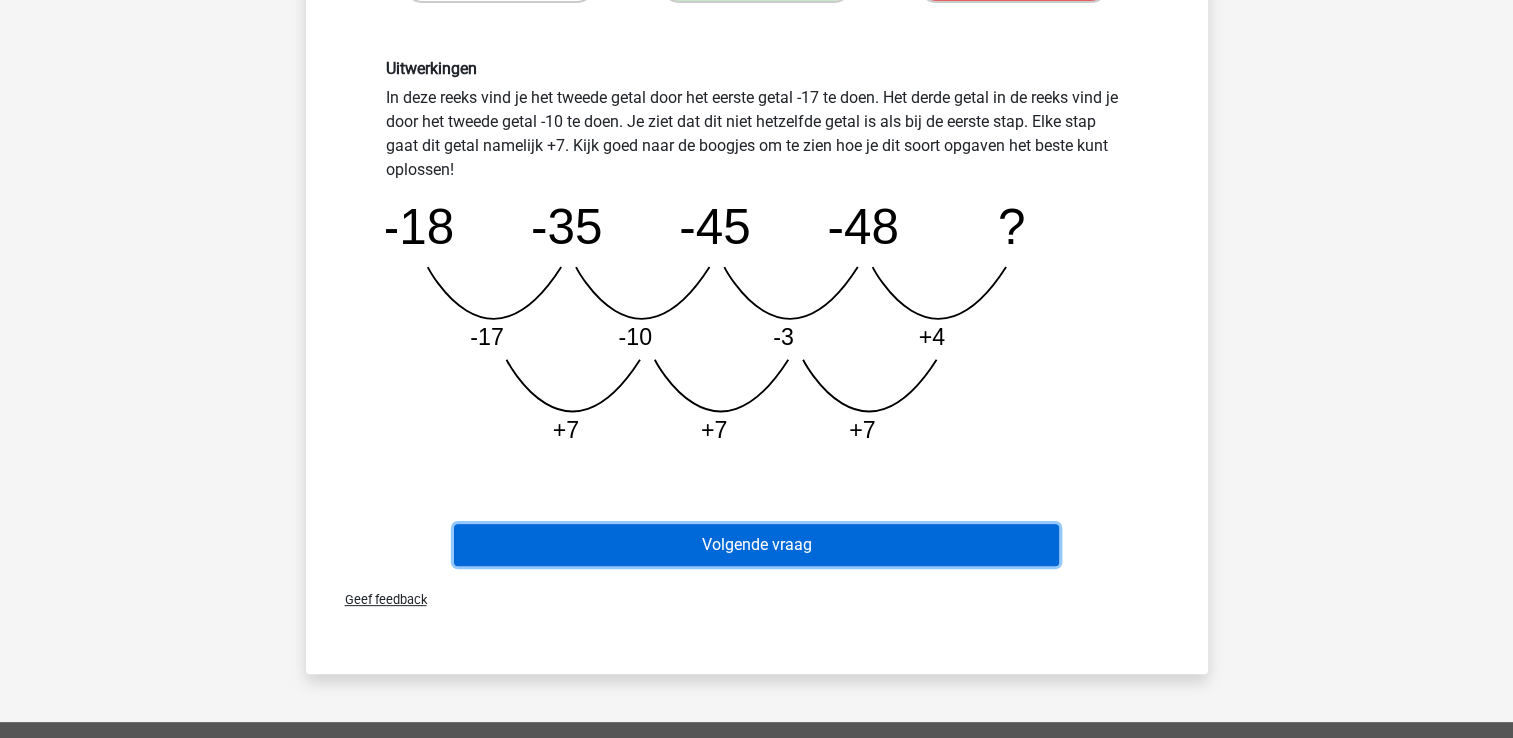 click on "Volgende vraag" at bounding box center (756, 545) 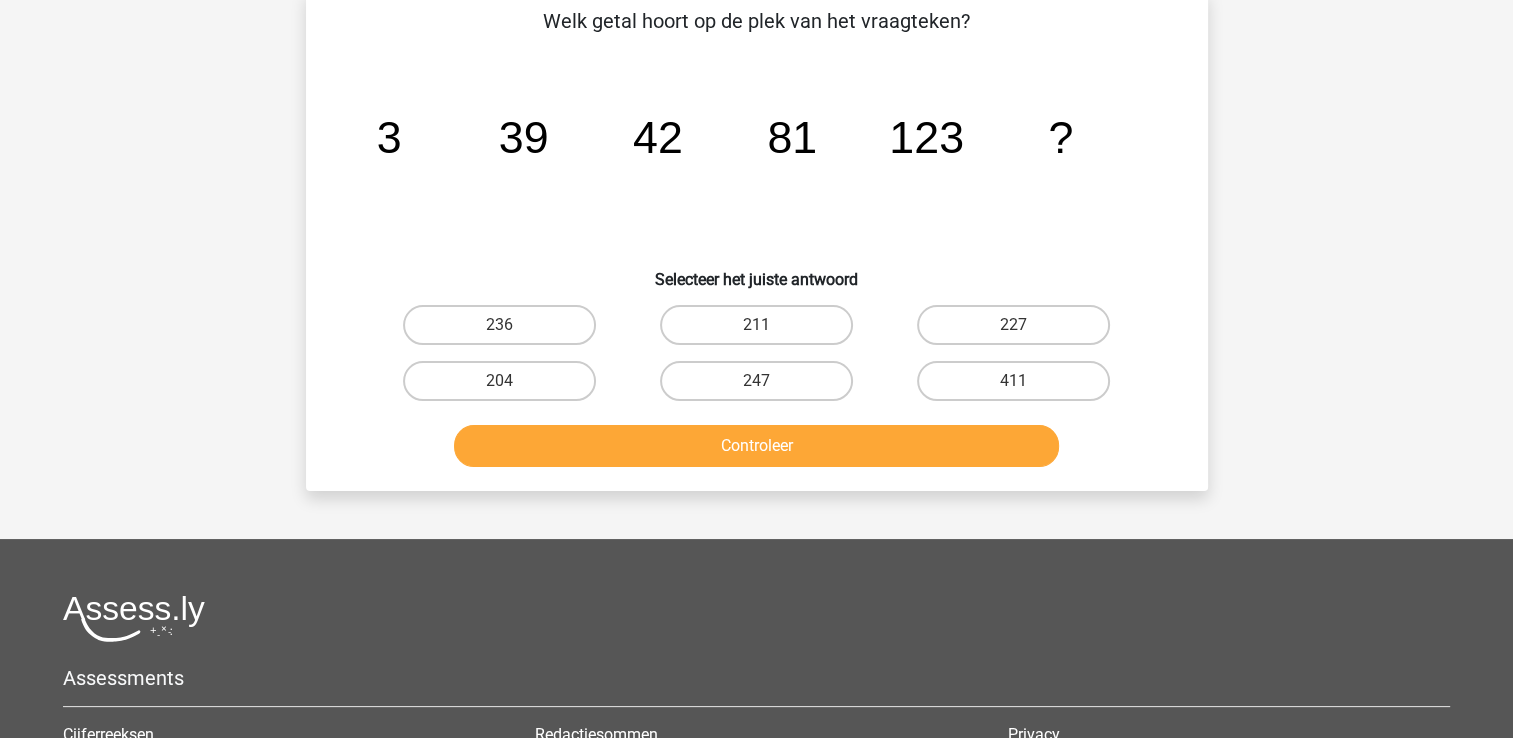 scroll, scrollTop: 92, scrollLeft: 0, axis: vertical 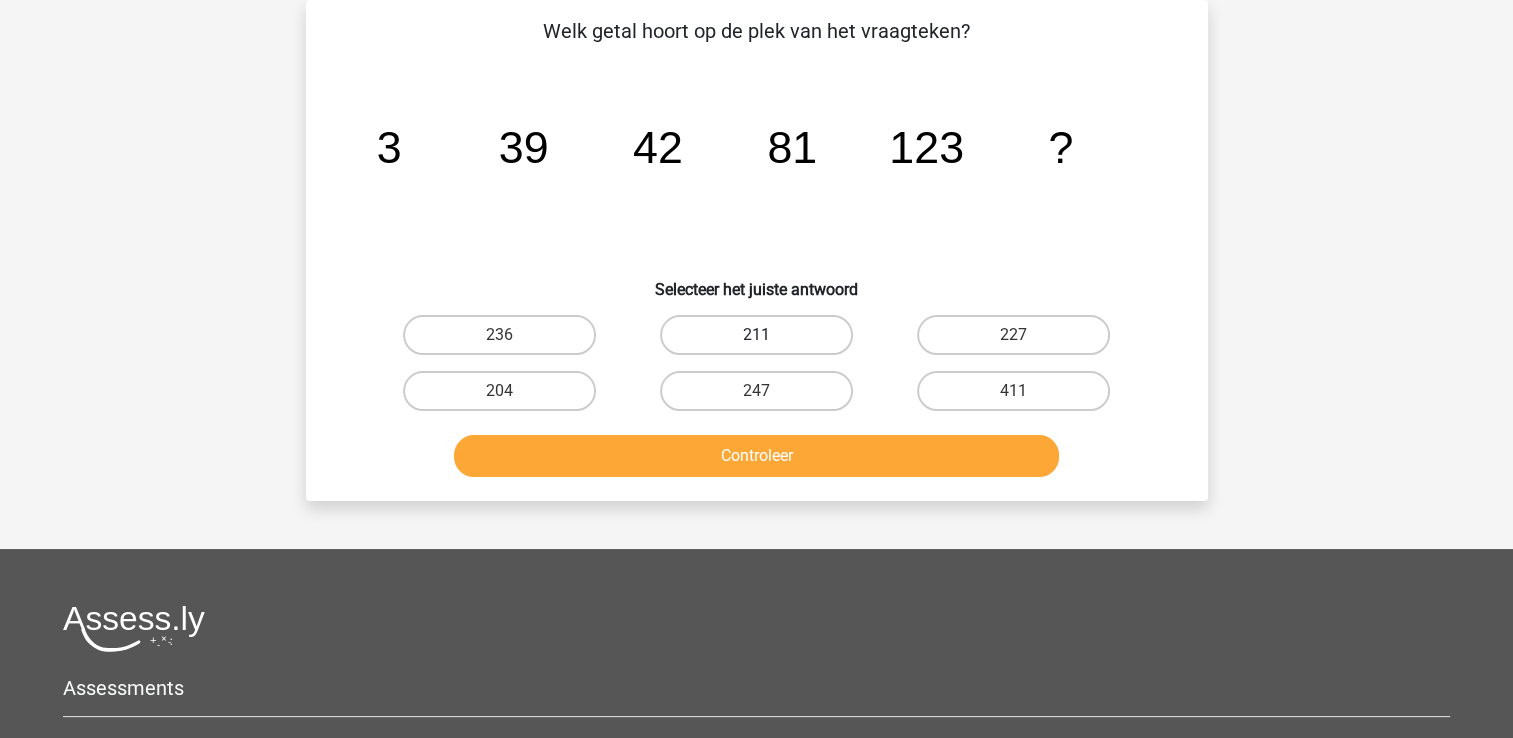 drag, startPoint x: 722, startPoint y: 337, endPoint x: 722, endPoint y: 351, distance: 14 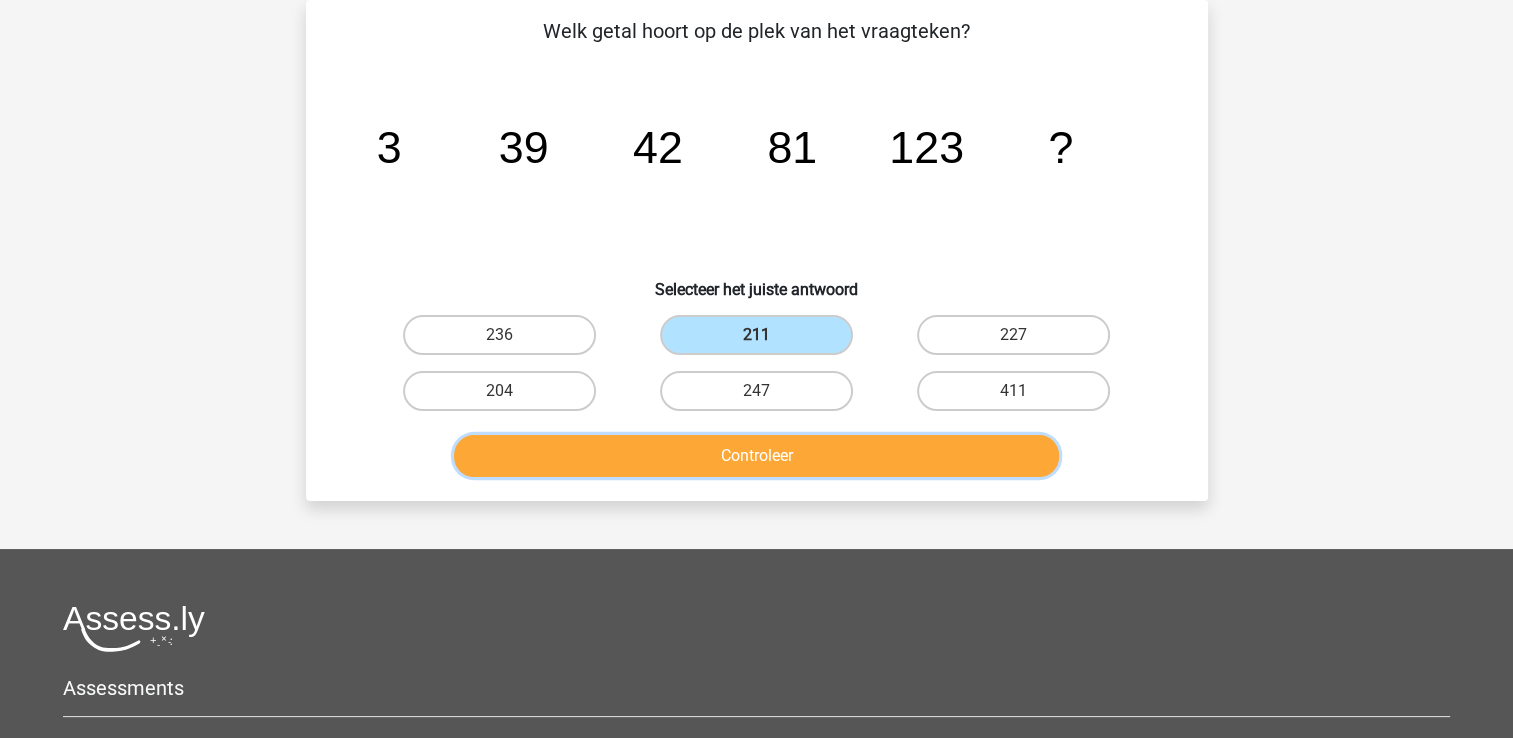 click on "Controleer" at bounding box center [756, 456] 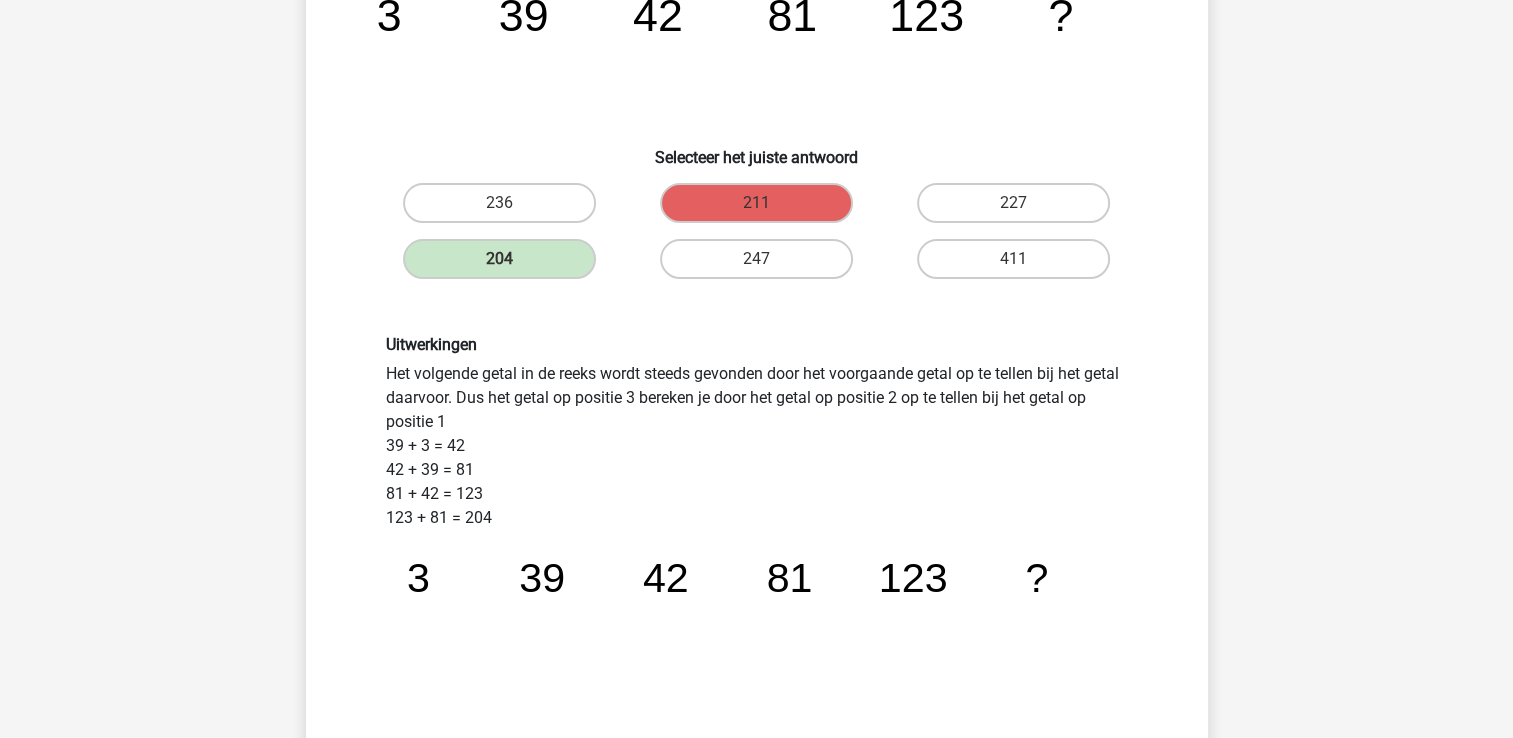 scroll, scrollTop: 192, scrollLeft: 0, axis: vertical 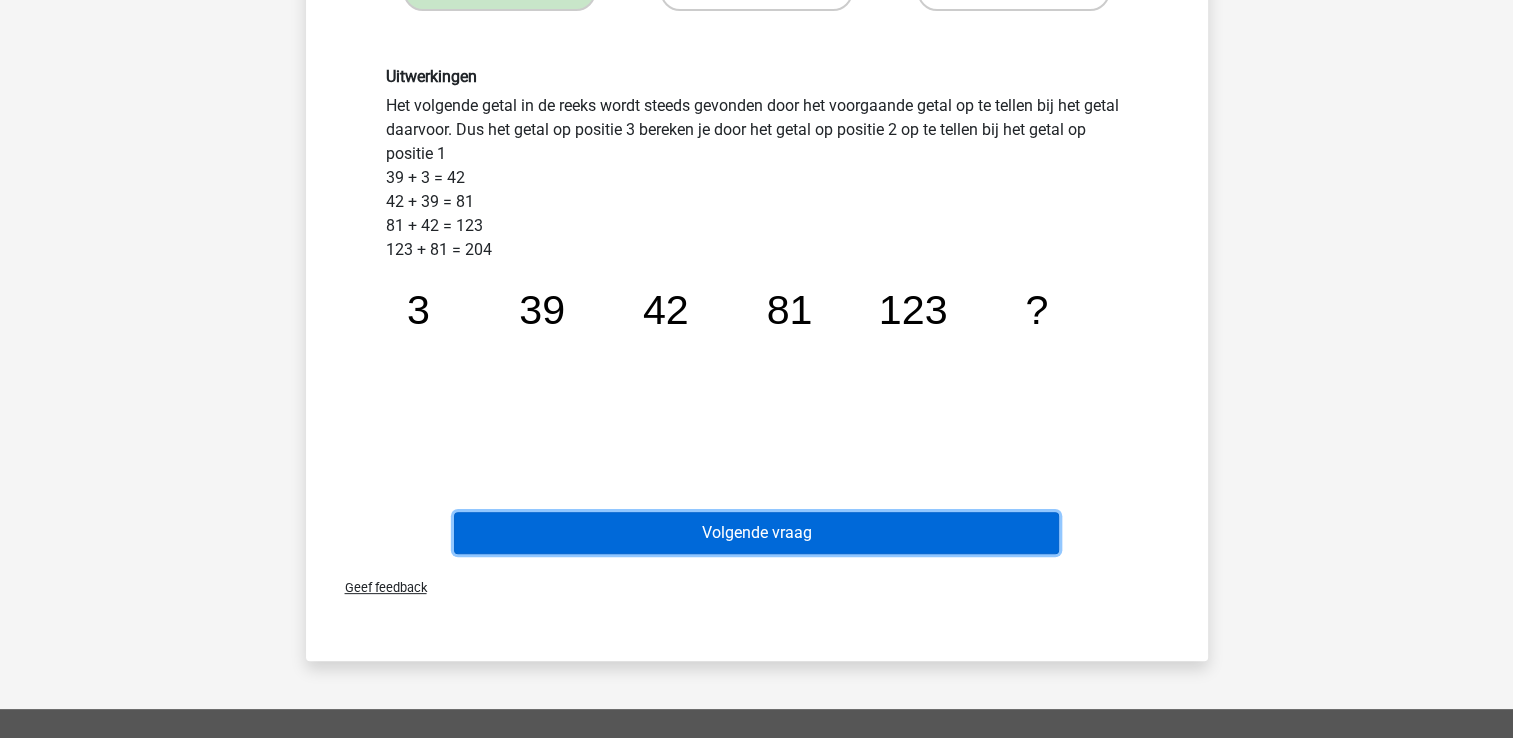 click on "Volgende vraag" at bounding box center (756, 533) 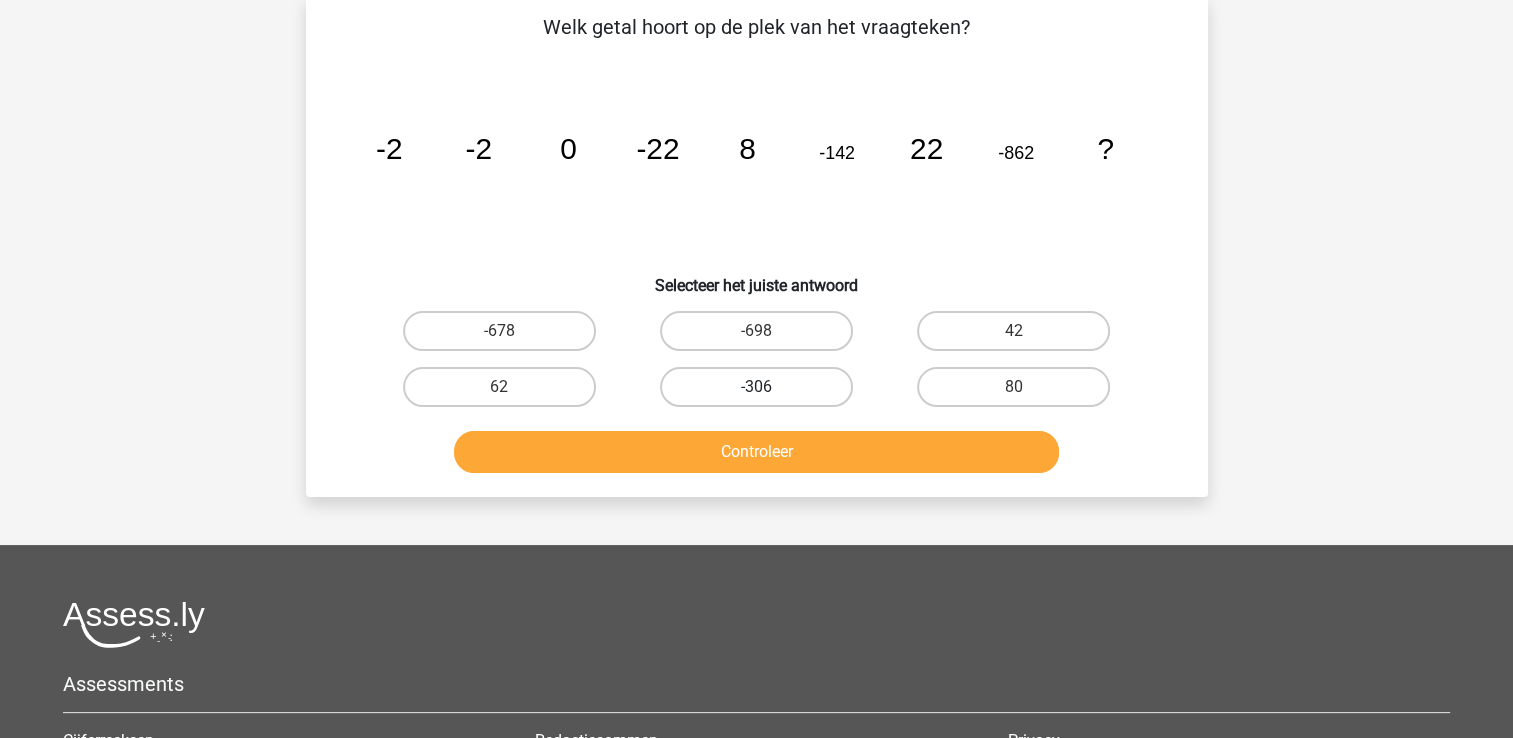 scroll, scrollTop: 92, scrollLeft: 0, axis: vertical 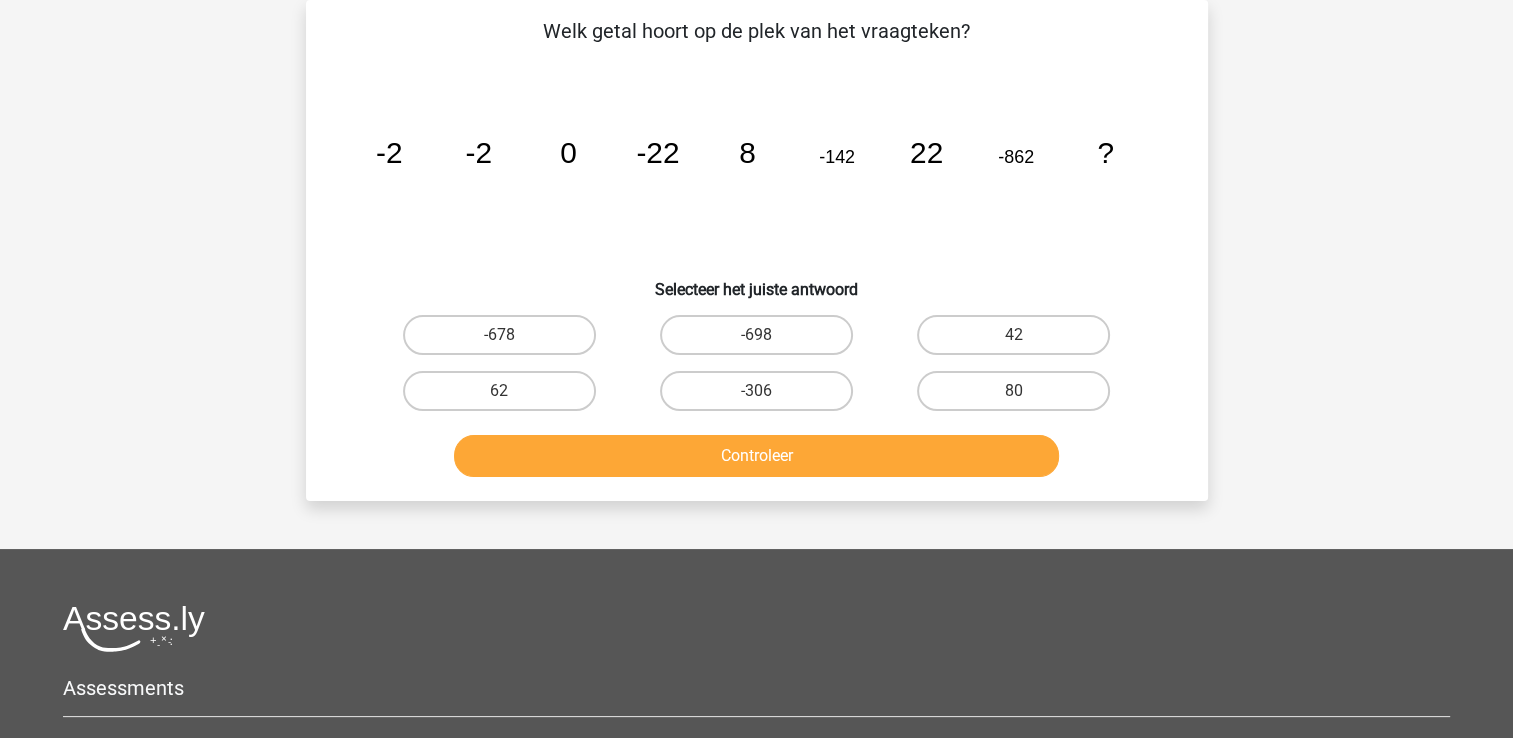 click on "62" at bounding box center (505, 397) 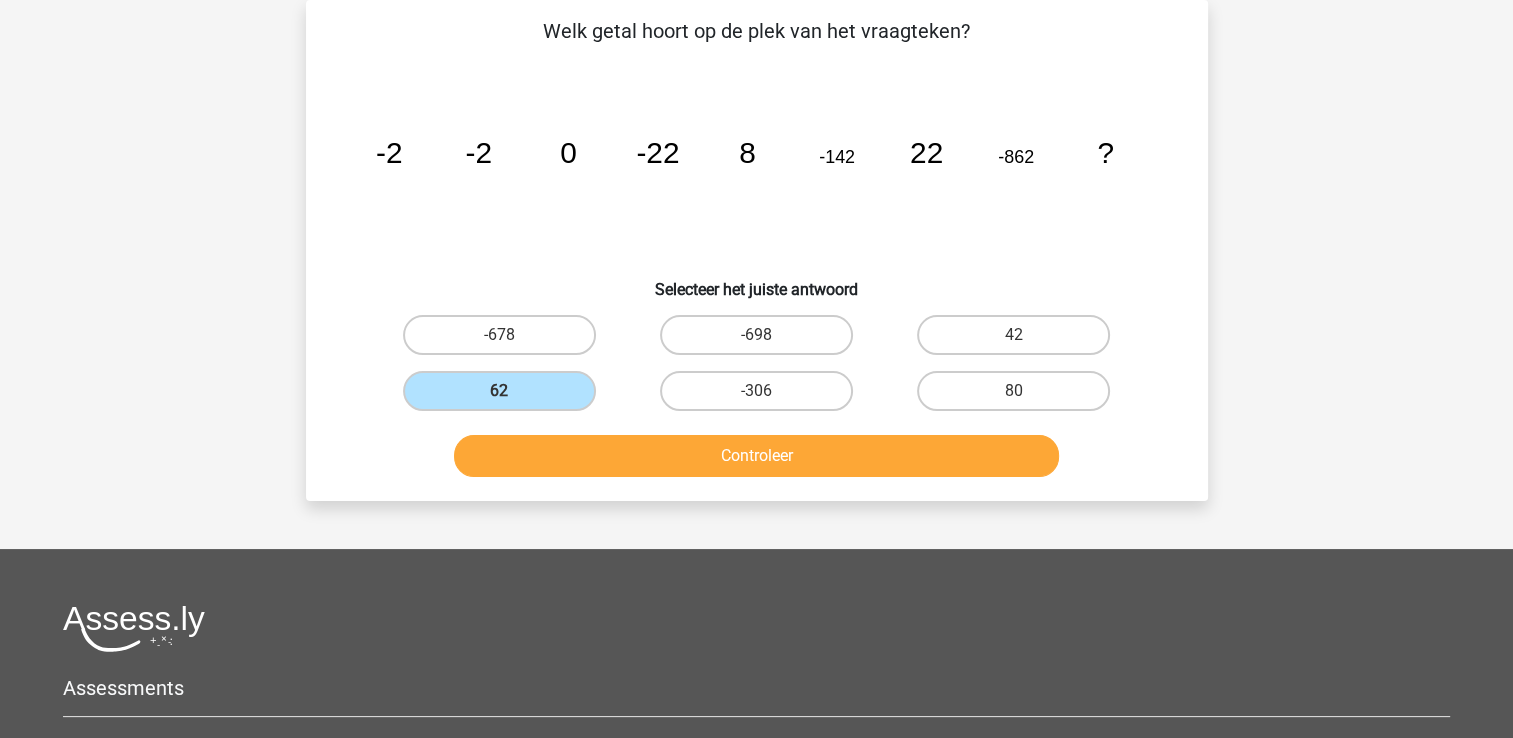 click on "Controleer" at bounding box center (757, 452) 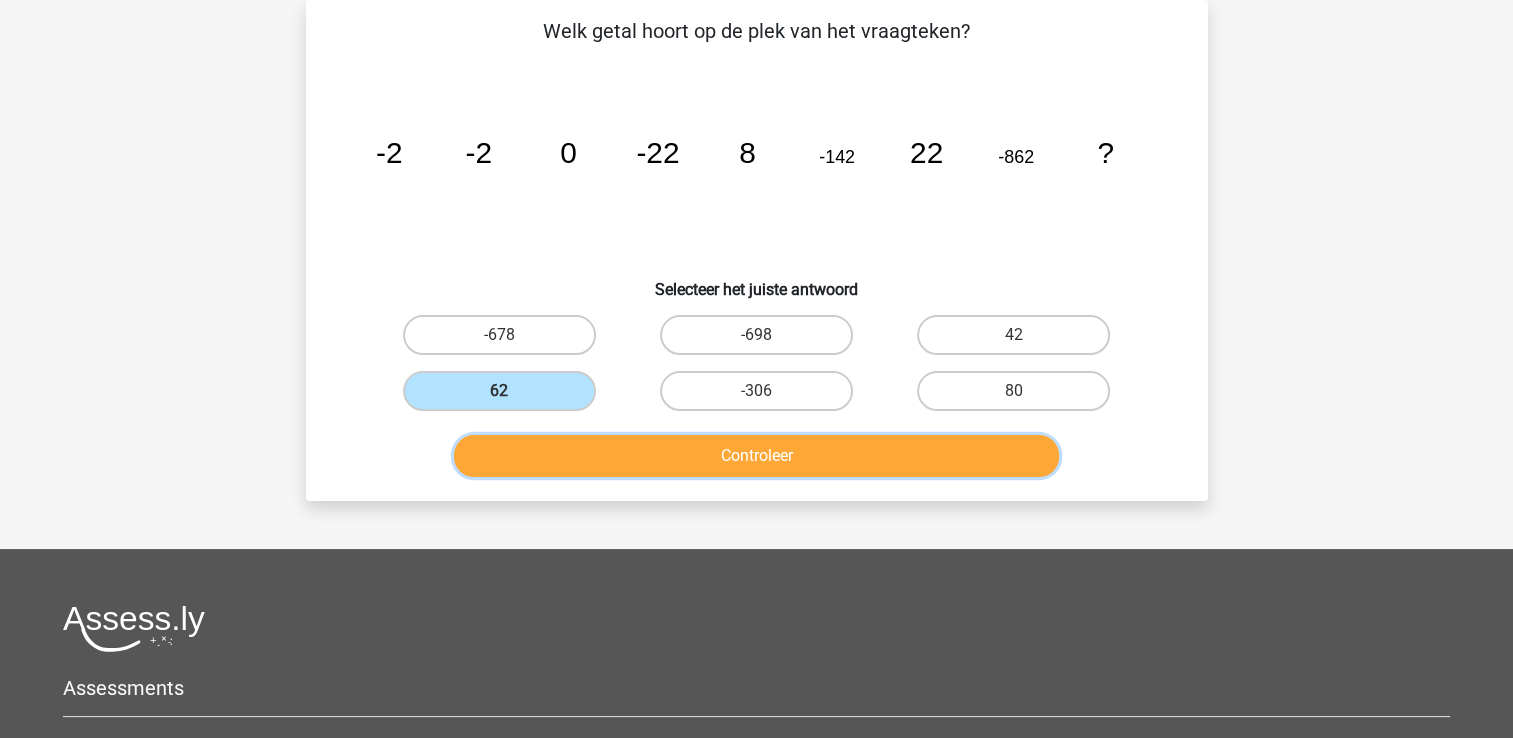 click on "Controleer" at bounding box center [756, 456] 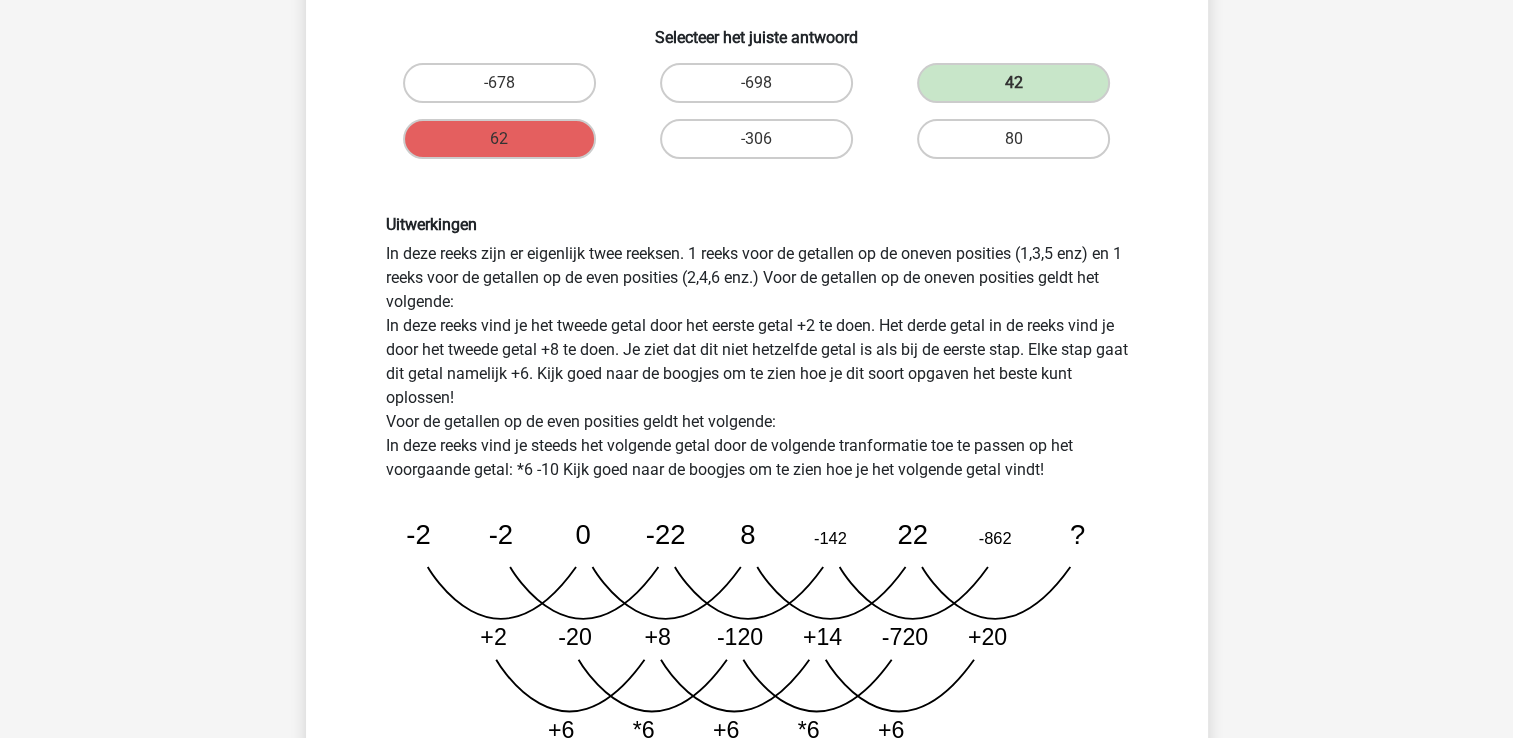 scroll, scrollTop: 392, scrollLeft: 0, axis: vertical 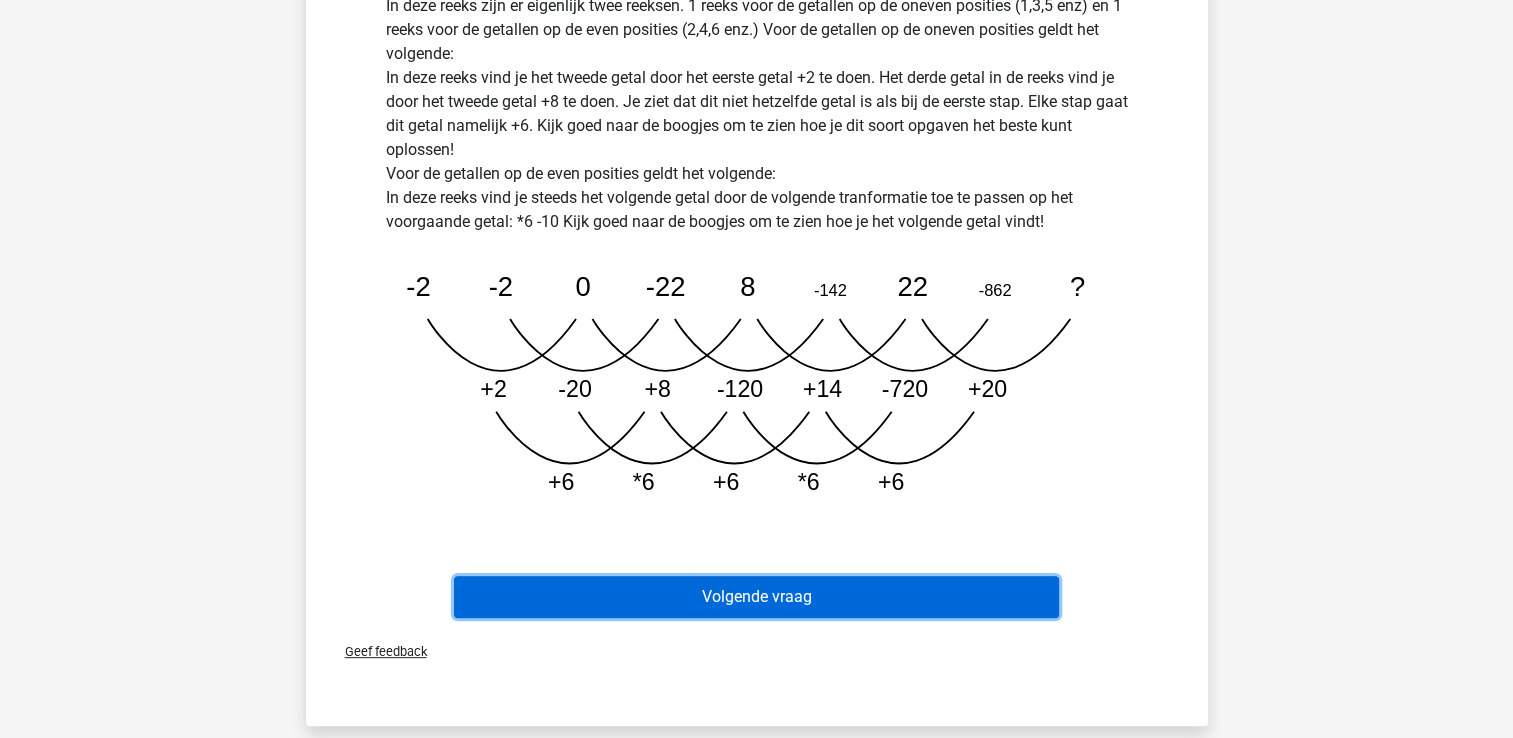 click on "Volgende vraag" at bounding box center (756, 597) 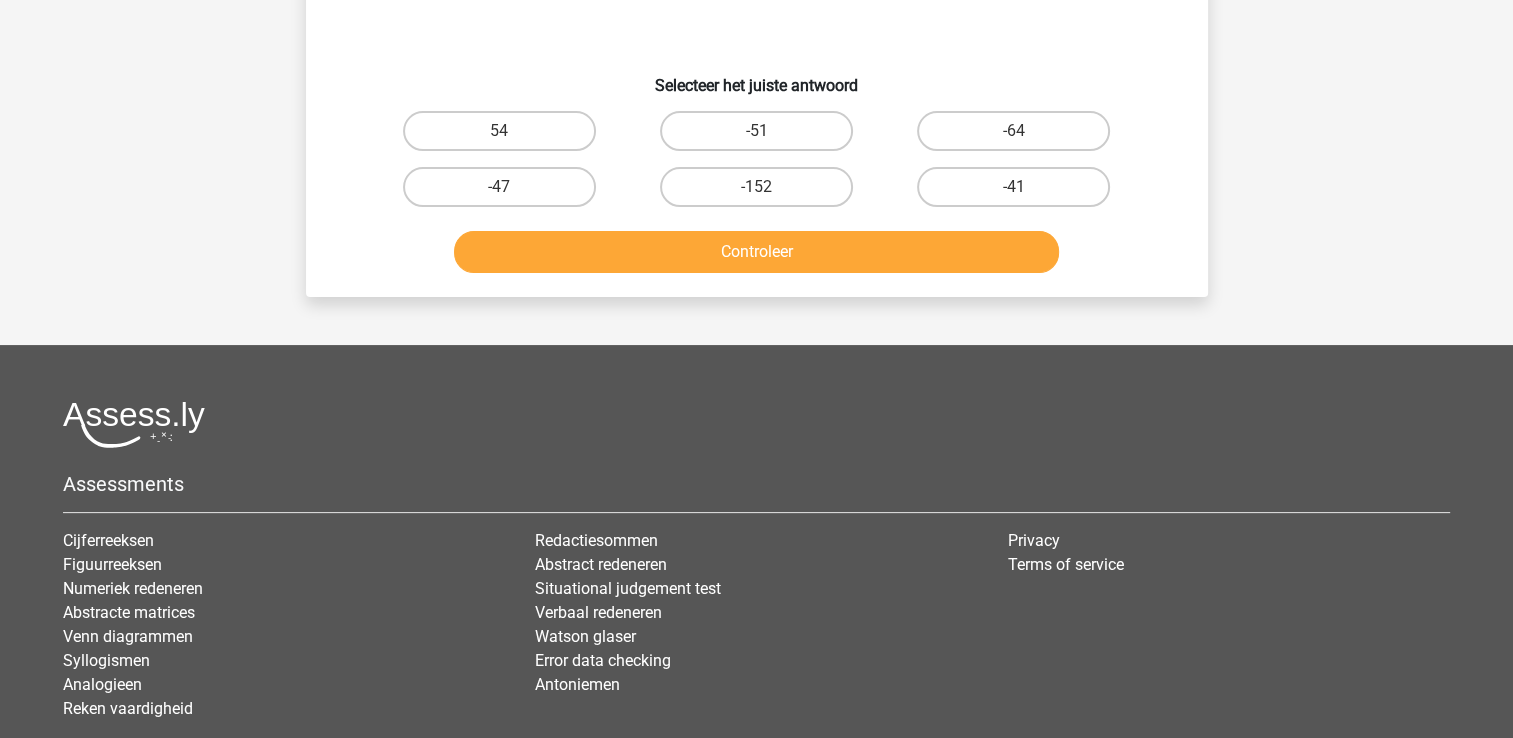 scroll, scrollTop: 92, scrollLeft: 0, axis: vertical 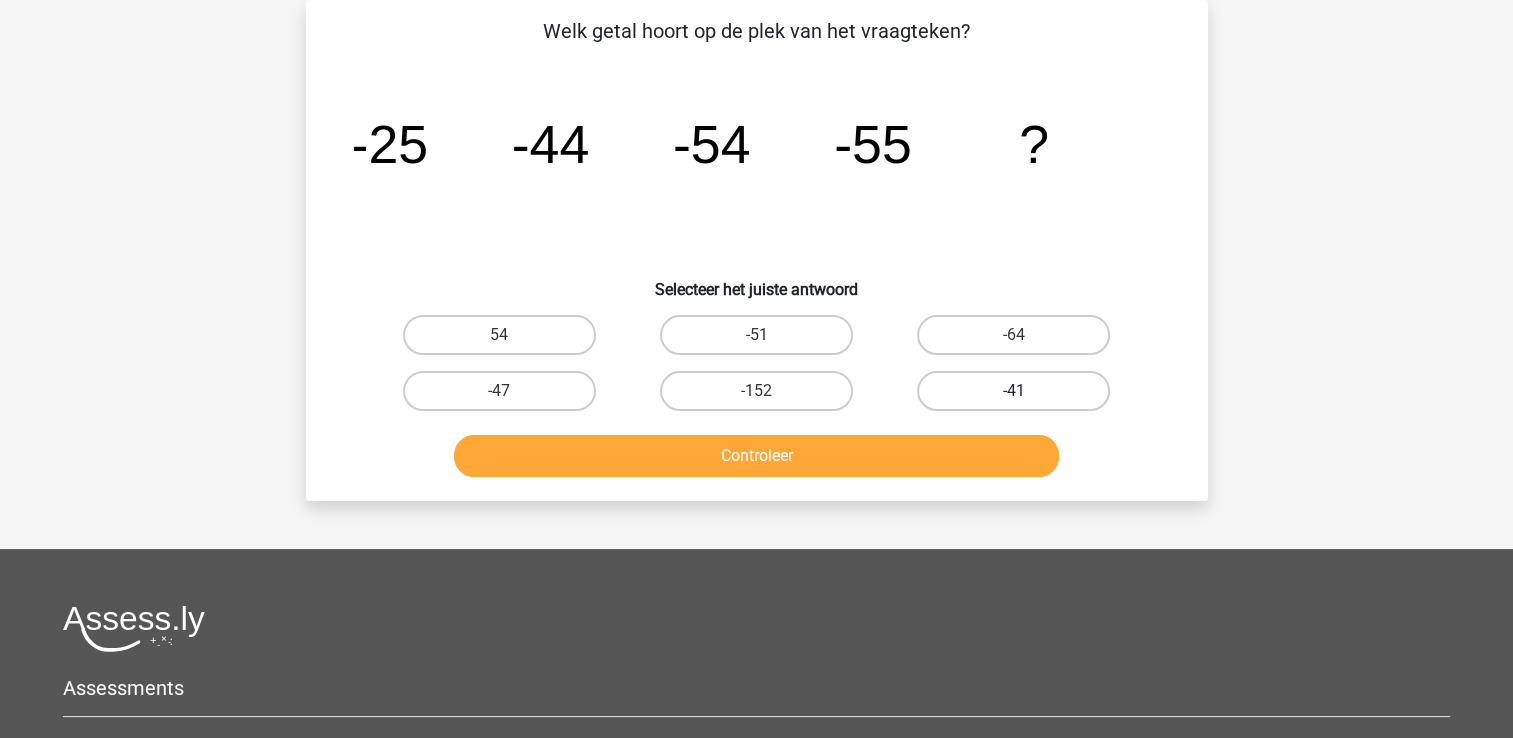 drag, startPoint x: 1048, startPoint y: 331, endPoint x: 989, endPoint y: 385, distance: 79.98125 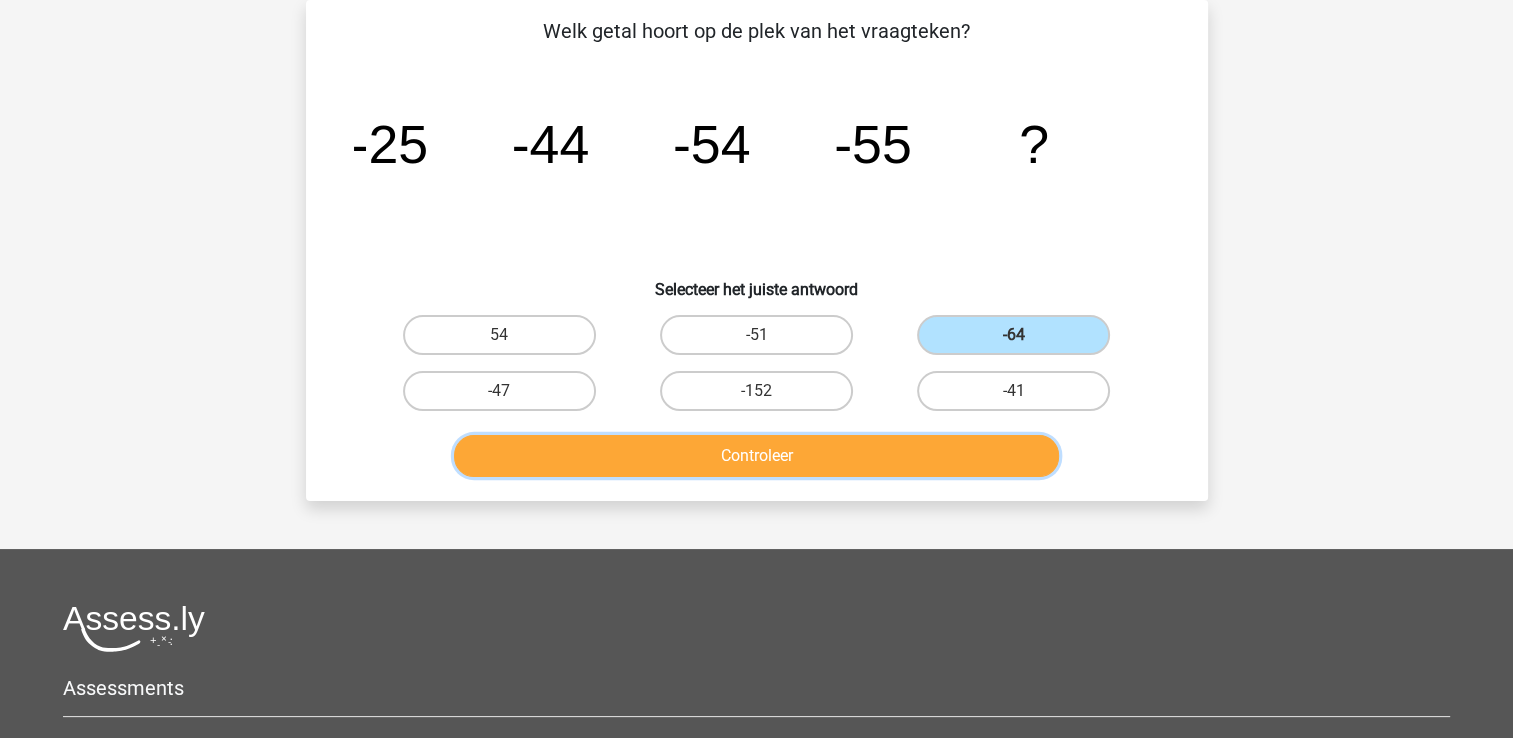 click on "Controleer" at bounding box center [756, 456] 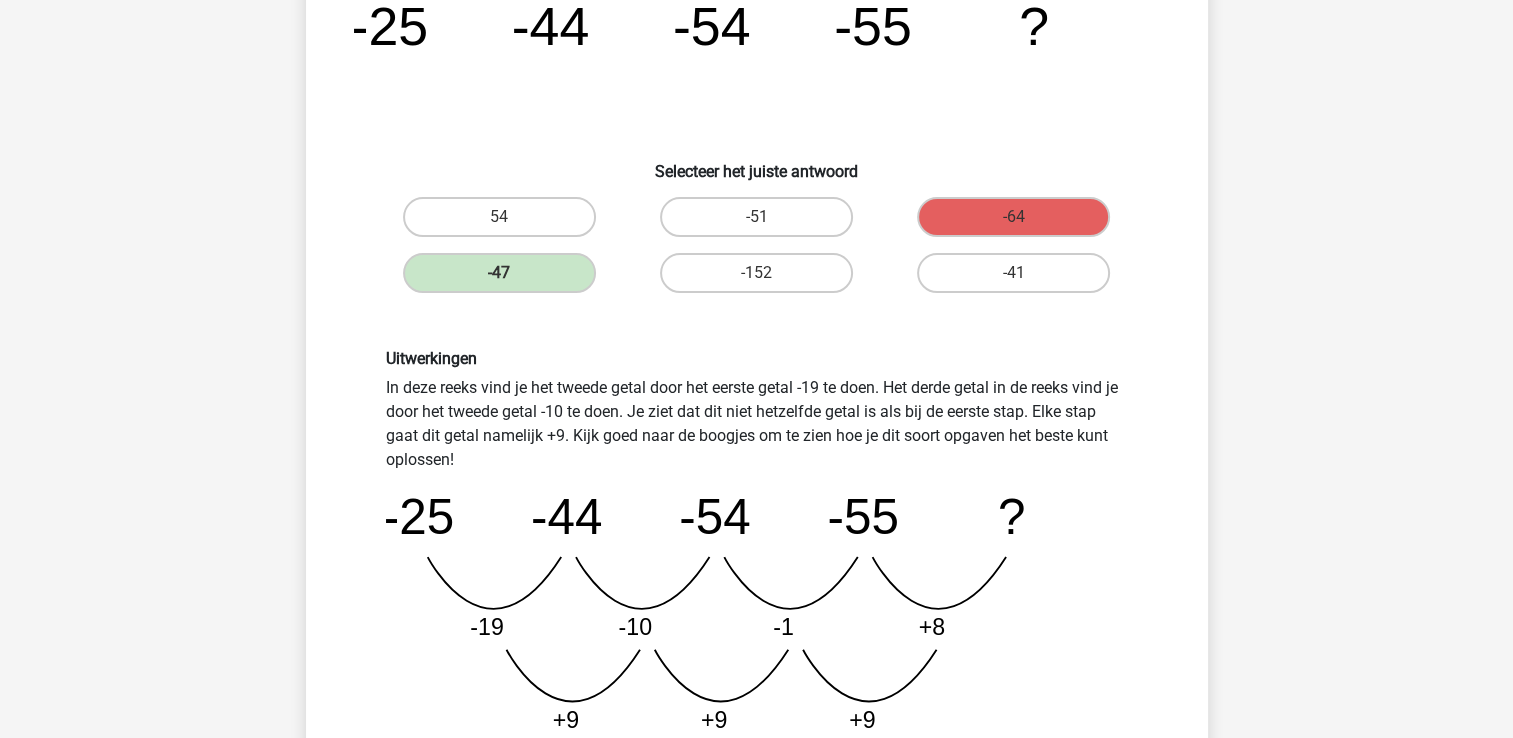 scroll, scrollTop: 292, scrollLeft: 0, axis: vertical 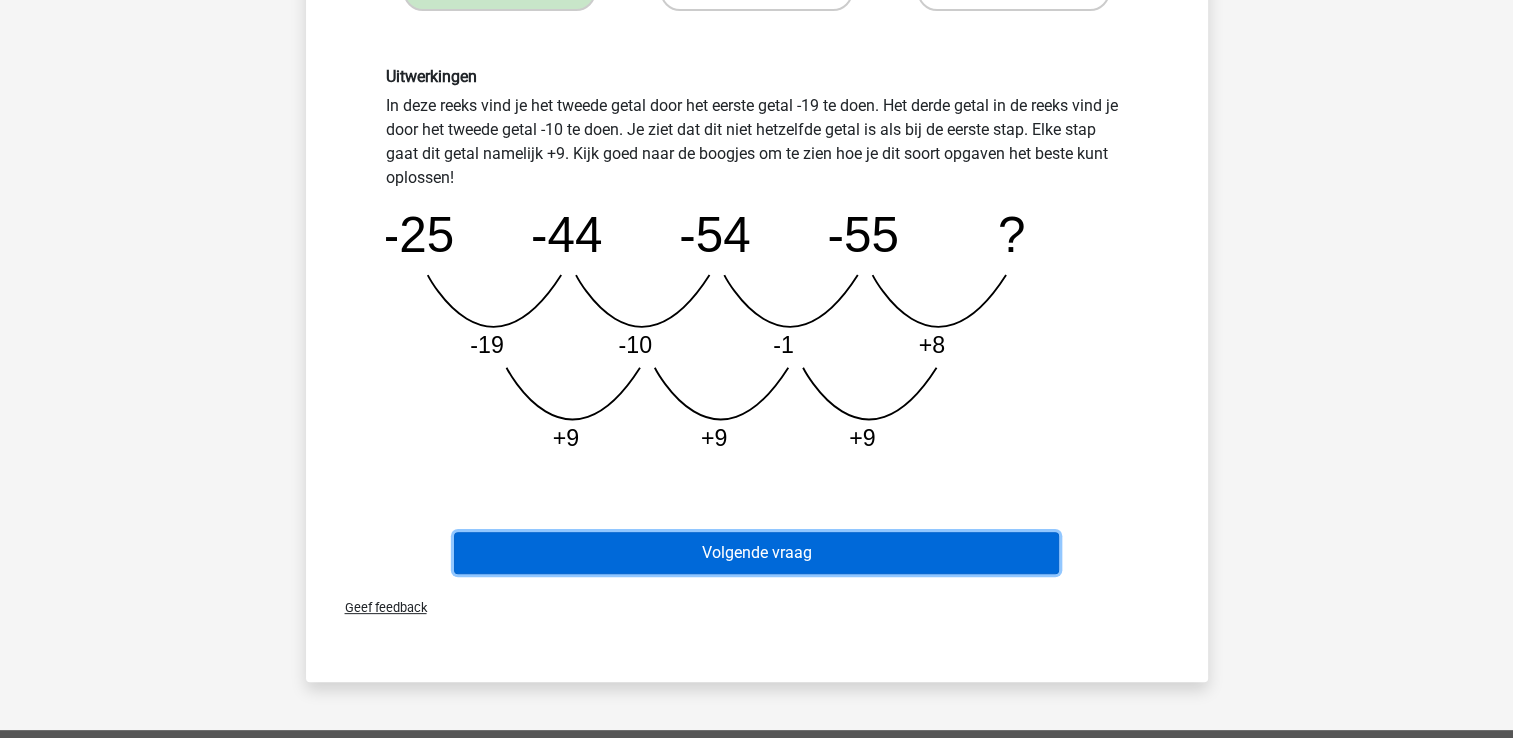click on "Volgende vraag" at bounding box center [756, 553] 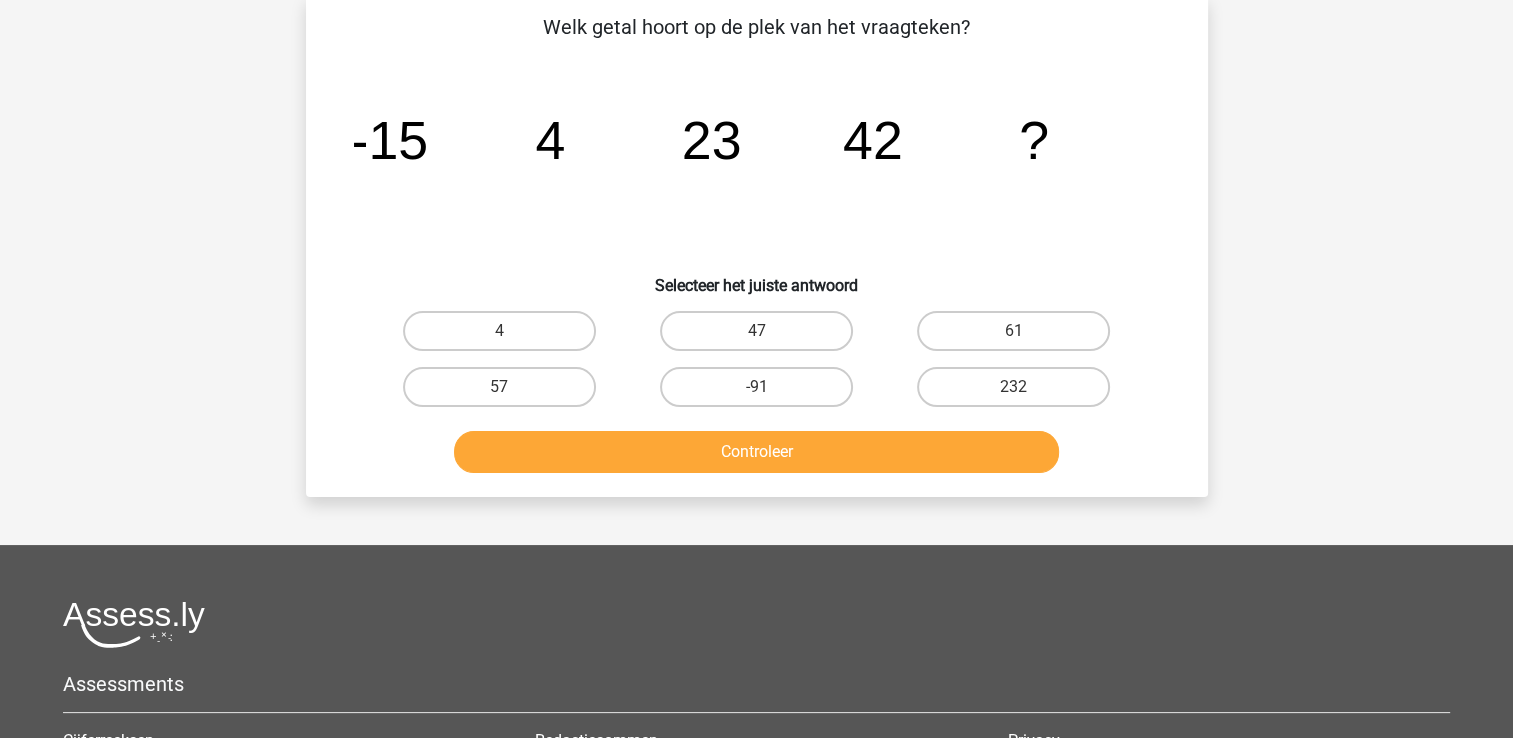 scroll, scrollTop: 92, scrollLeft: 0, axis: vertical 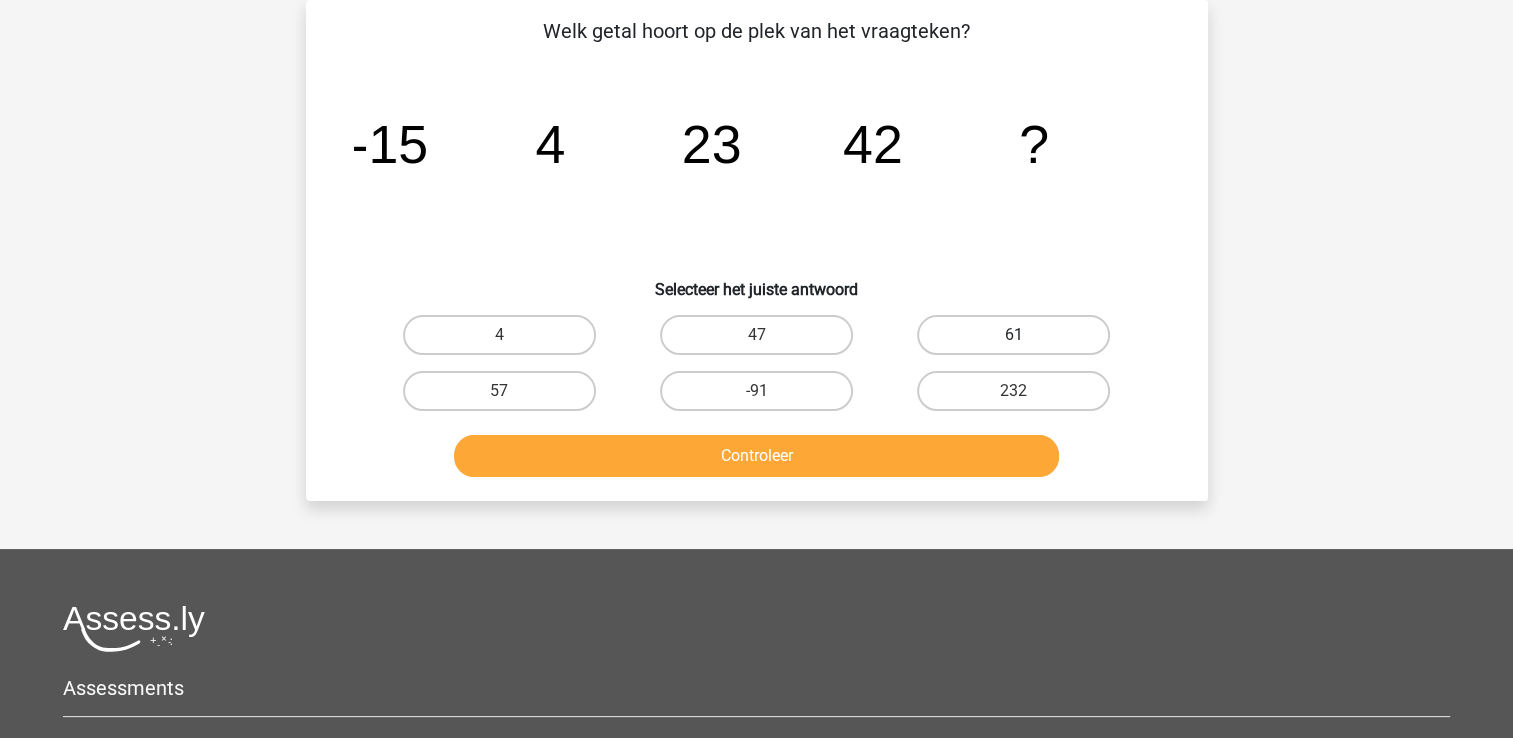 click on "61" at bounding box center [1013, 335] 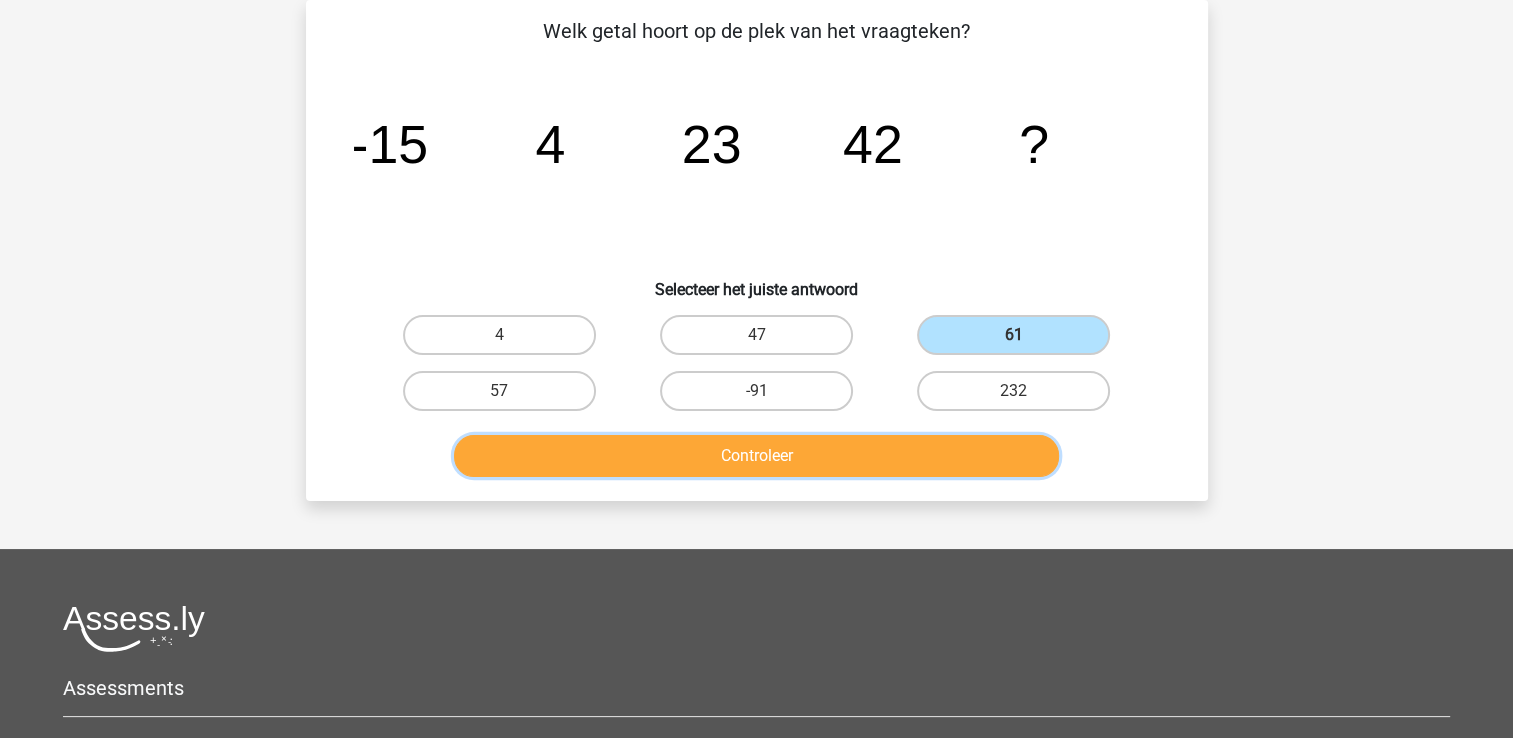 click on "Controleer" at bounding box center [756, 456] 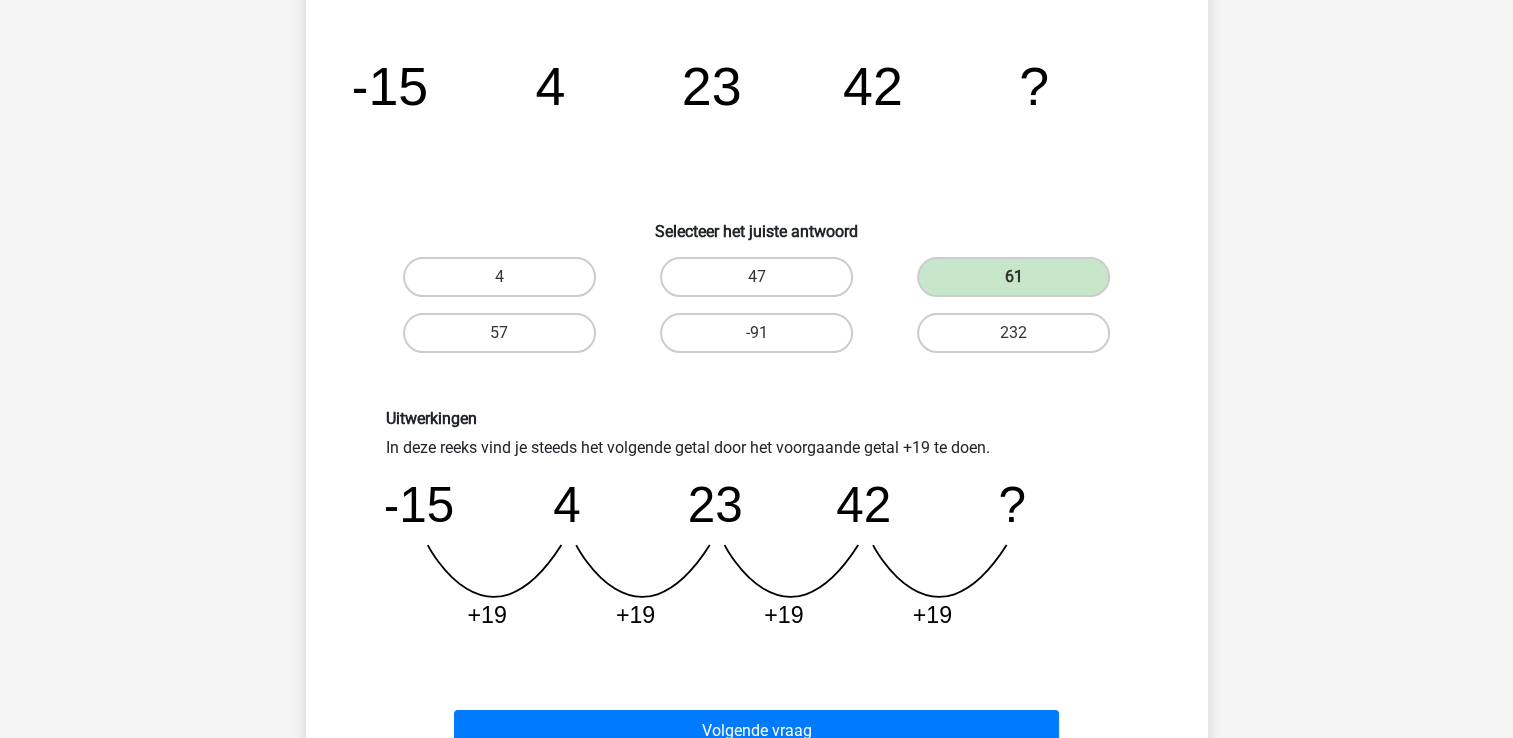 scroll, scrollTop: 292, scrollLeft: 0, axis: vertical 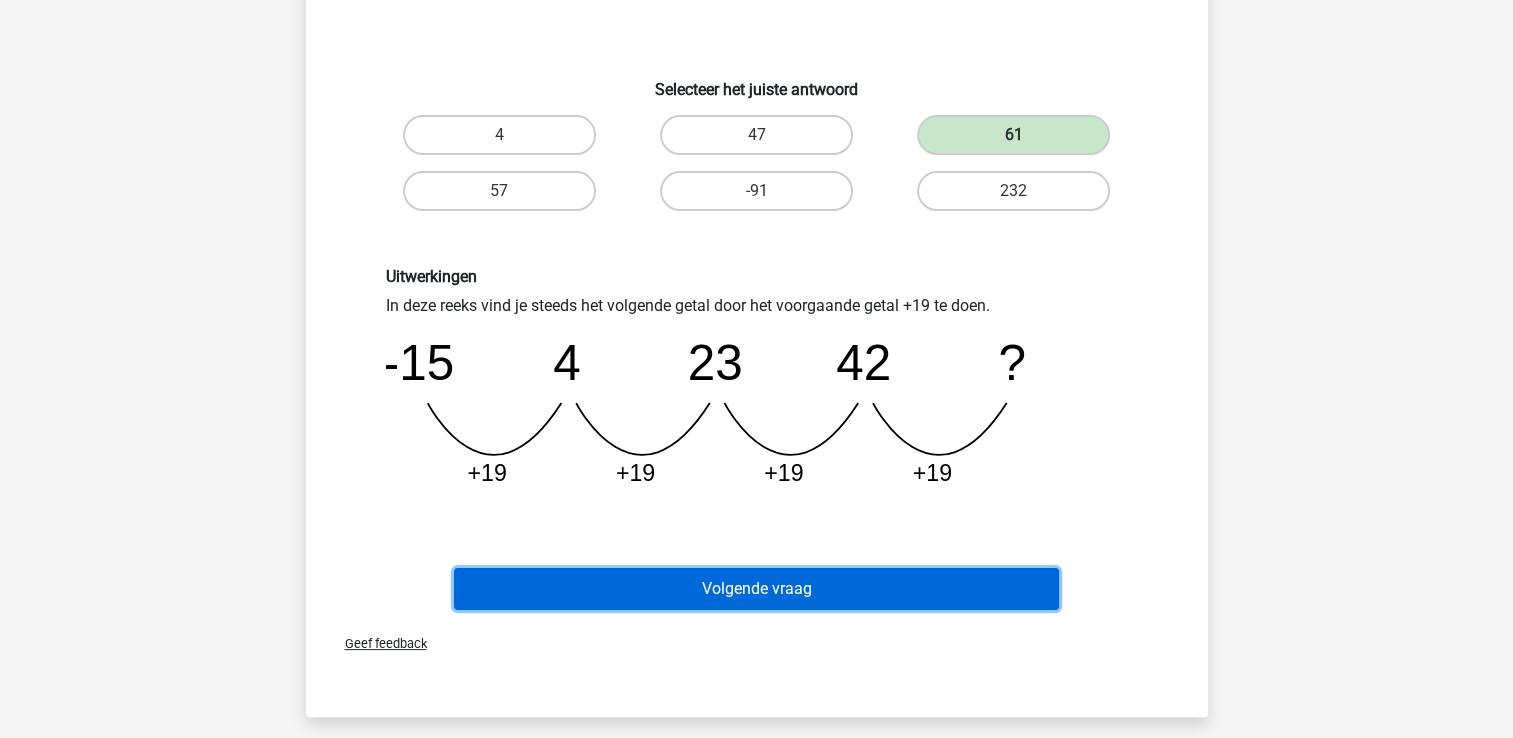 click on "Volgende vraag" at bounding box center [756, 589] 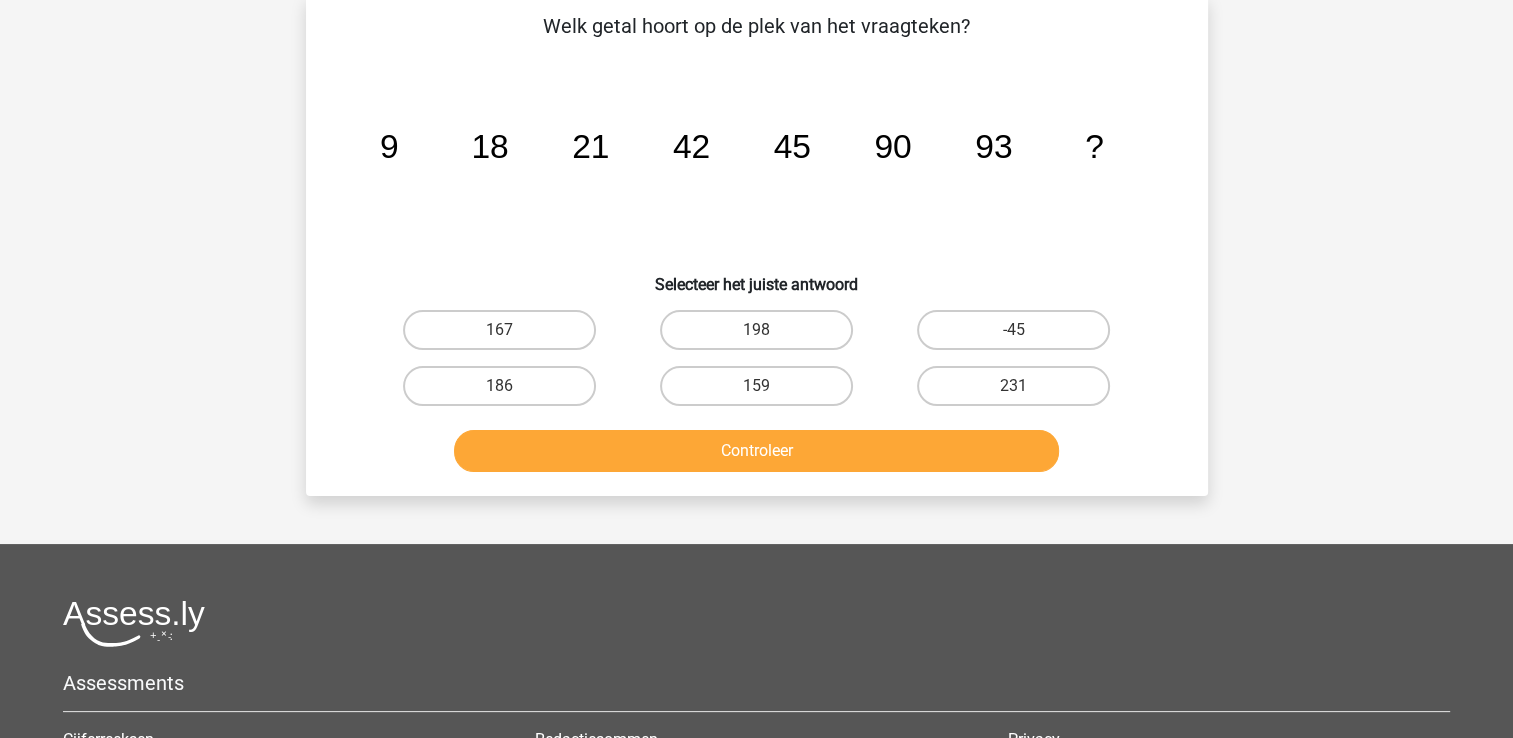 scroll, scrollTop: 92, scrollLeft: 0, axis: vertical 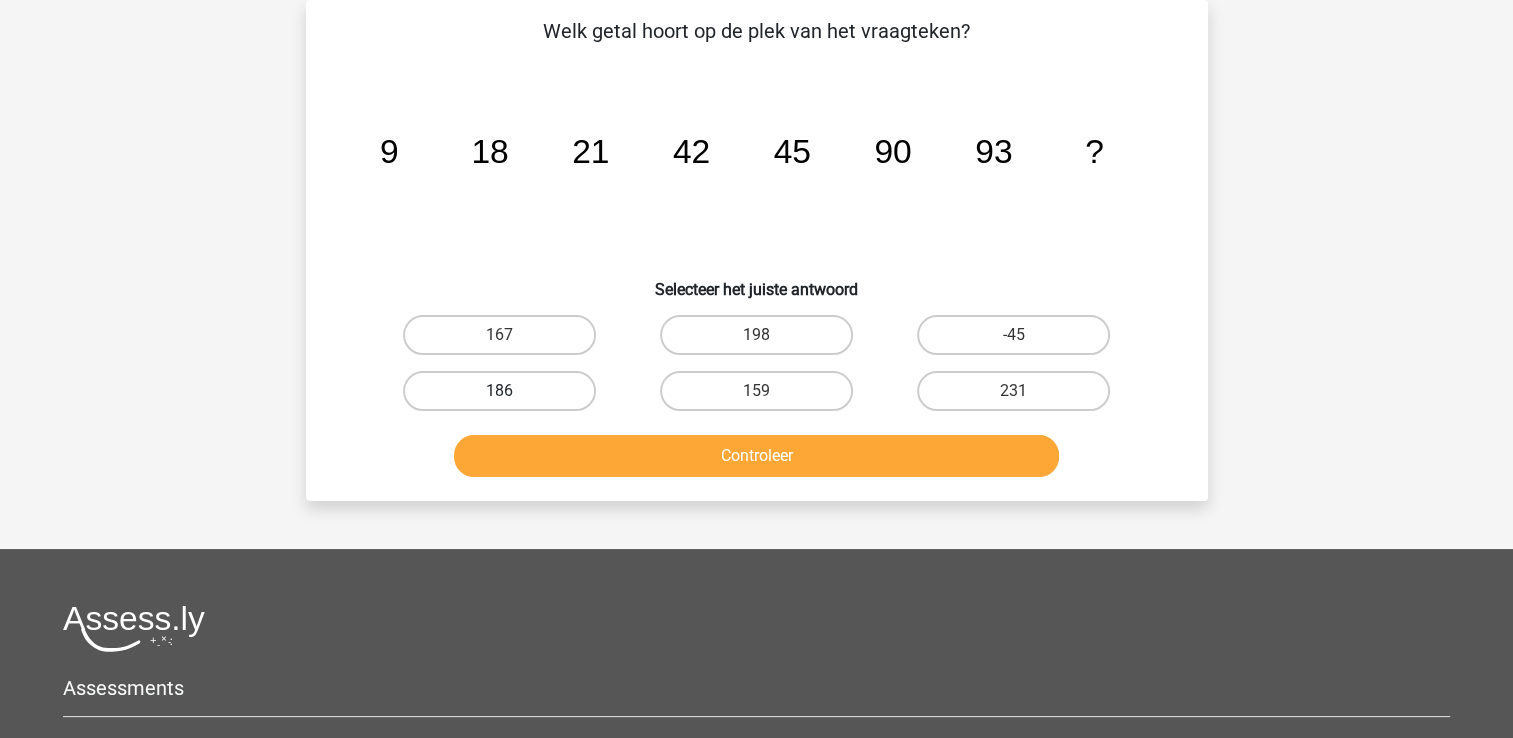 click on "186" at bounding box center (499, 391) 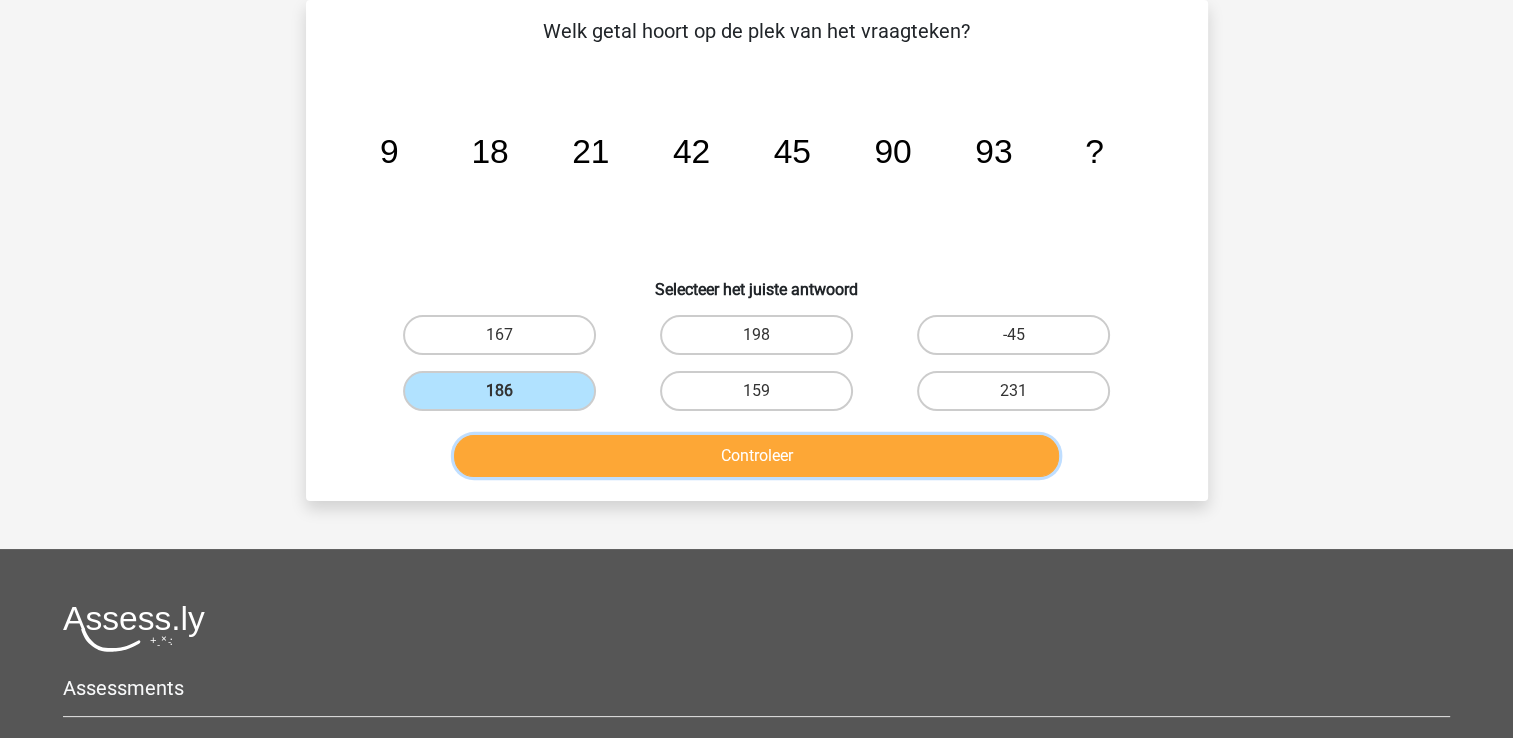 click on "Controleer" at bounding box center [756, 456] 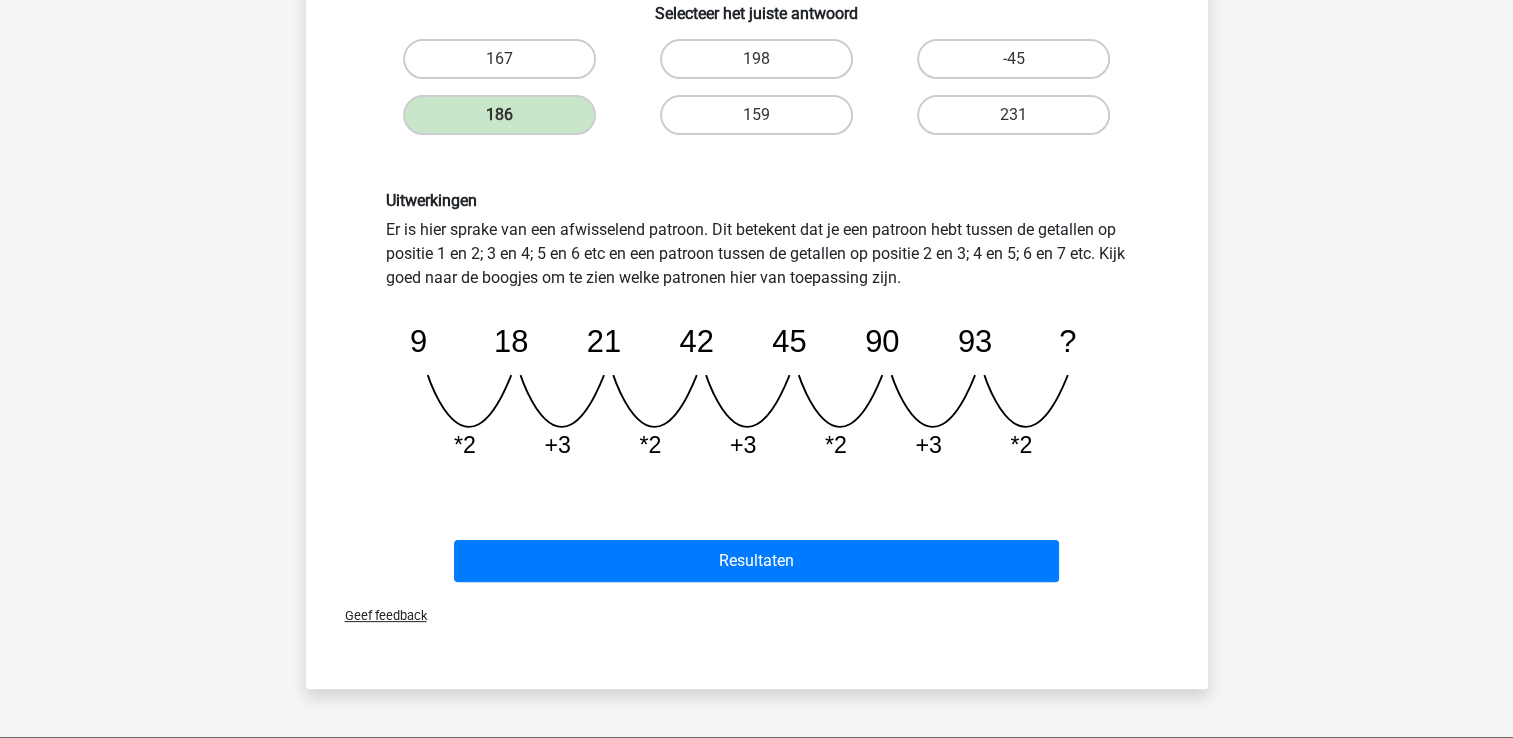 scroll, scrollTop: 392, scrollLeft: 0, axis: vertical 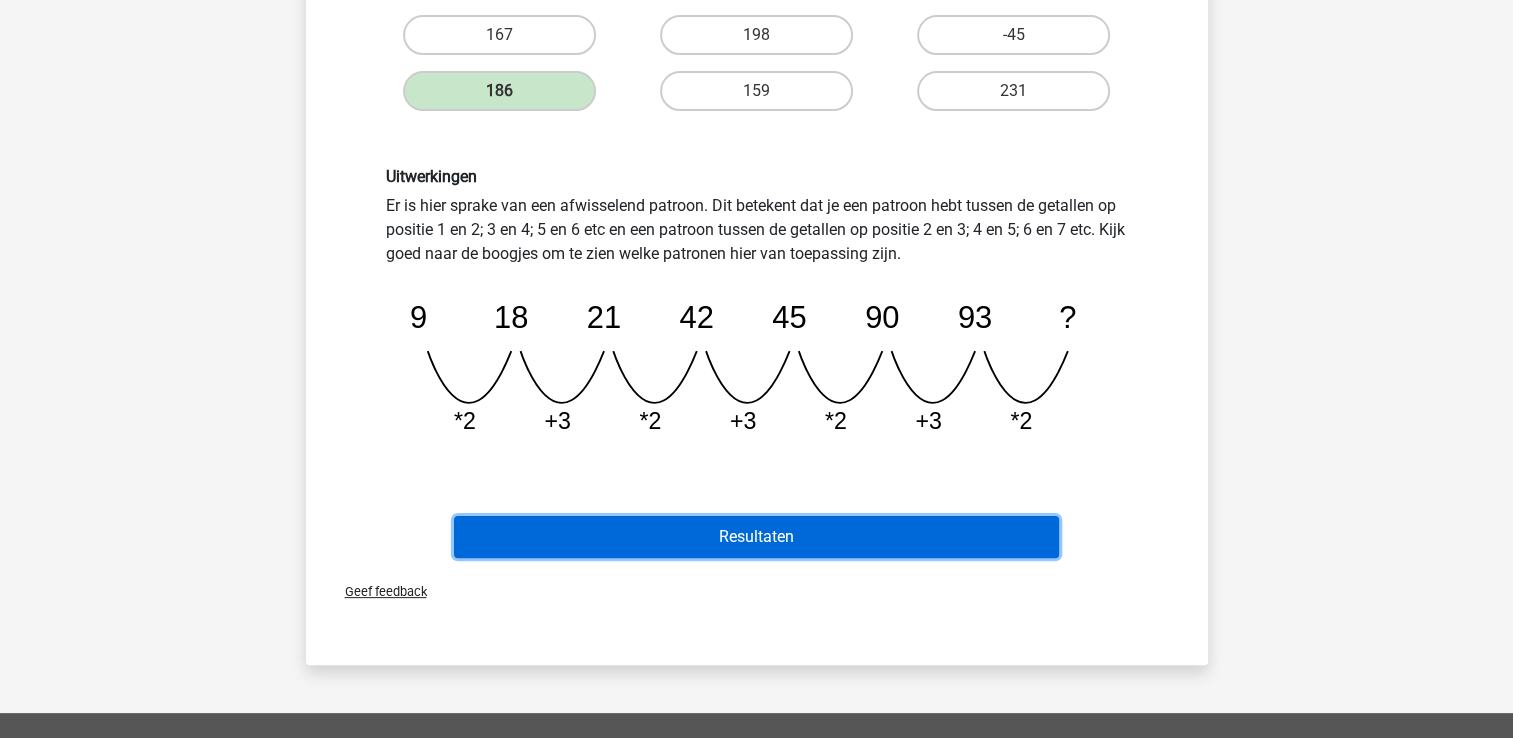 click on "Resultaten" at bounding box center (756, 537) 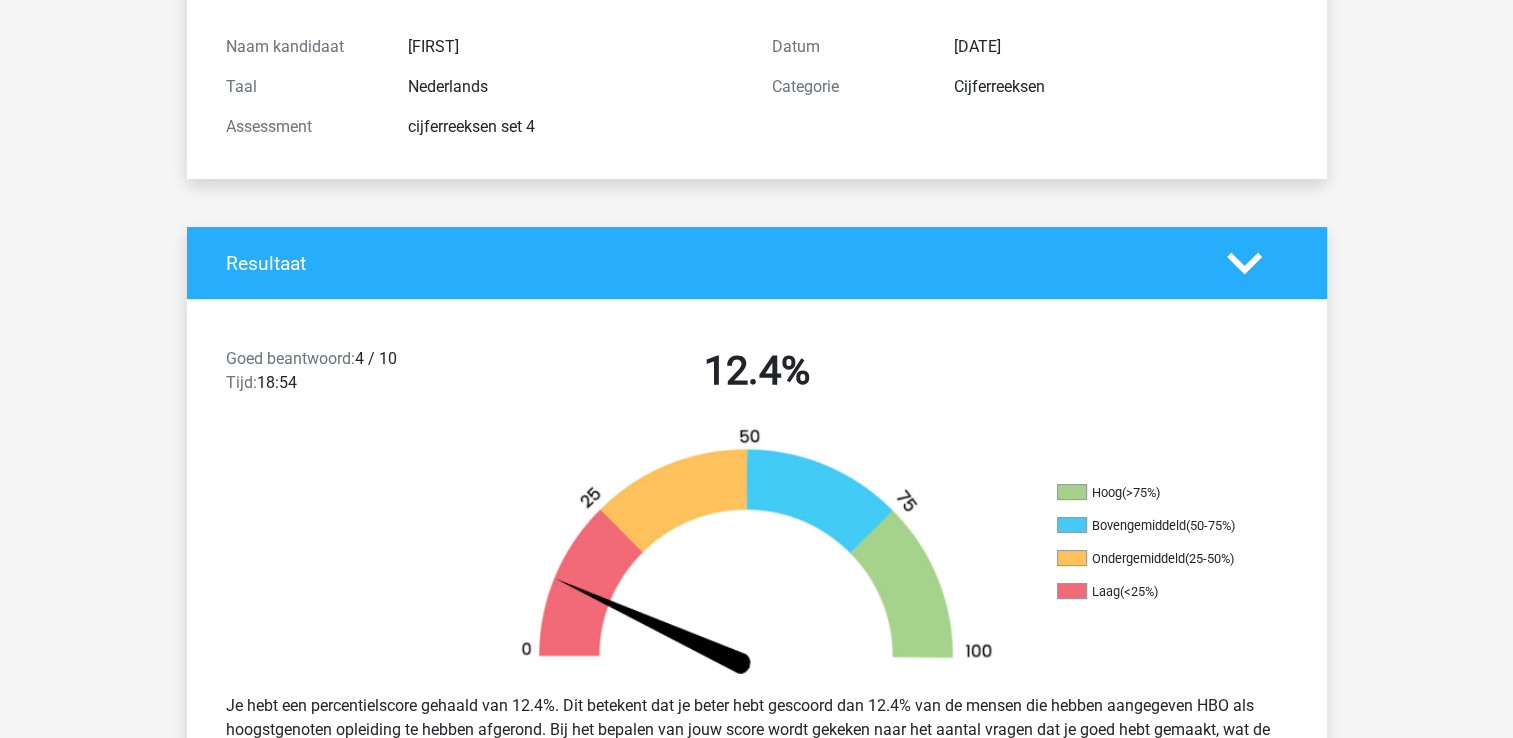 scroll, scrollTop: 200, scrollLeft: 0, axis: vertical 